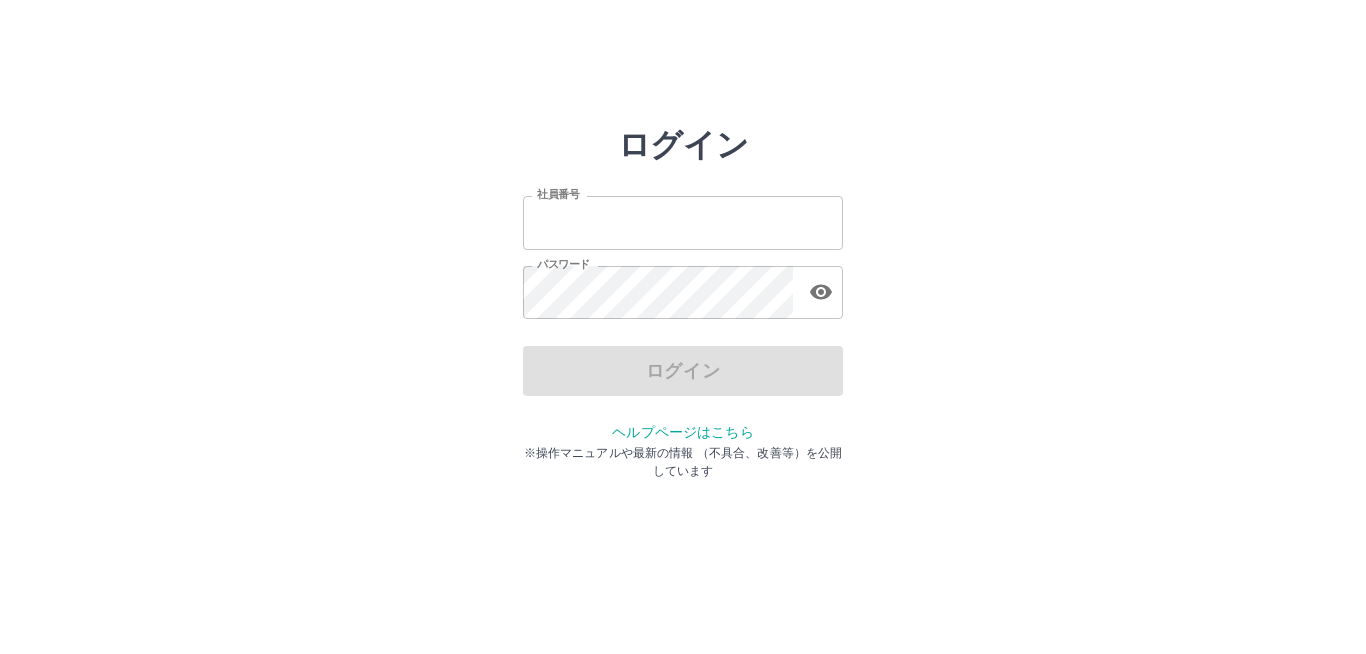 scroll, scrollTop: 0, scrollLeft: 0, axis: both 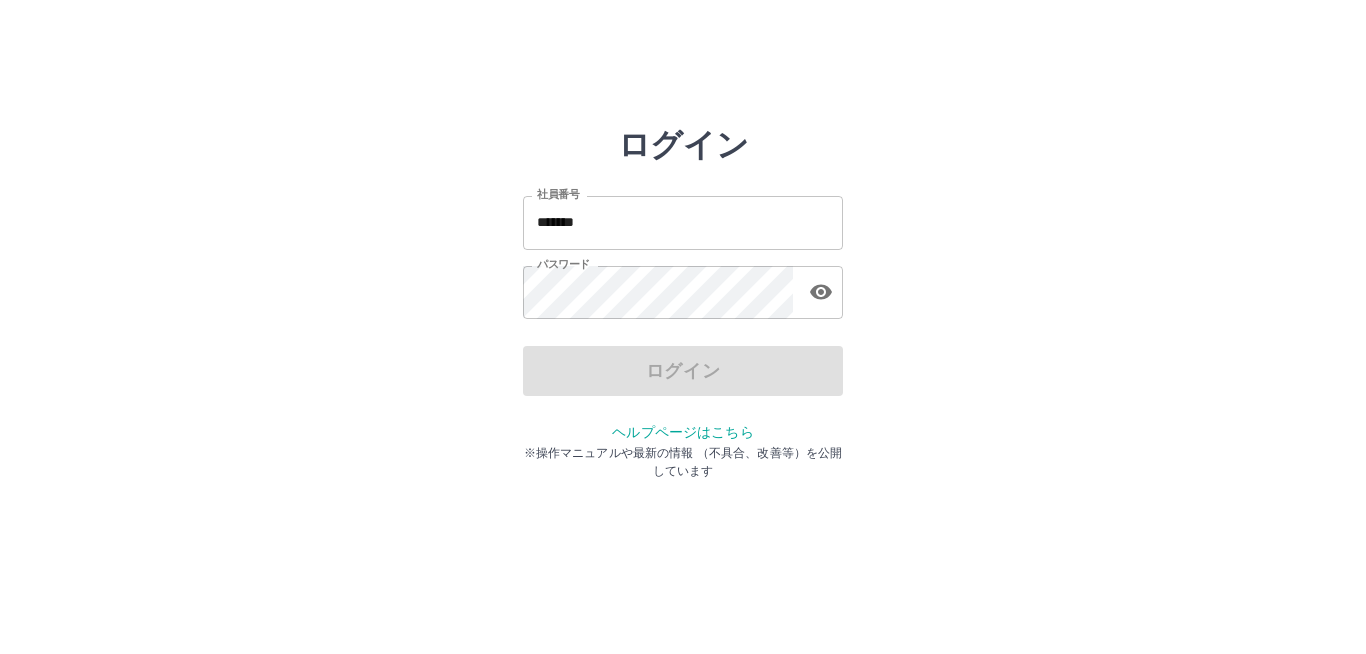 click on "ログイン" at bounding box center (683, 371) 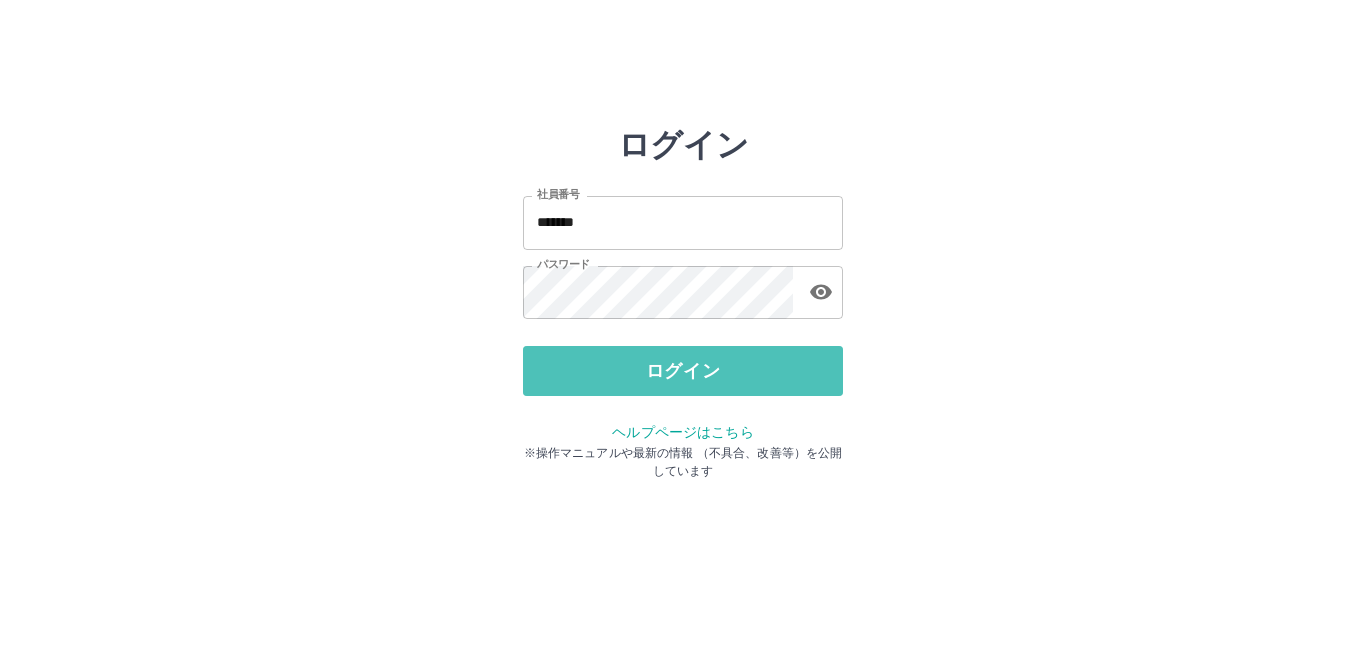 click on "ログイン" at bounding box center [683, 371] 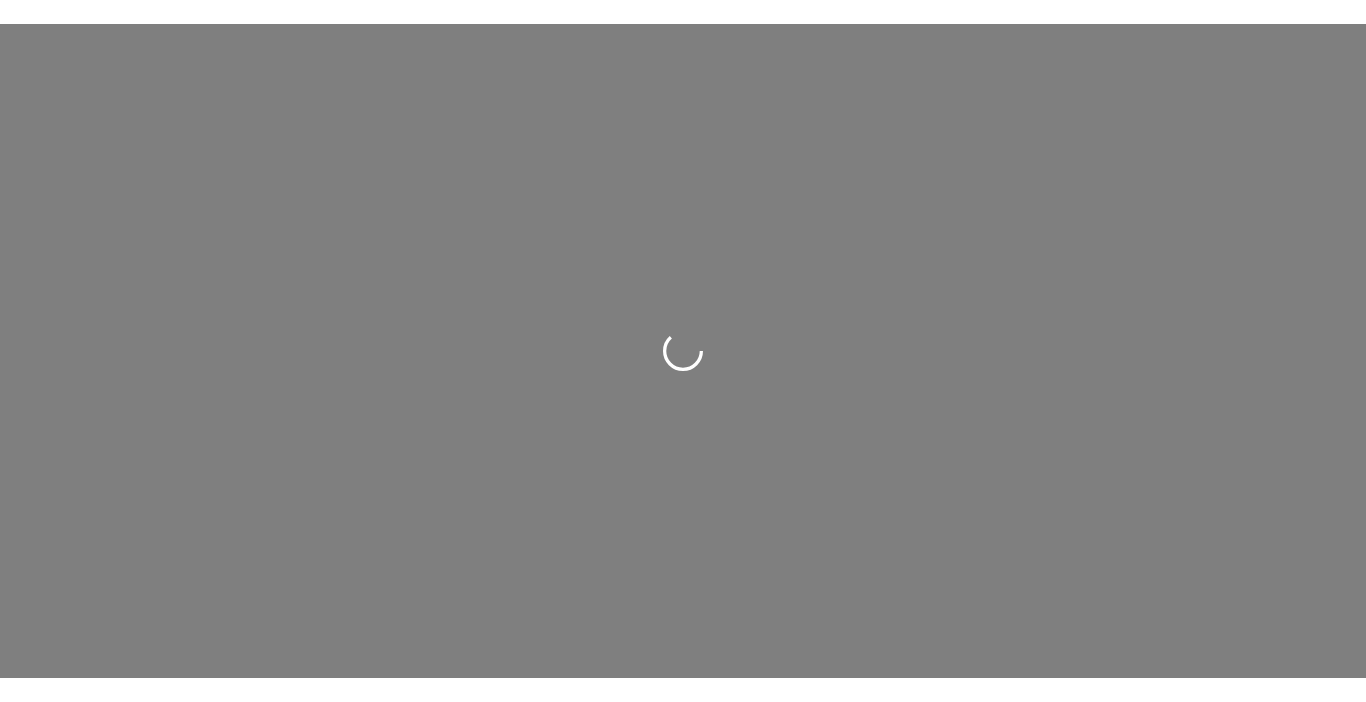 scroll, scrollTop: 0, scrollLeft: 0, axis: both 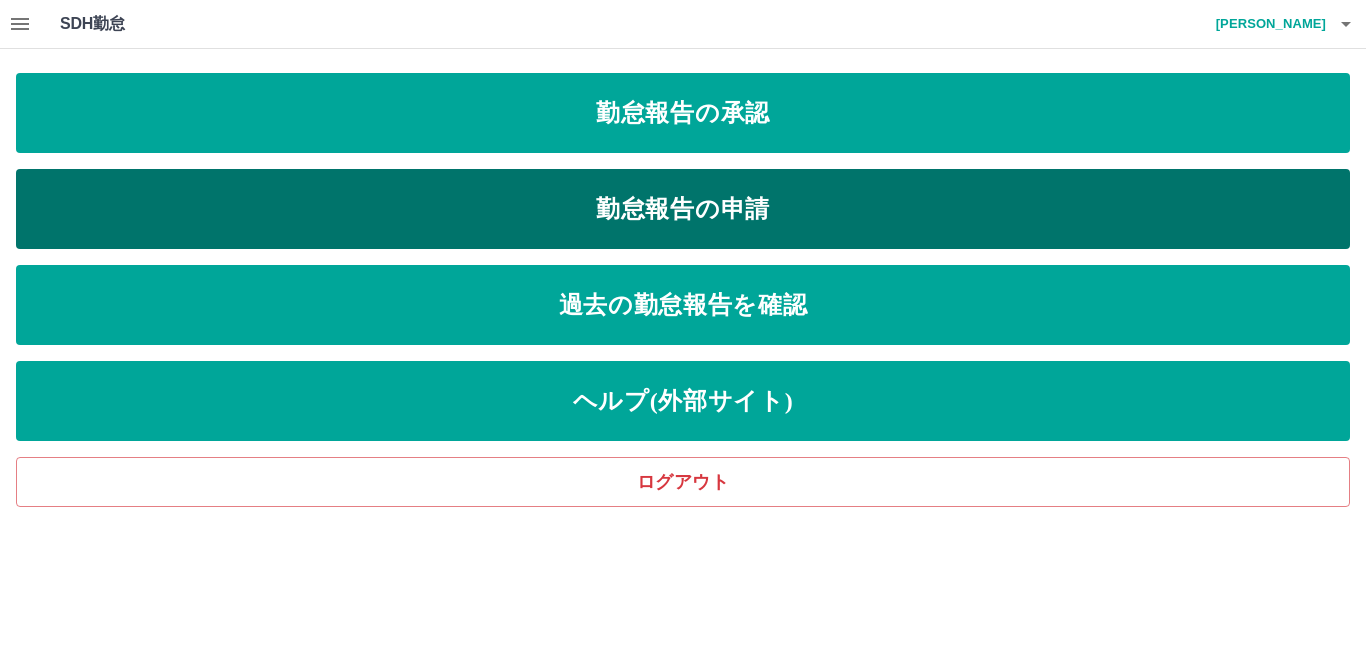 click on "勤怠報告の申請" at bounding box center [683, 209] 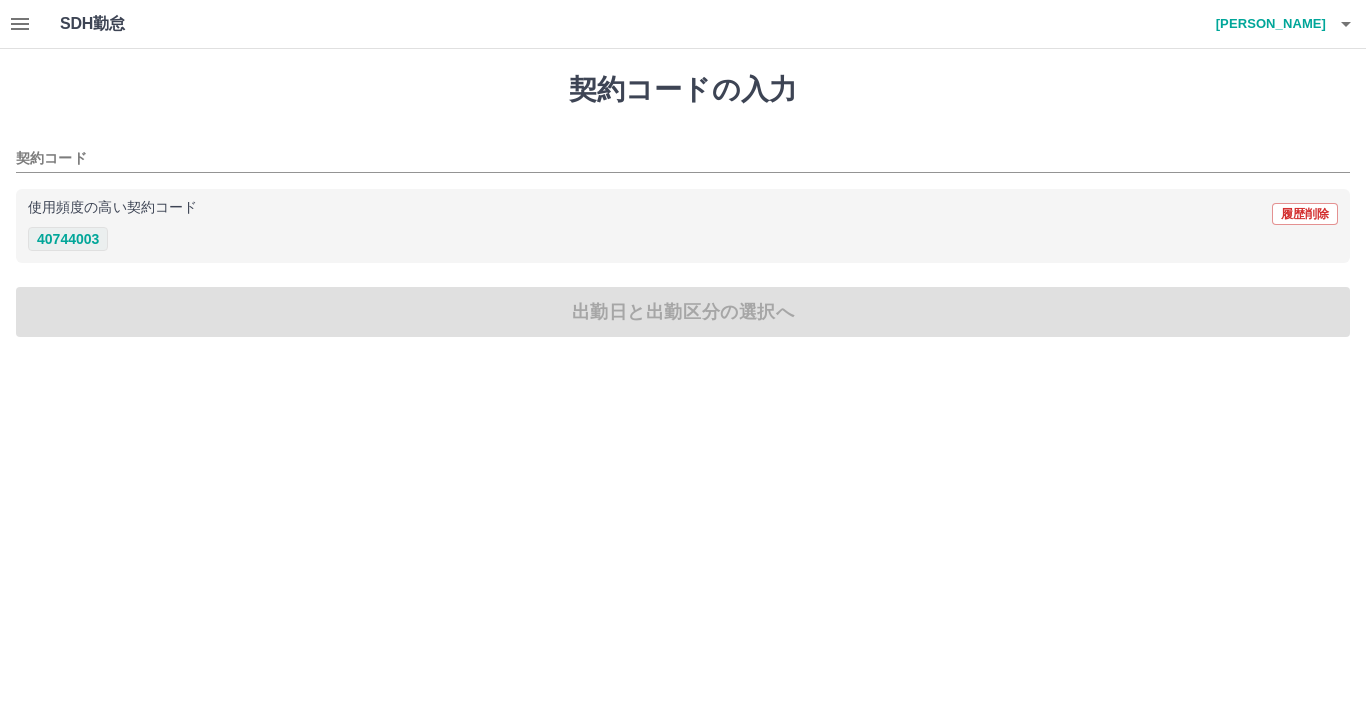 click on "40744003" at bounding box center [68, 239] 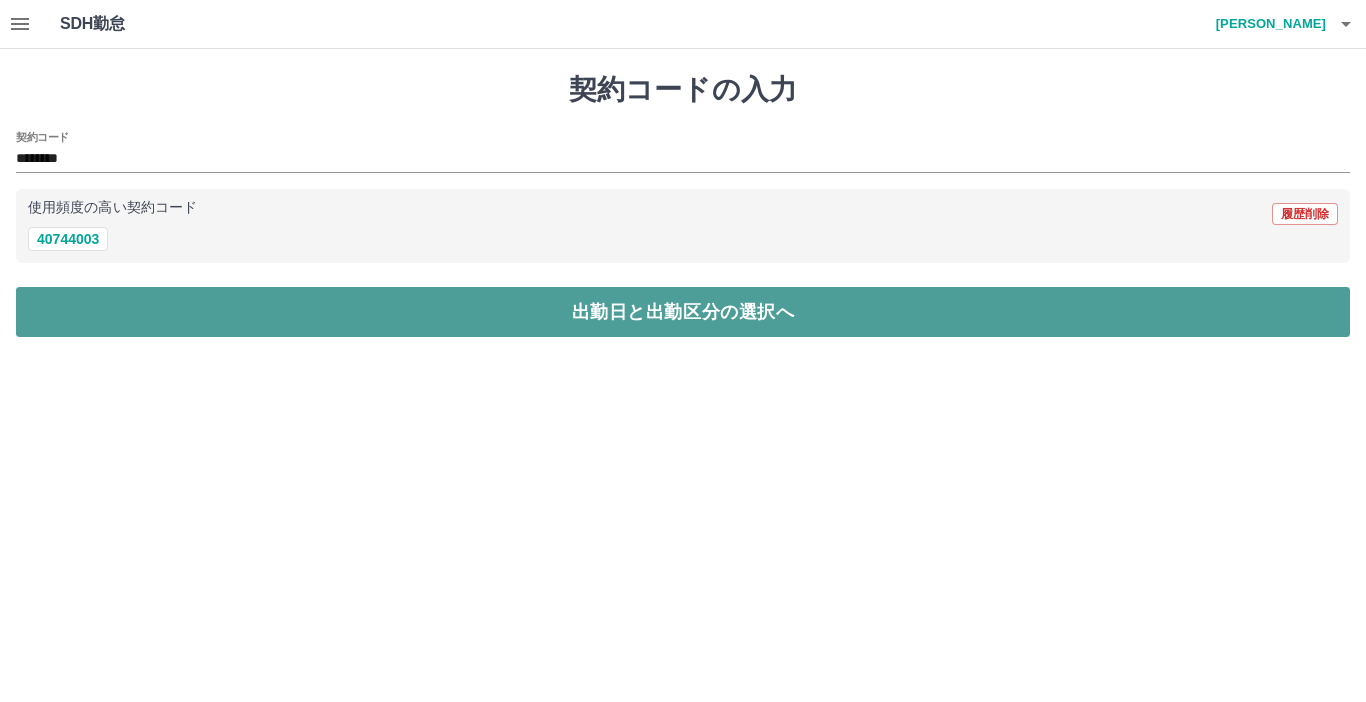 click on "出勤日と出勤区分の選択へ" at bounding box center [683, 312] 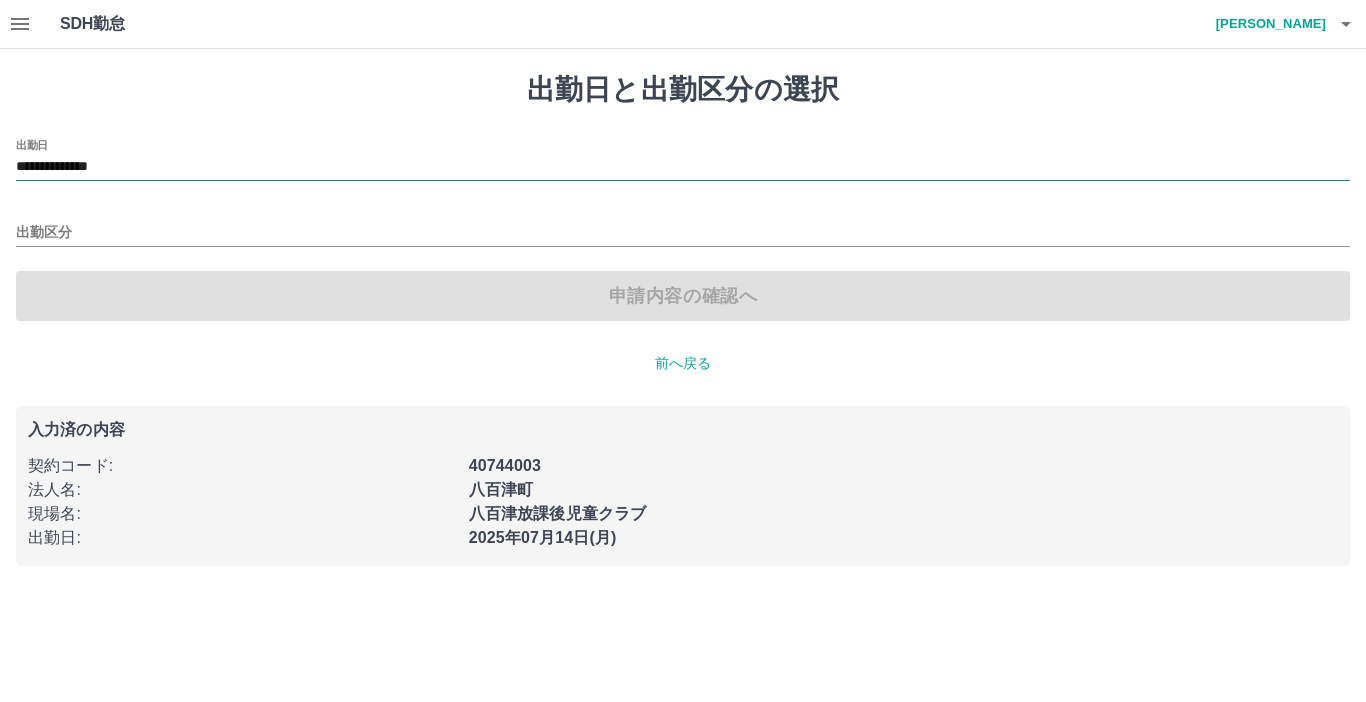 click on "**********" at bounding box center [683, 167] 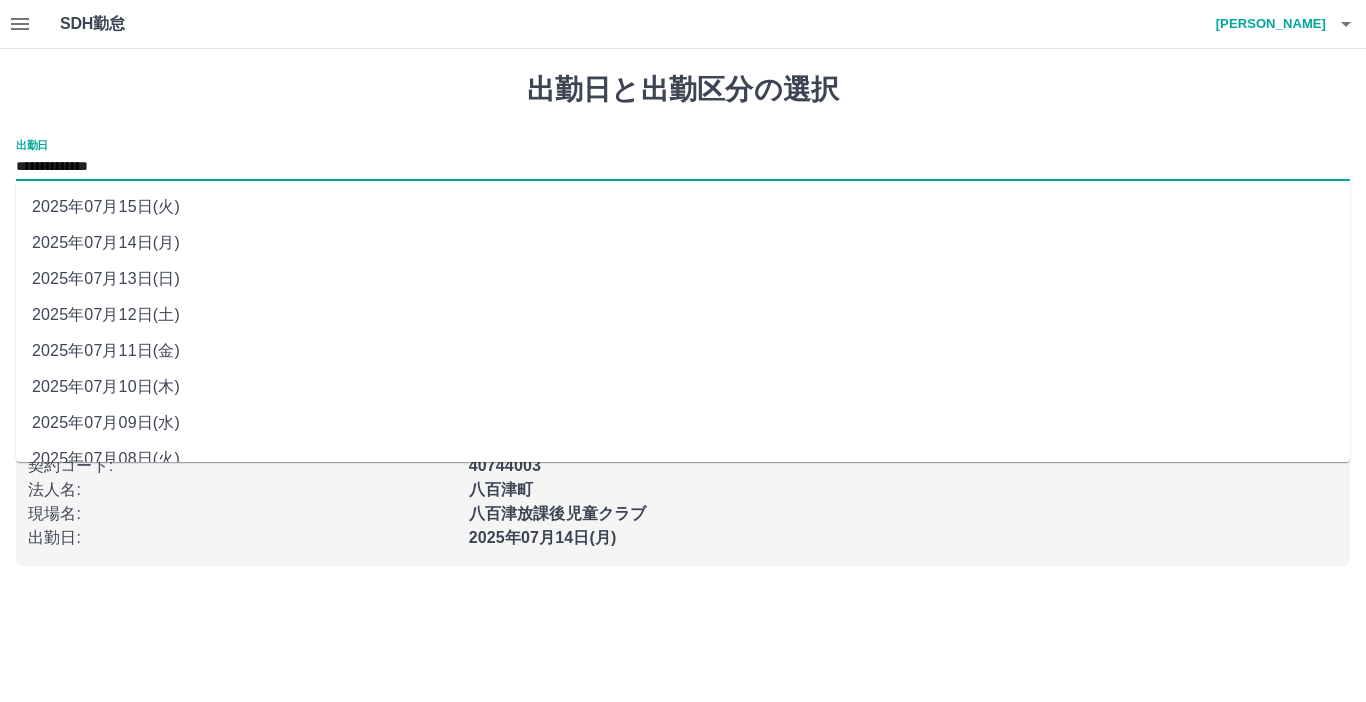 click on "2025年07月13日(日)" at bounding box center [683, 279] 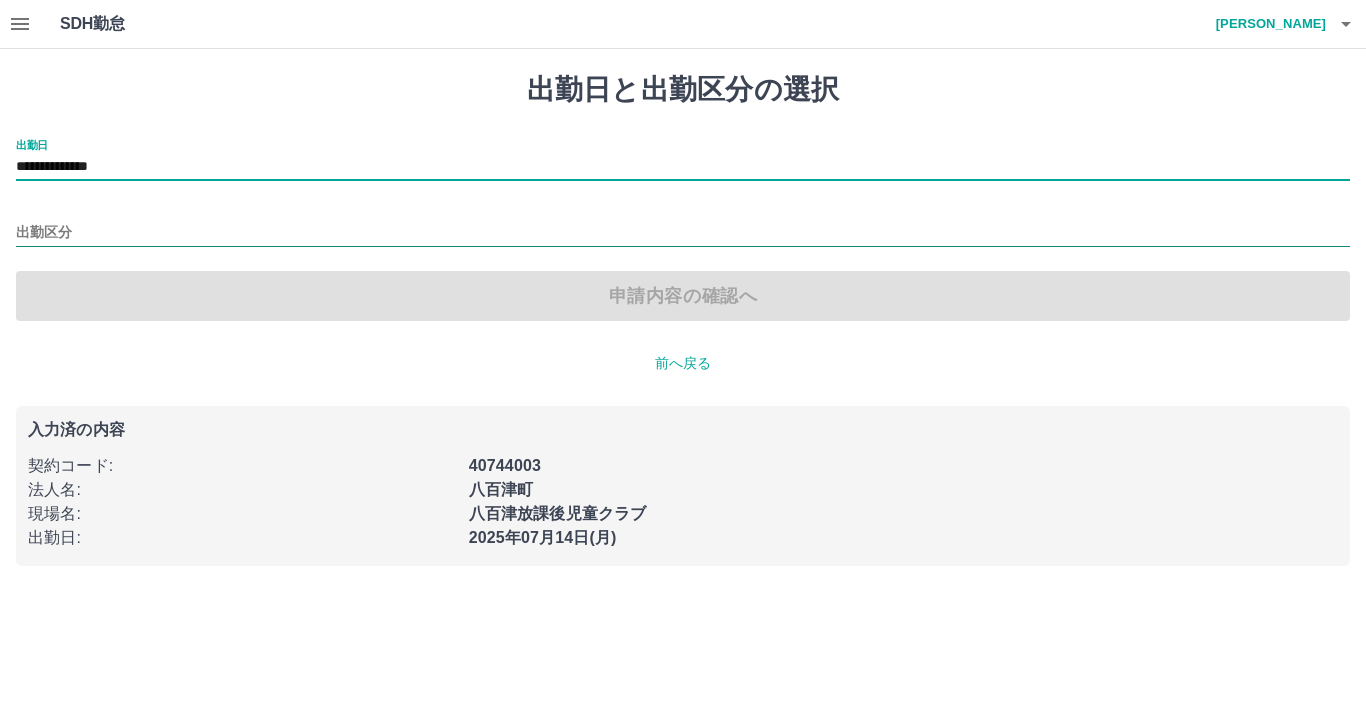 click on "出勤区分" at bounding box center [683, 233] 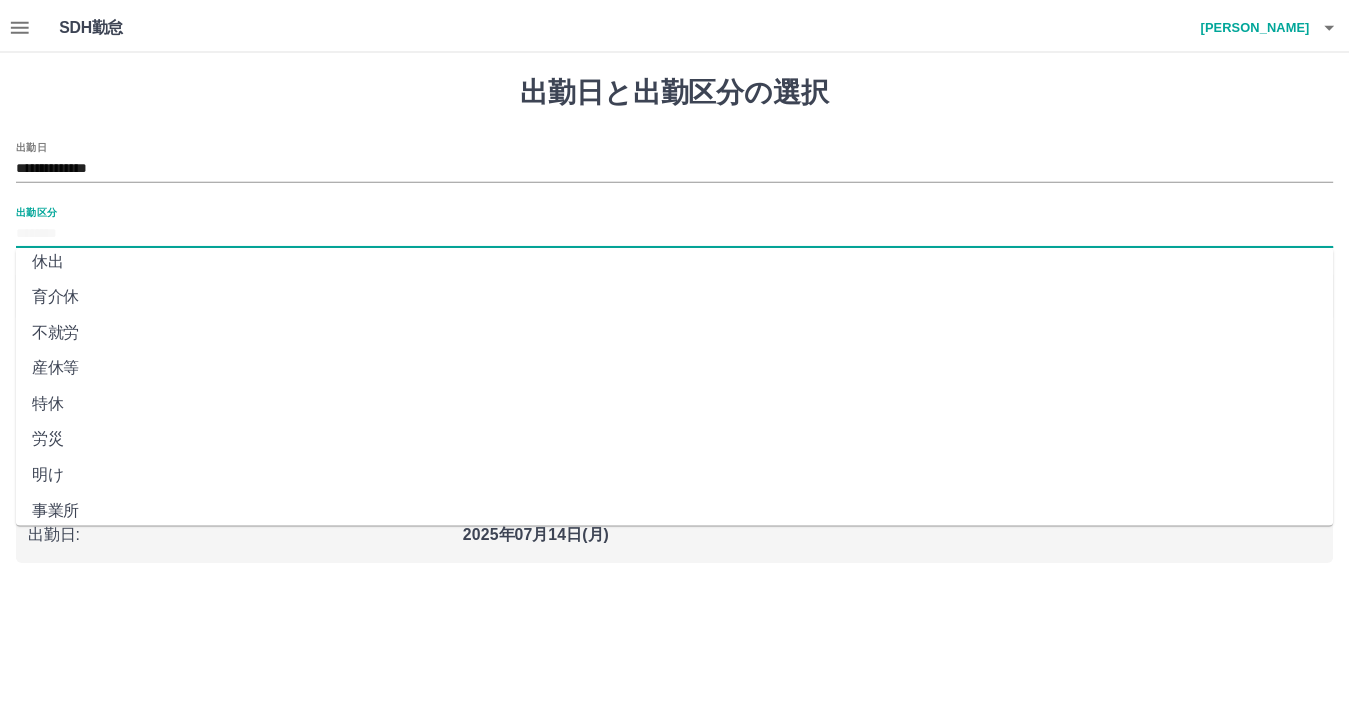 scroll, scrollTop: 383, scrollLeft: 0, axis: vertical 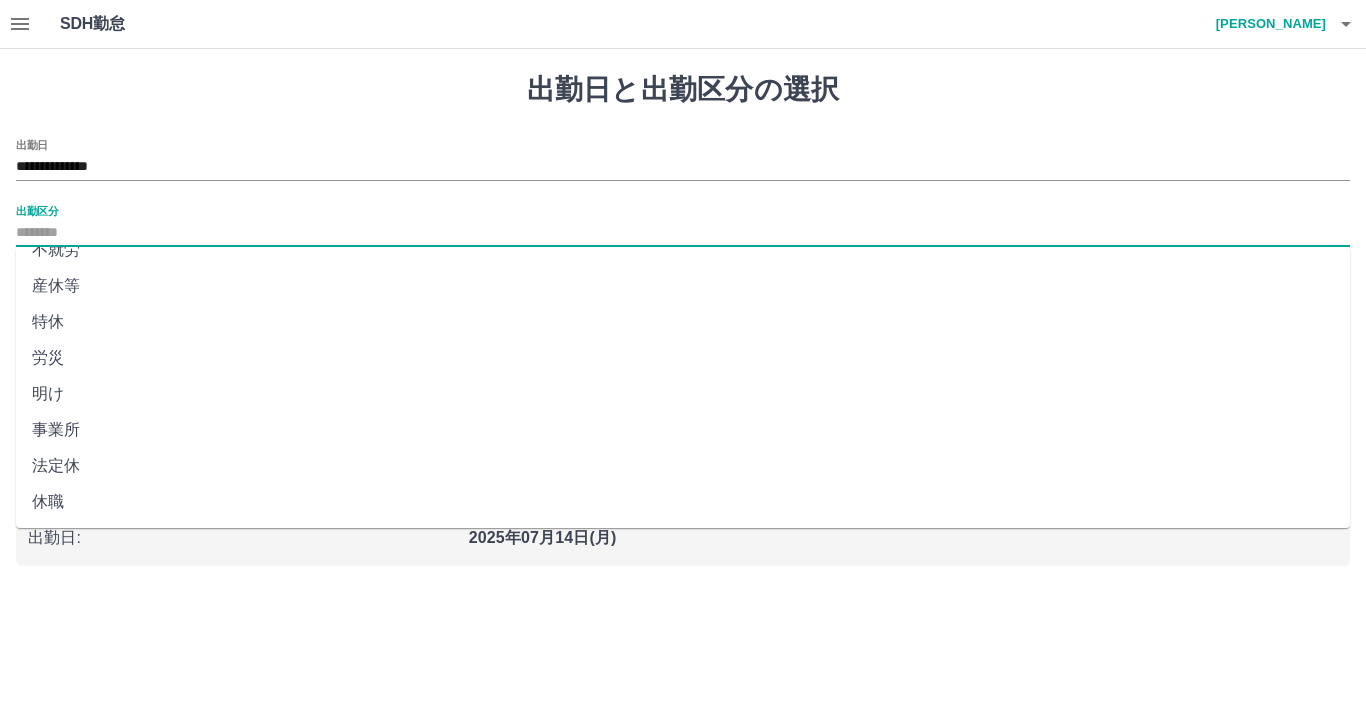 click on "法定休" at bounding box center [683, 466] 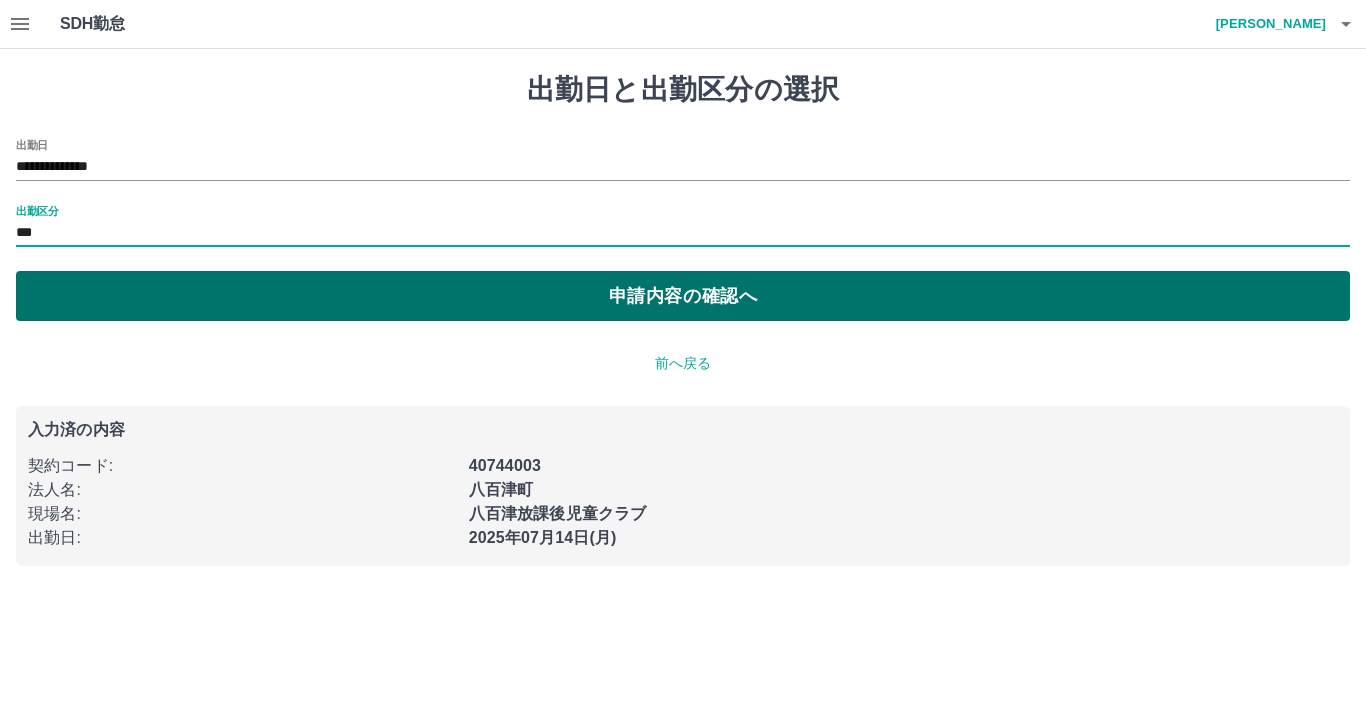 click on "申請内容の確認へ" at bounding box center [683, 296] 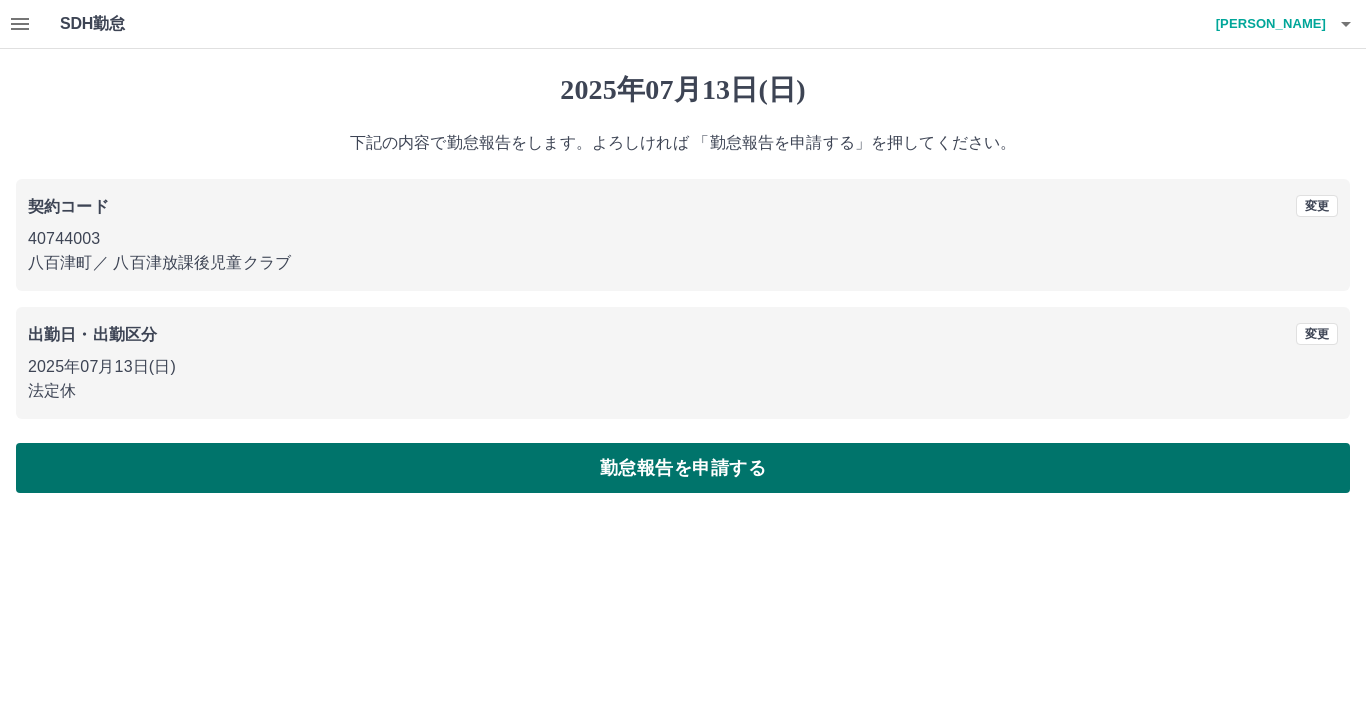 click on "勤怠報告を申請する" at bounding box center (683, 468) 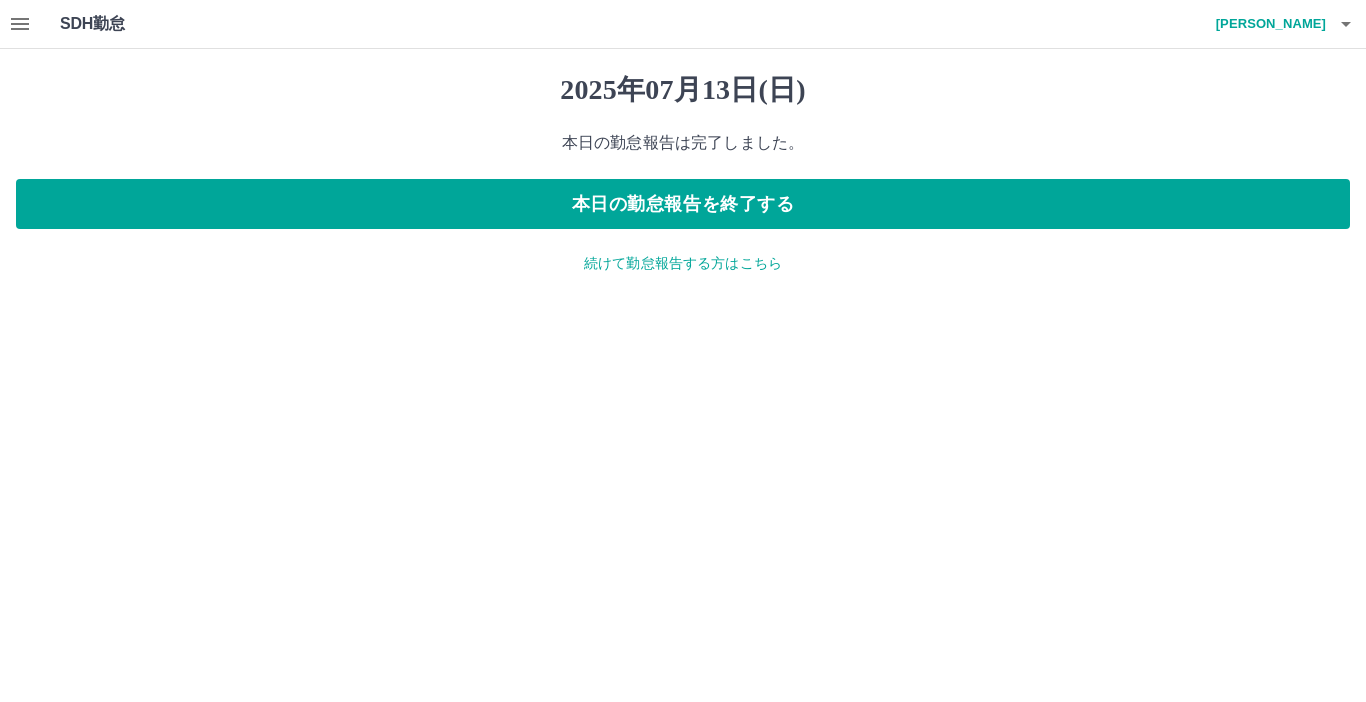 click on "続けて勤怠報告する方はこちら" at bounding box center [683, 263] 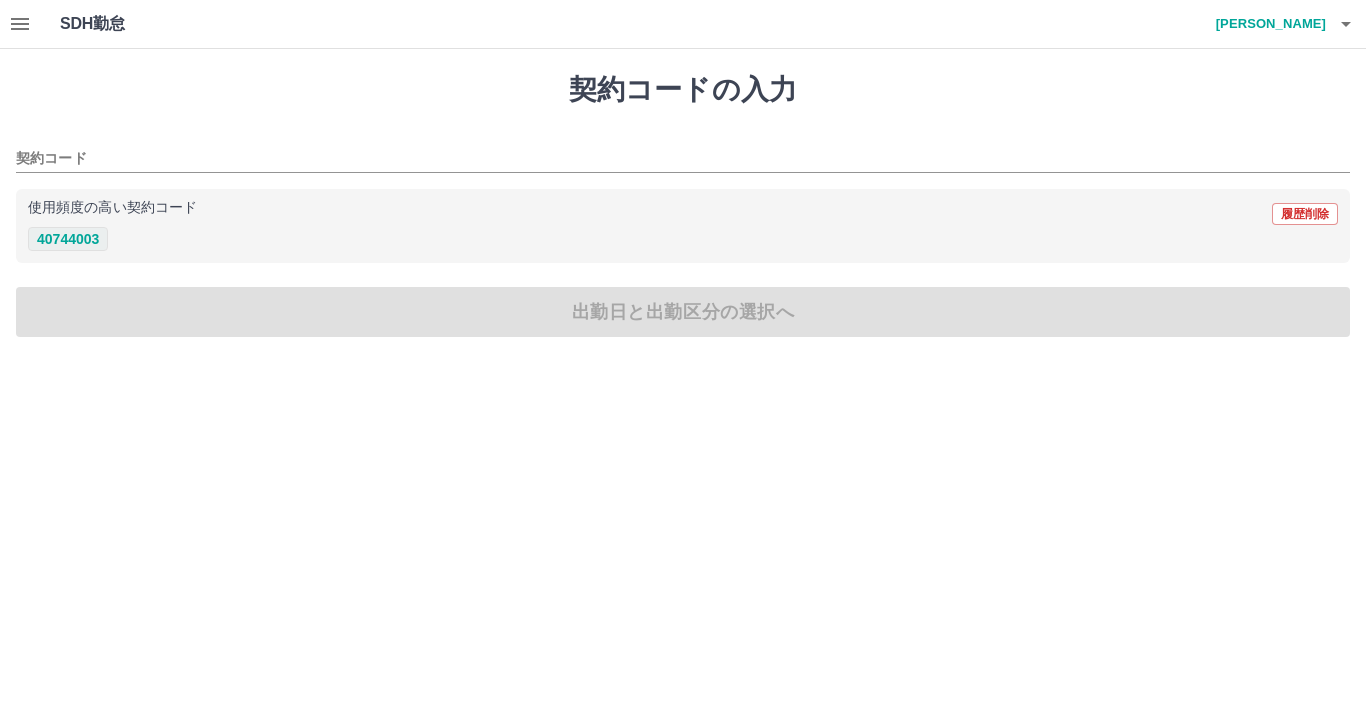 click on "40744003" at bounding box center [68, 239] 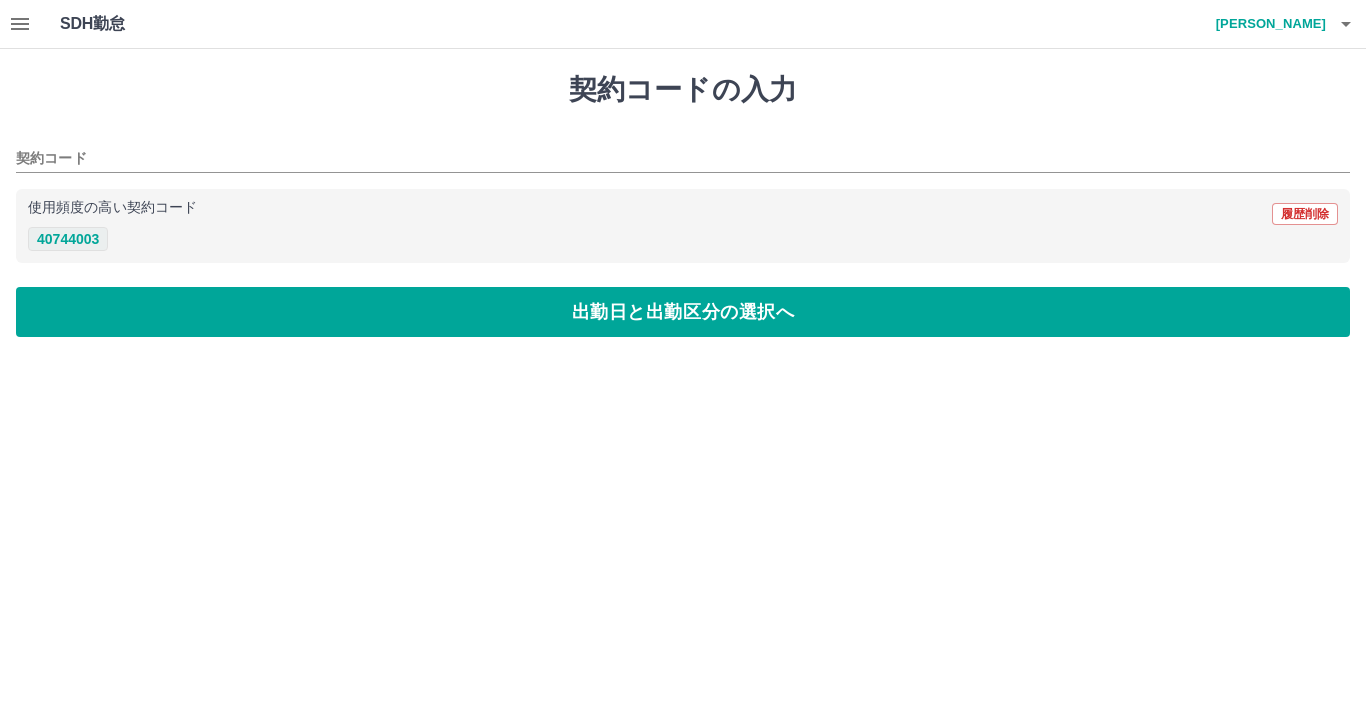 type on "********" 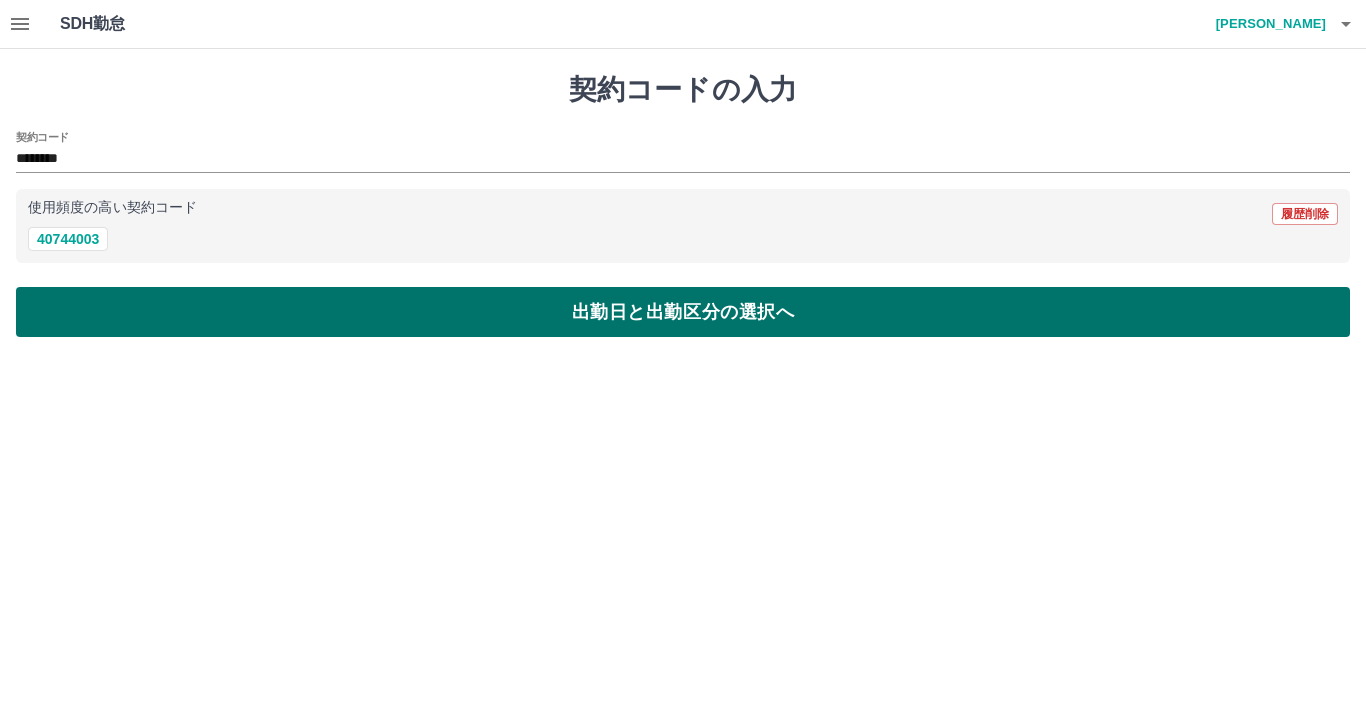 click on "出勤日と出勤区分の選択へ" at bounding box center [683, 312] 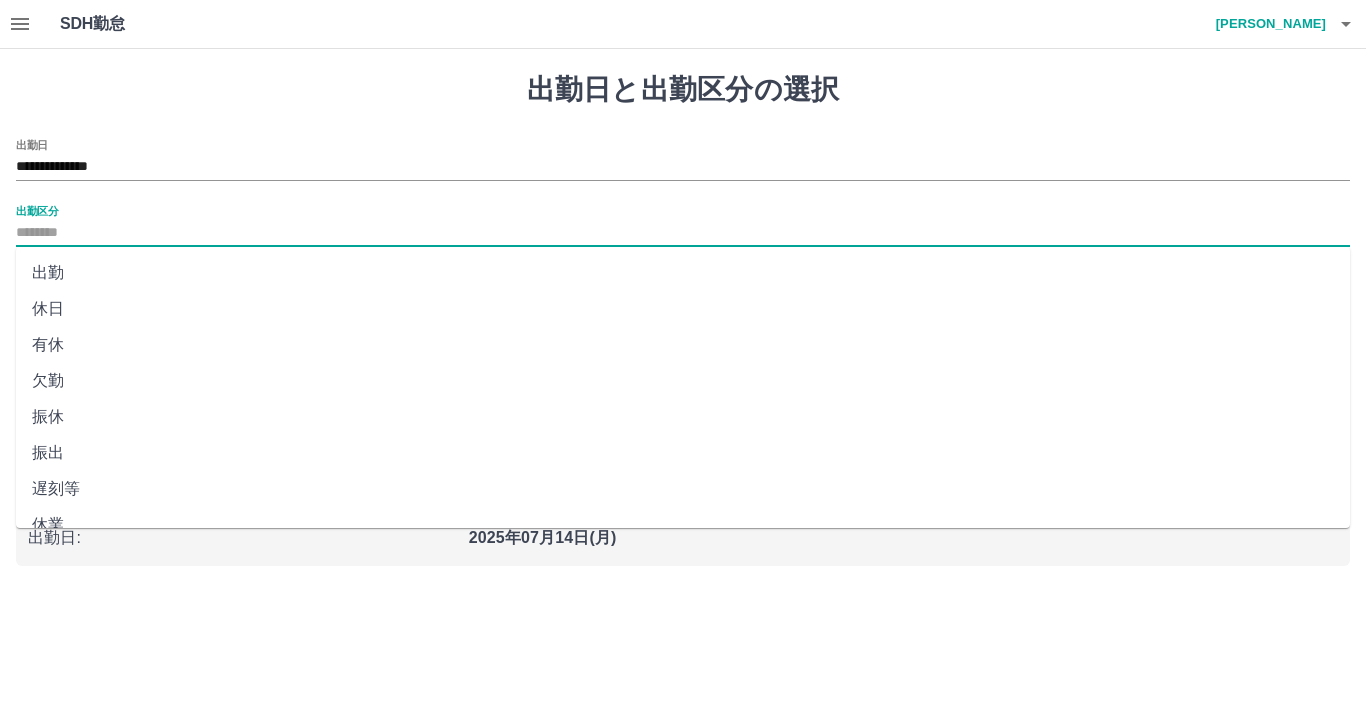 click on "出勤区分" at bounding box center (683, 233) 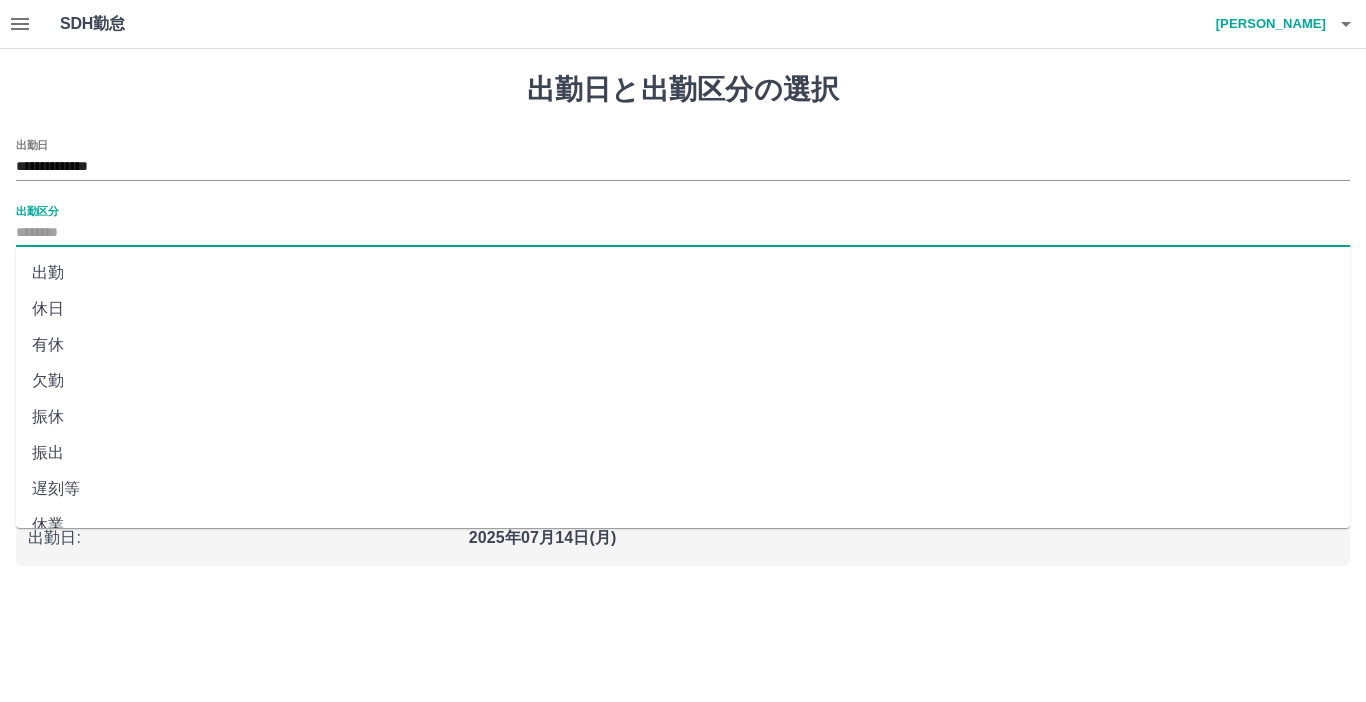 click on "出勤" at bounding box center (683, 273) 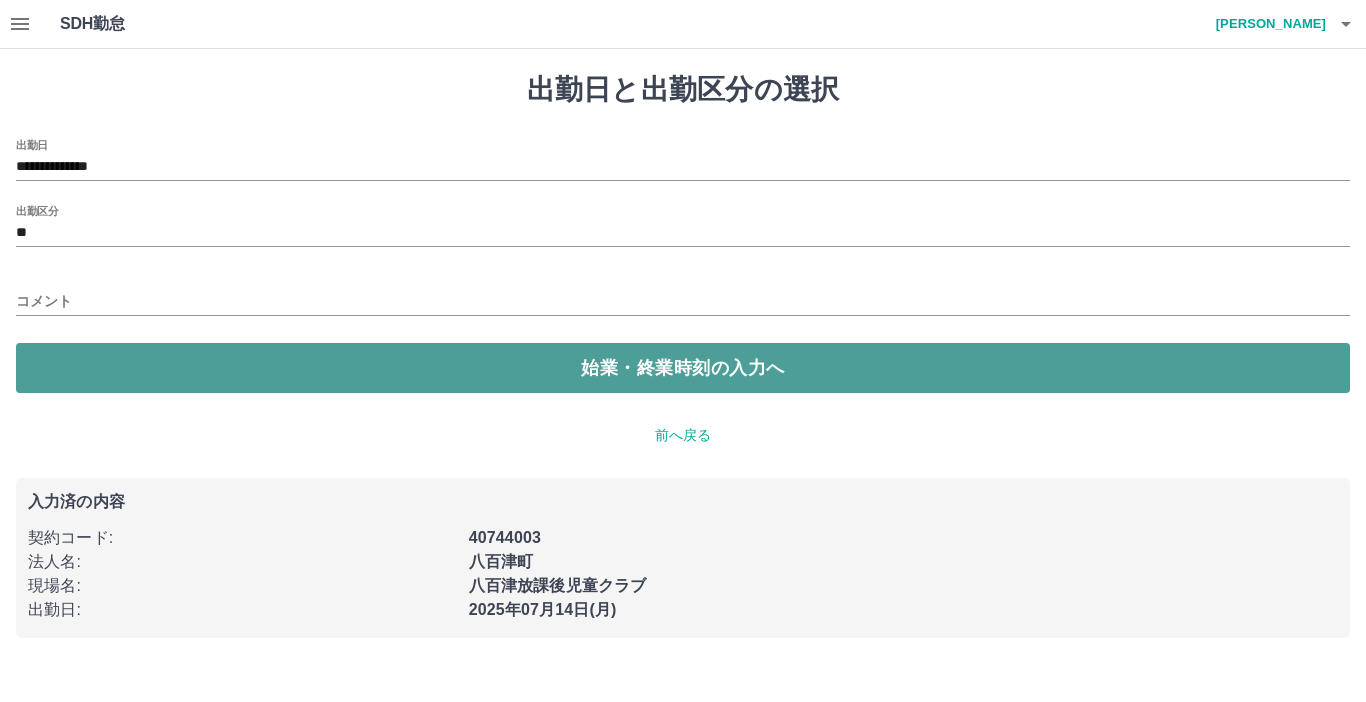 click on "始業・終業時刻の入力へ" at bounding box center (683, 368) 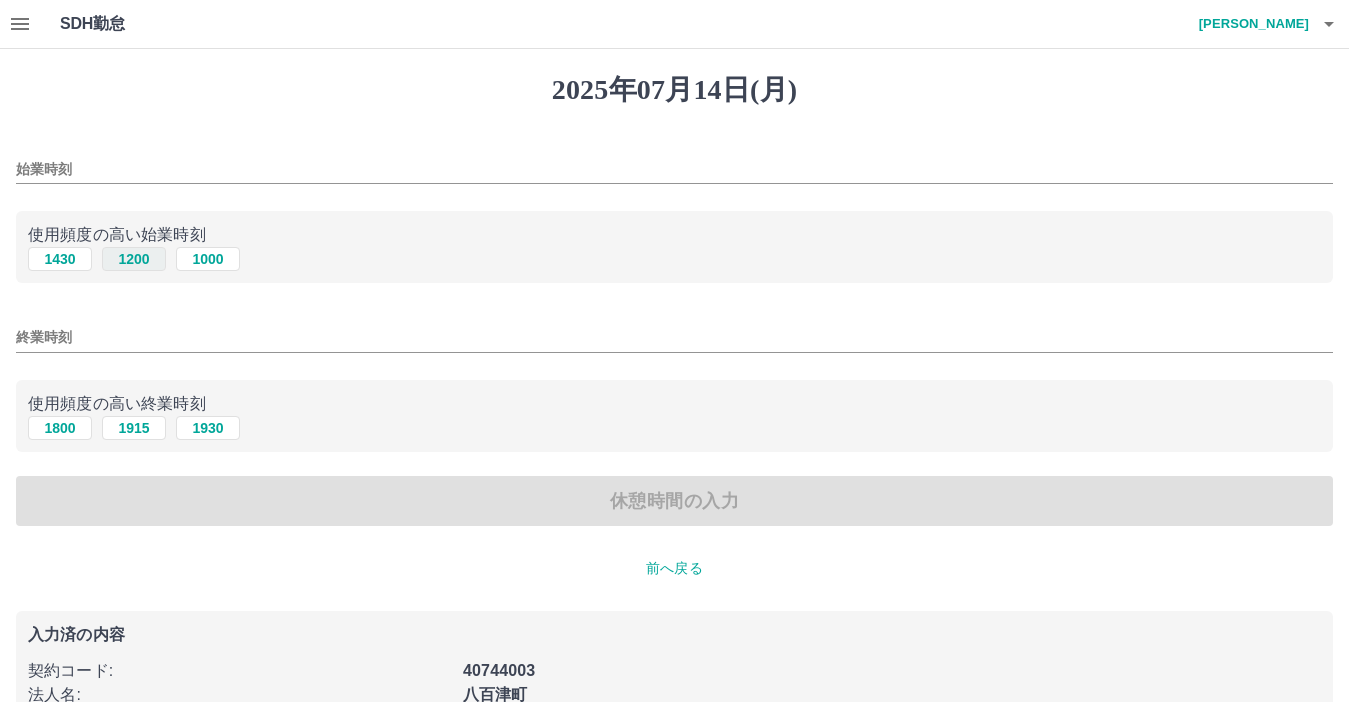 click on "1200" at bounding box center (134, 259) 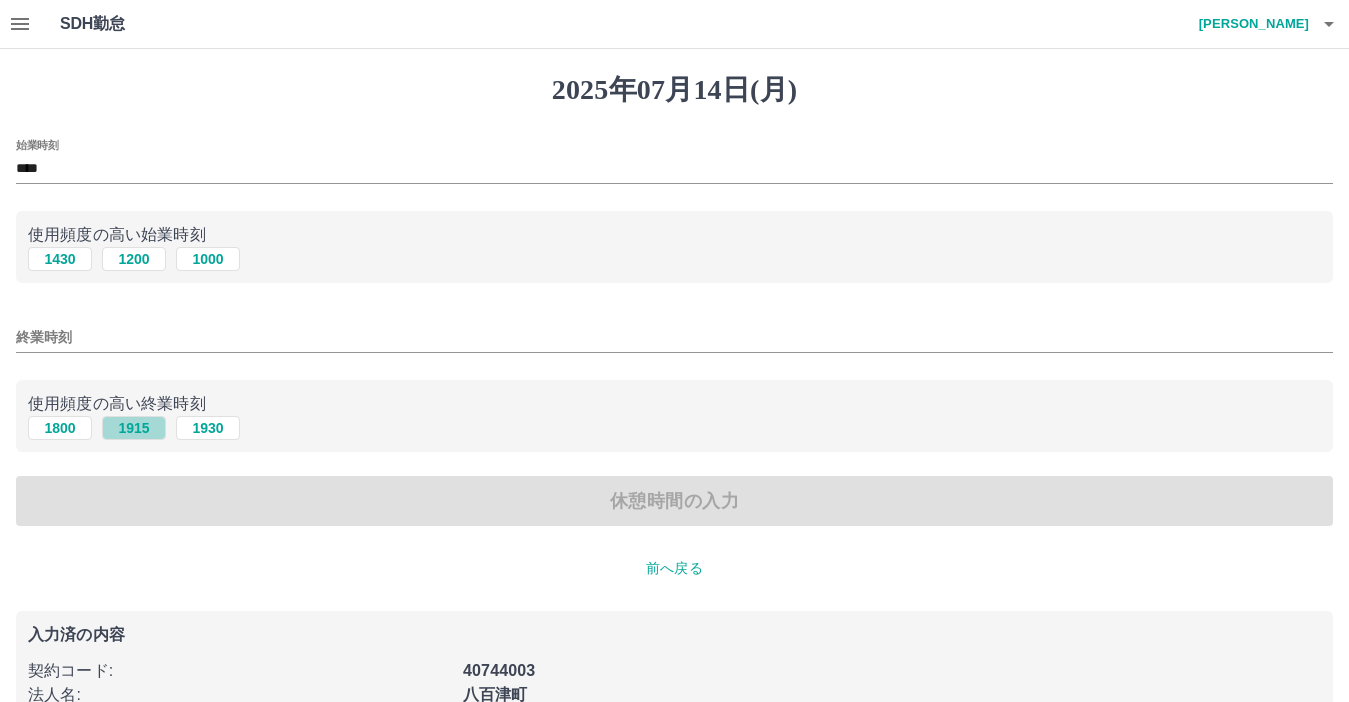 click on "1915" at bounding box center (134, 428) 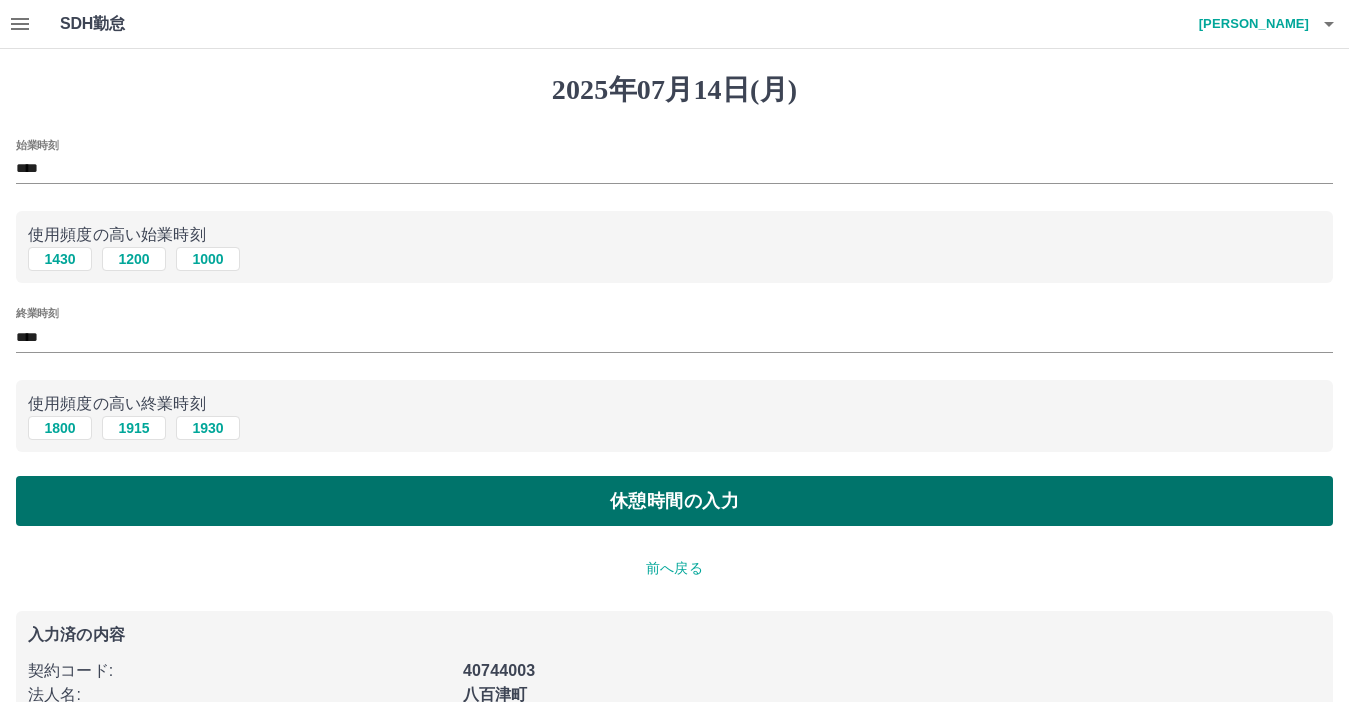 click on "休憩時間の入力" at bounding box center [674, 501] 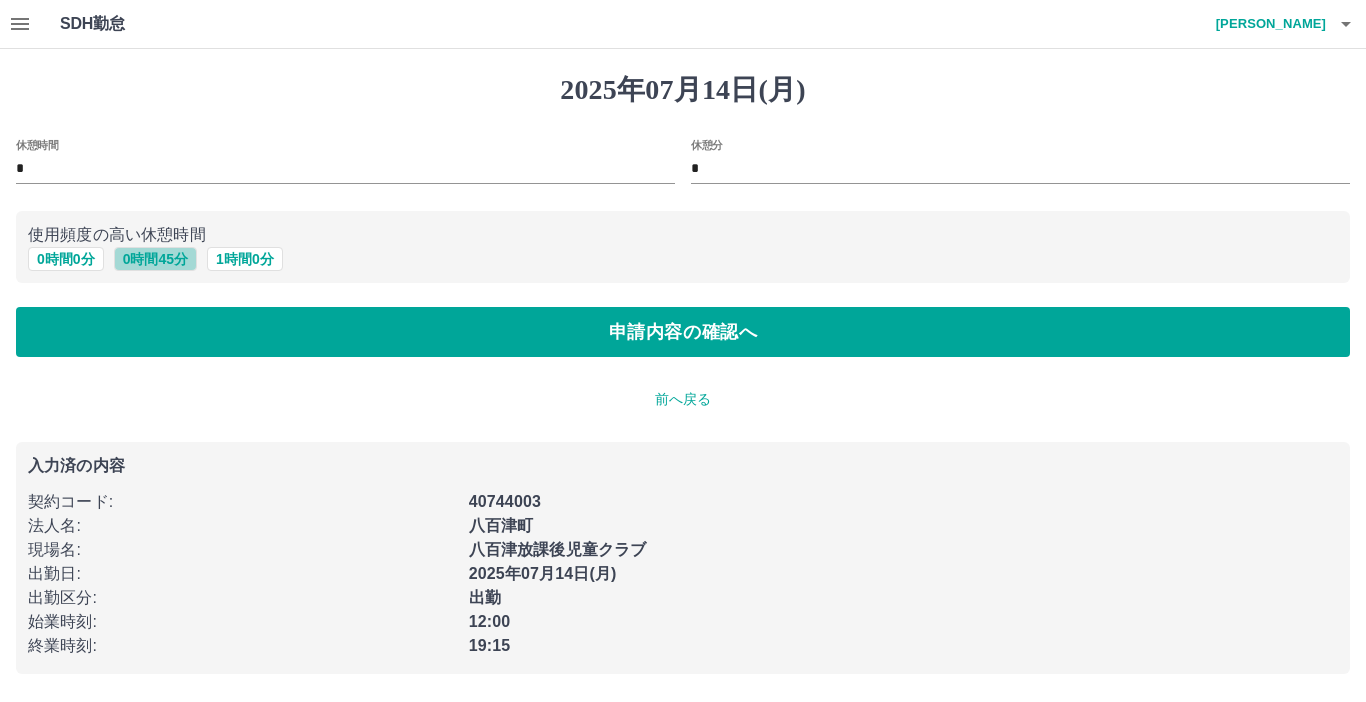 click on "0 時間 45 分" at bounding box center (155, 259) 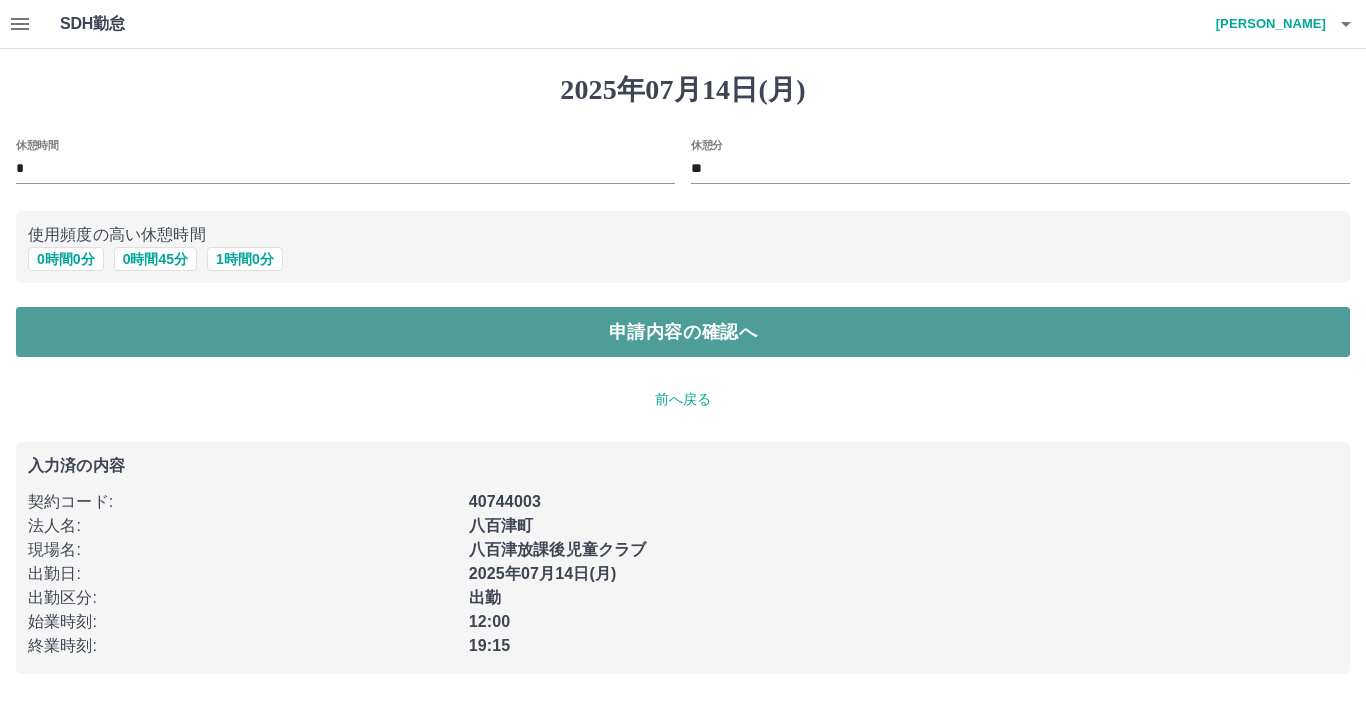 click on "申請内容の確認へ" at bounding box center [683, 332] 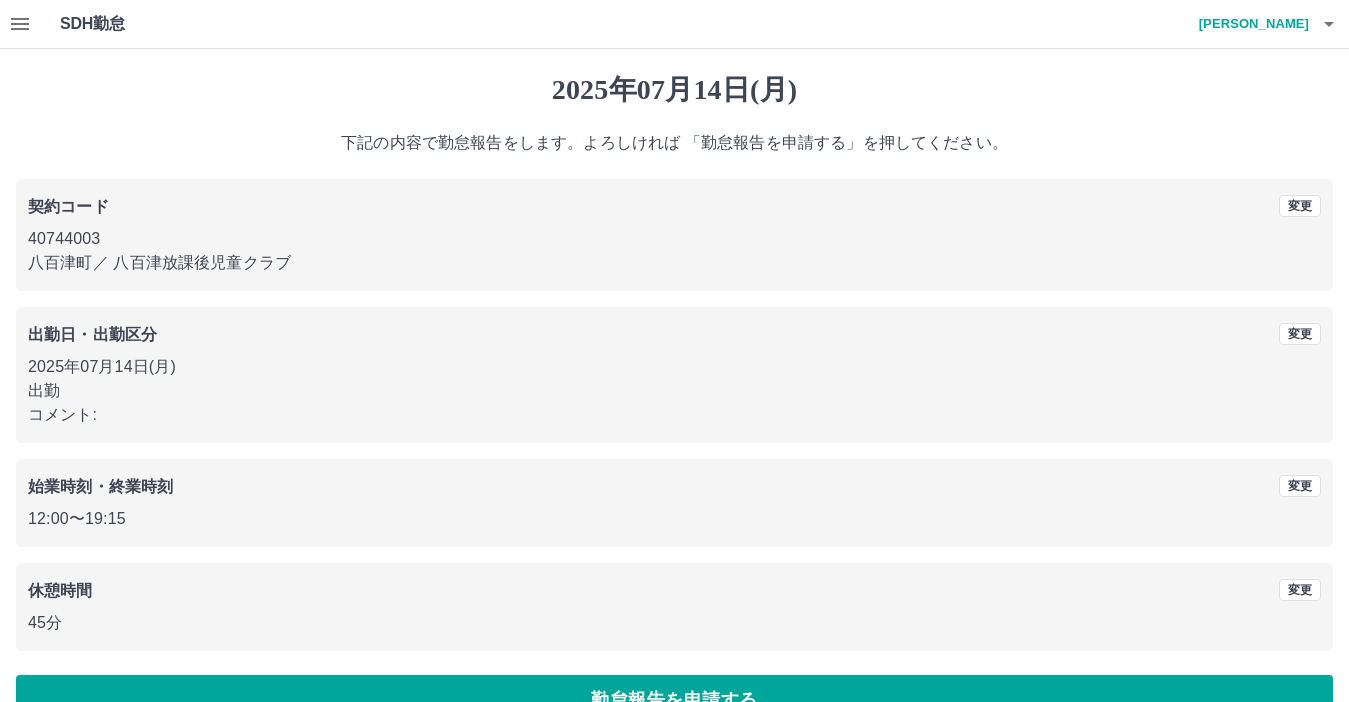 scroll, scrollTop: 47, scrollLeft: 0, axis: vertical 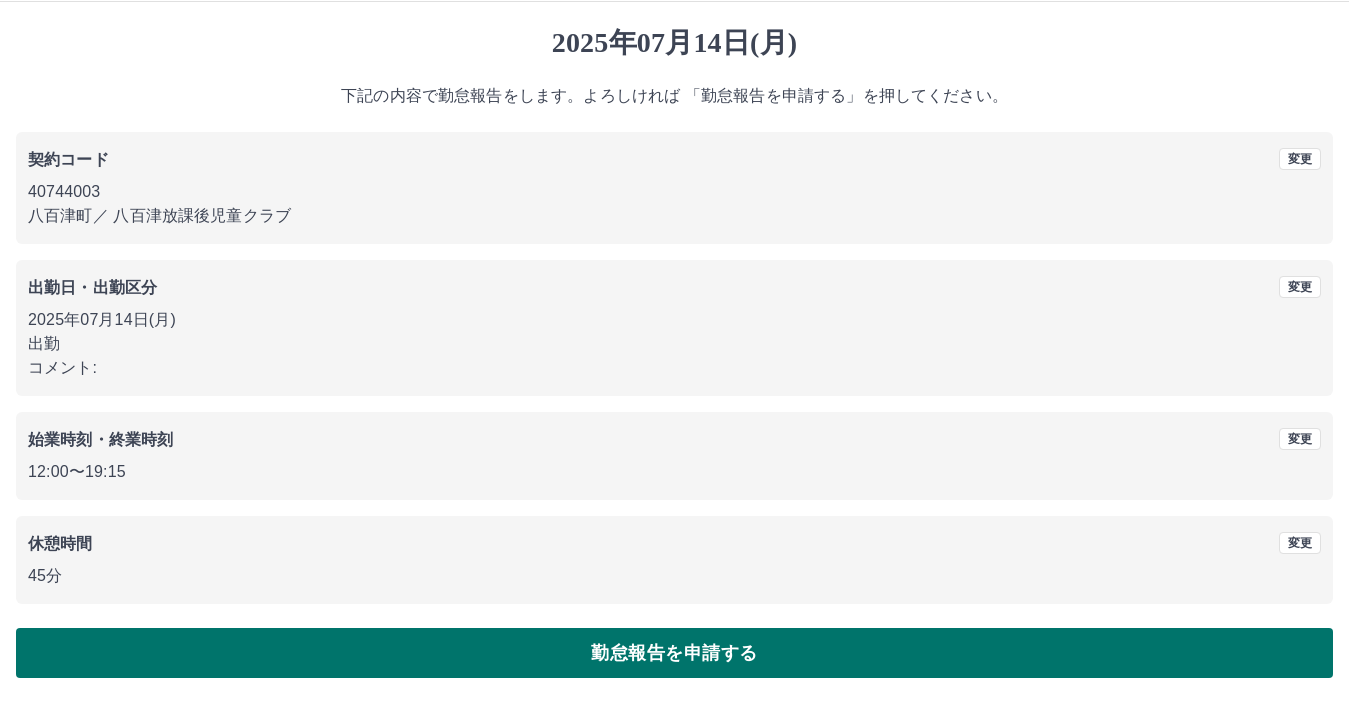 click on "勤怠報告を申請する" at bounding box center [674, 653] 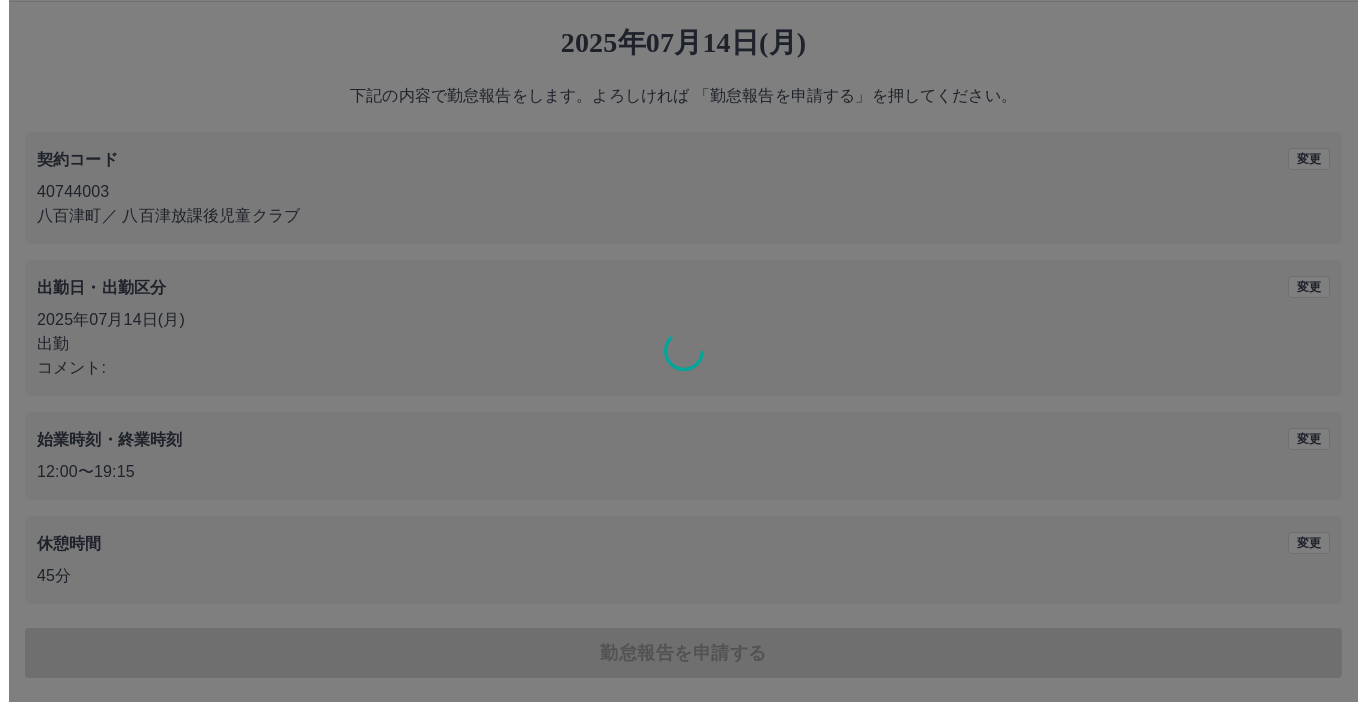 scroll, scrollTop: 0, scrollLeft: 0, axis: both 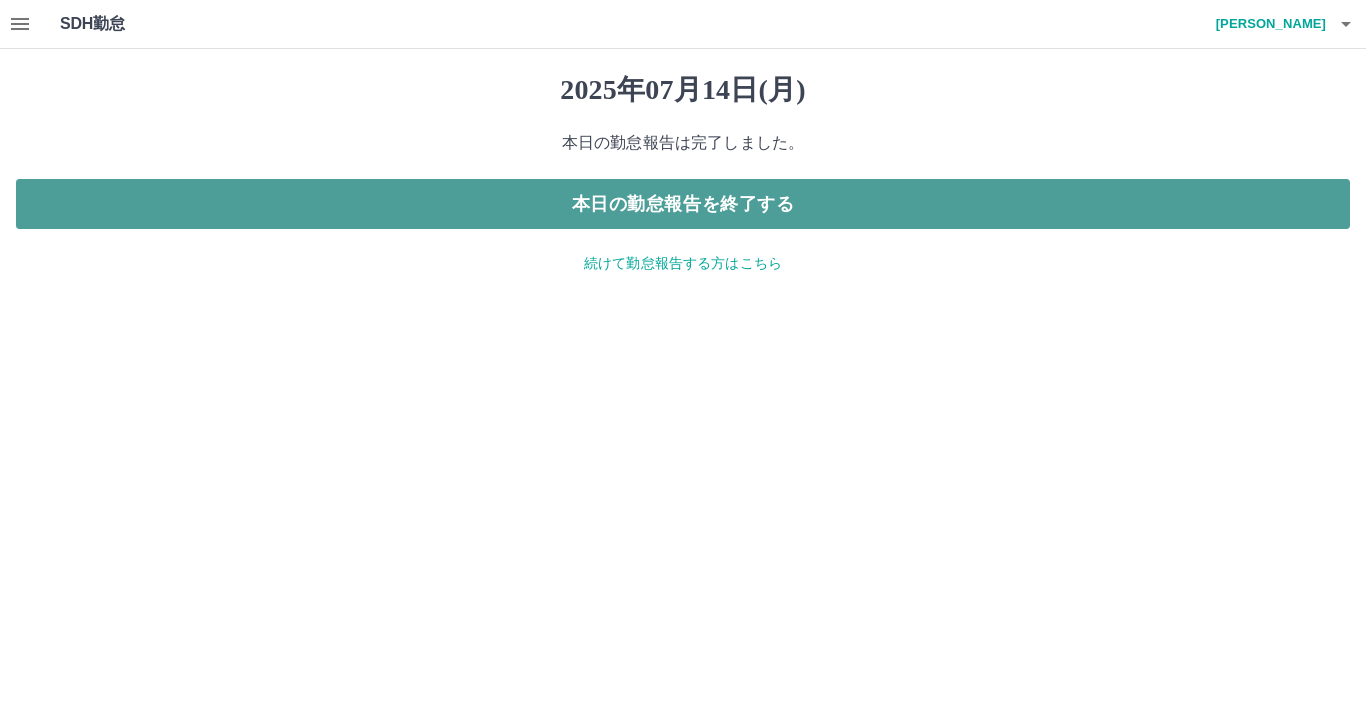 click on "本日の勤怠報告を終了する" at bounding box center [683, 204] 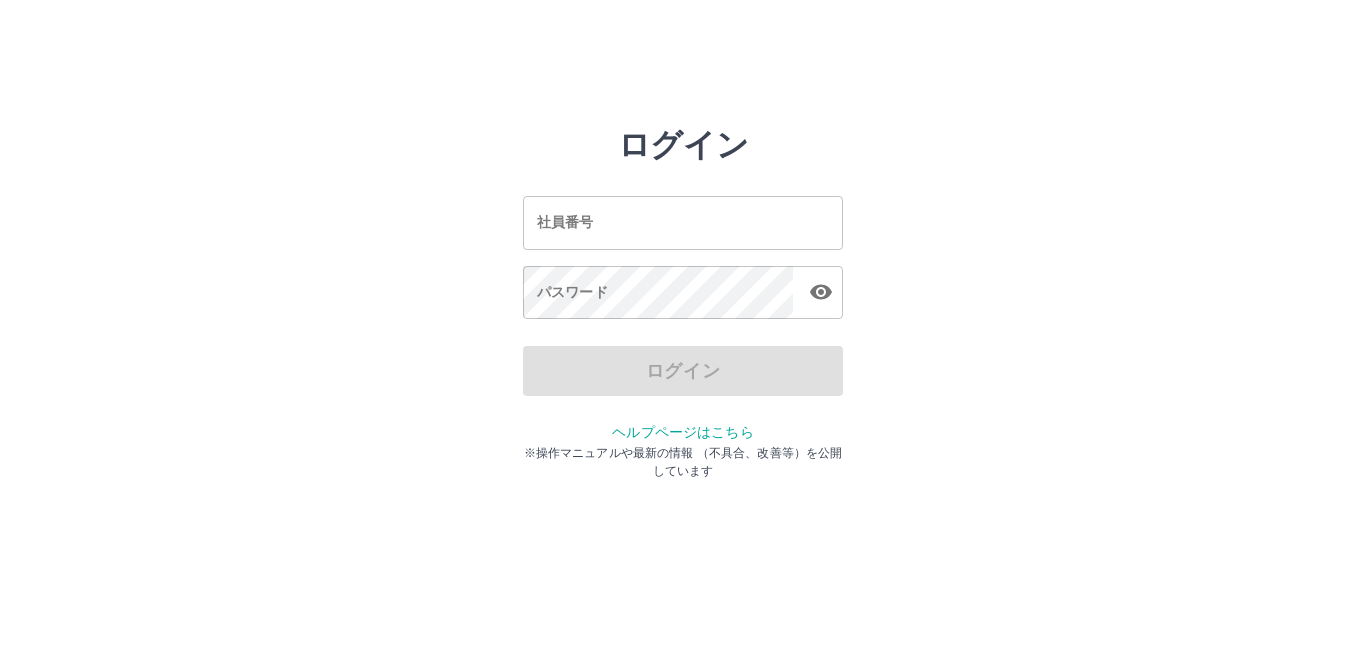 scroll, scrollTop: 0, scrollLeft: 0, axis: both 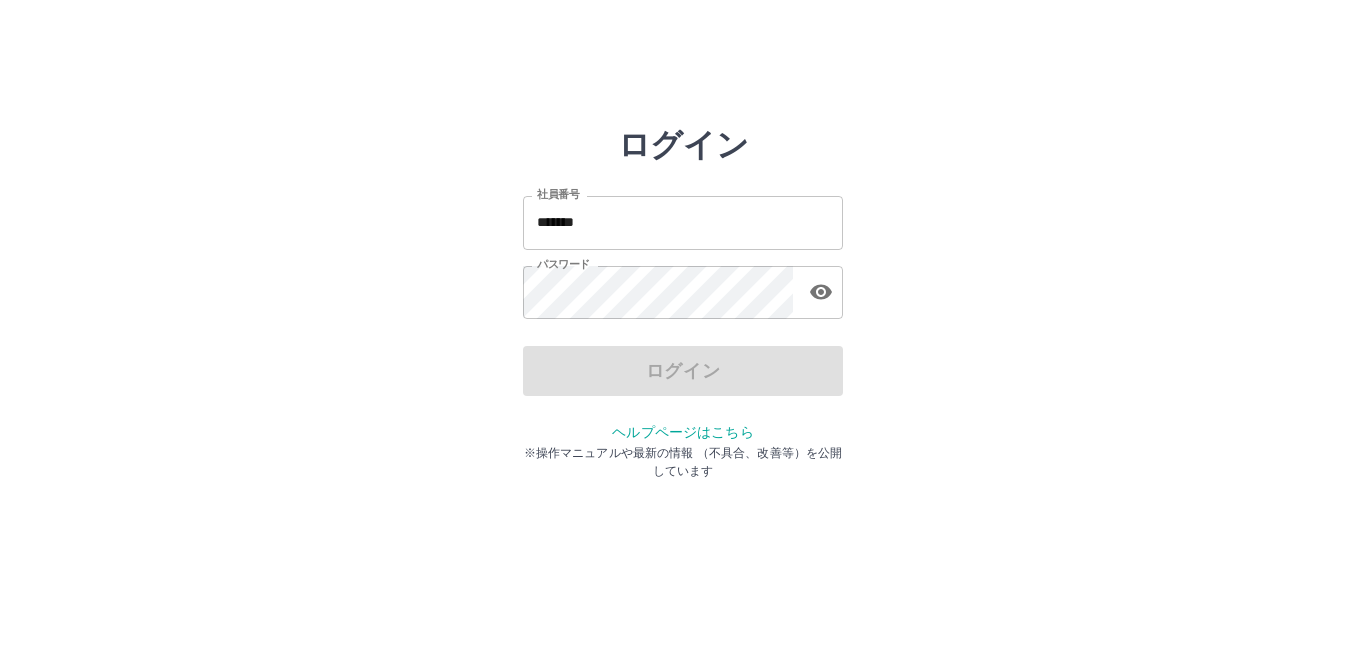click on "*******" at bounding box center (683, 222) 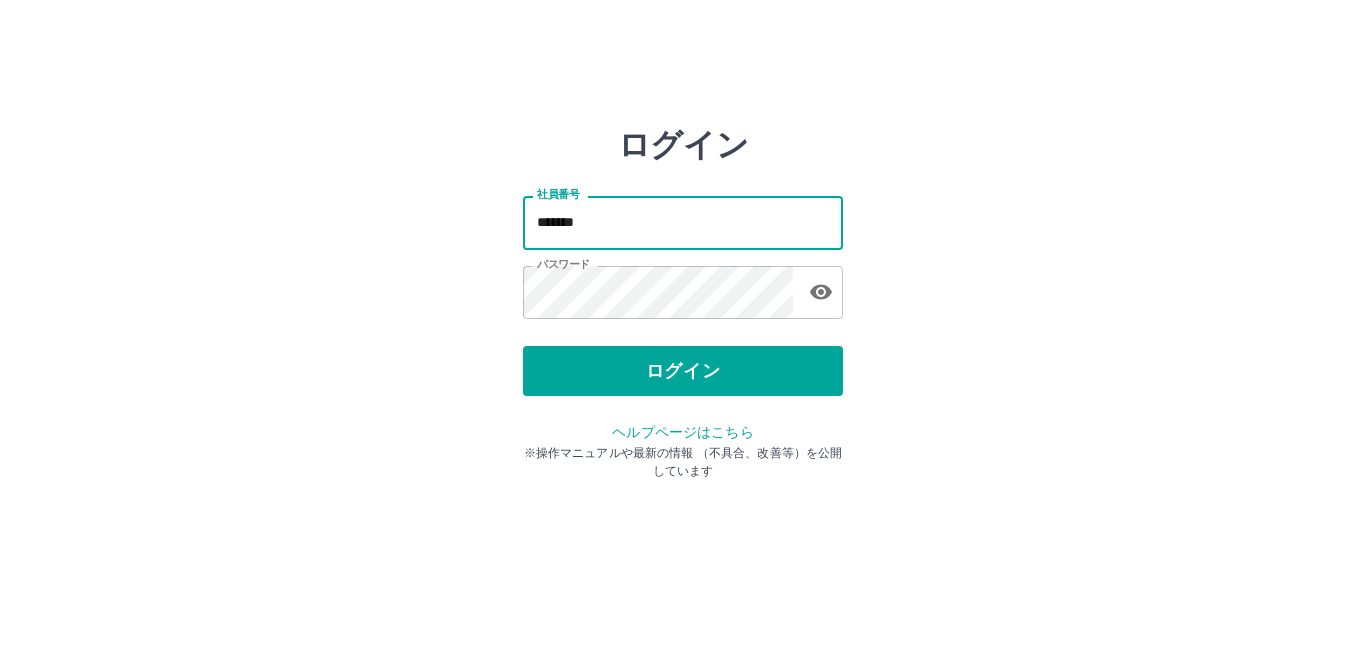 type on "*******" 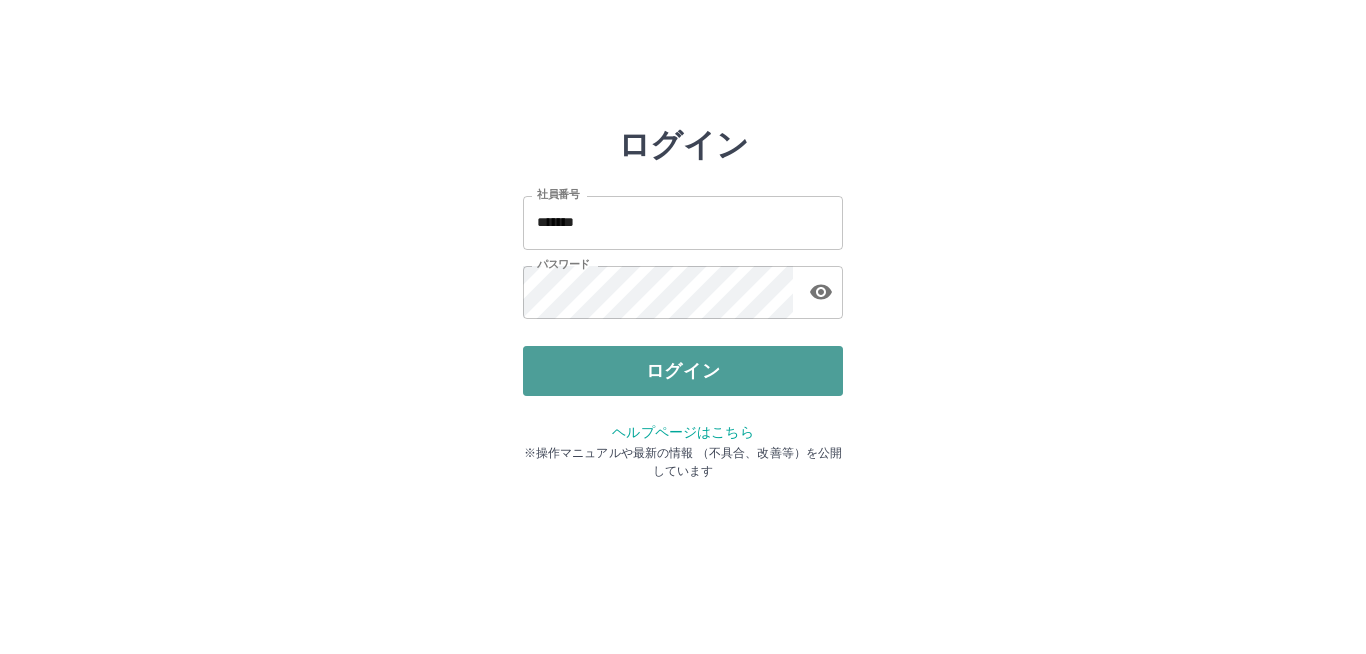 click on "ログイン" at bounding box center [683, 371] 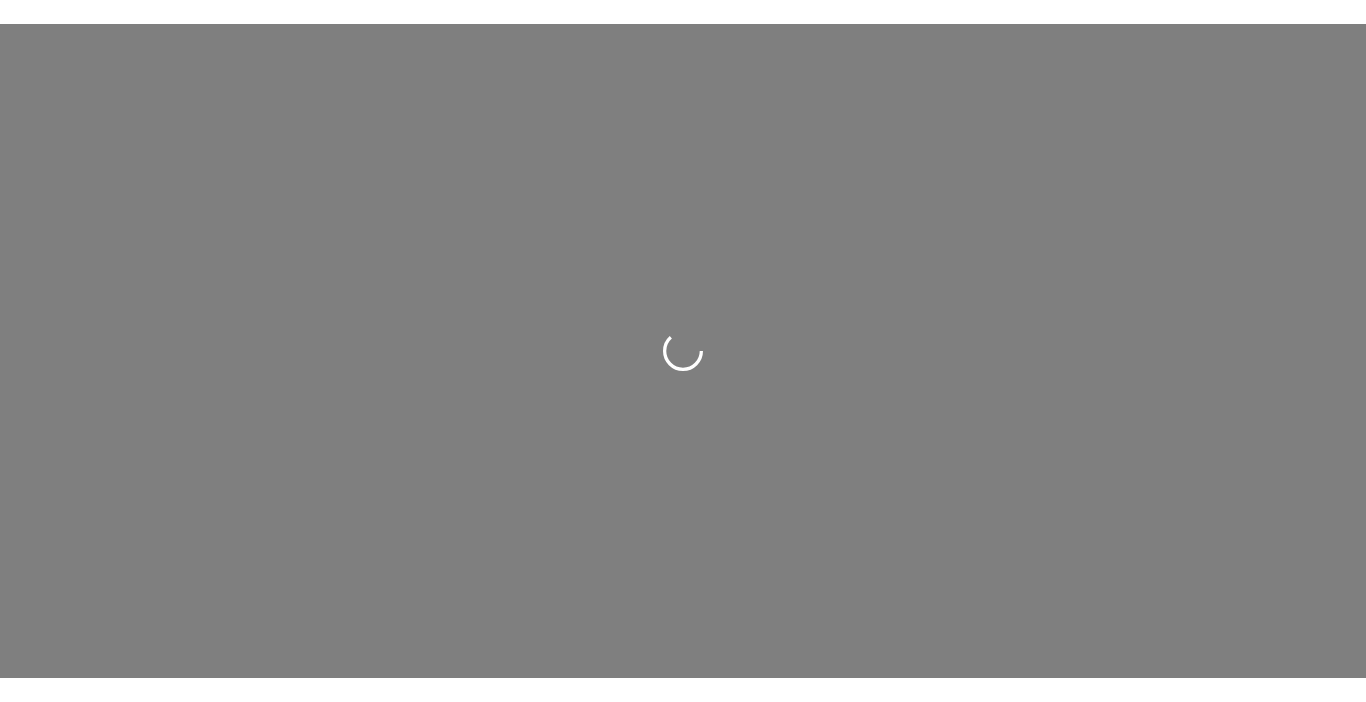 scroll, scrollTop: 0, scrollLeft: 0, axis: both 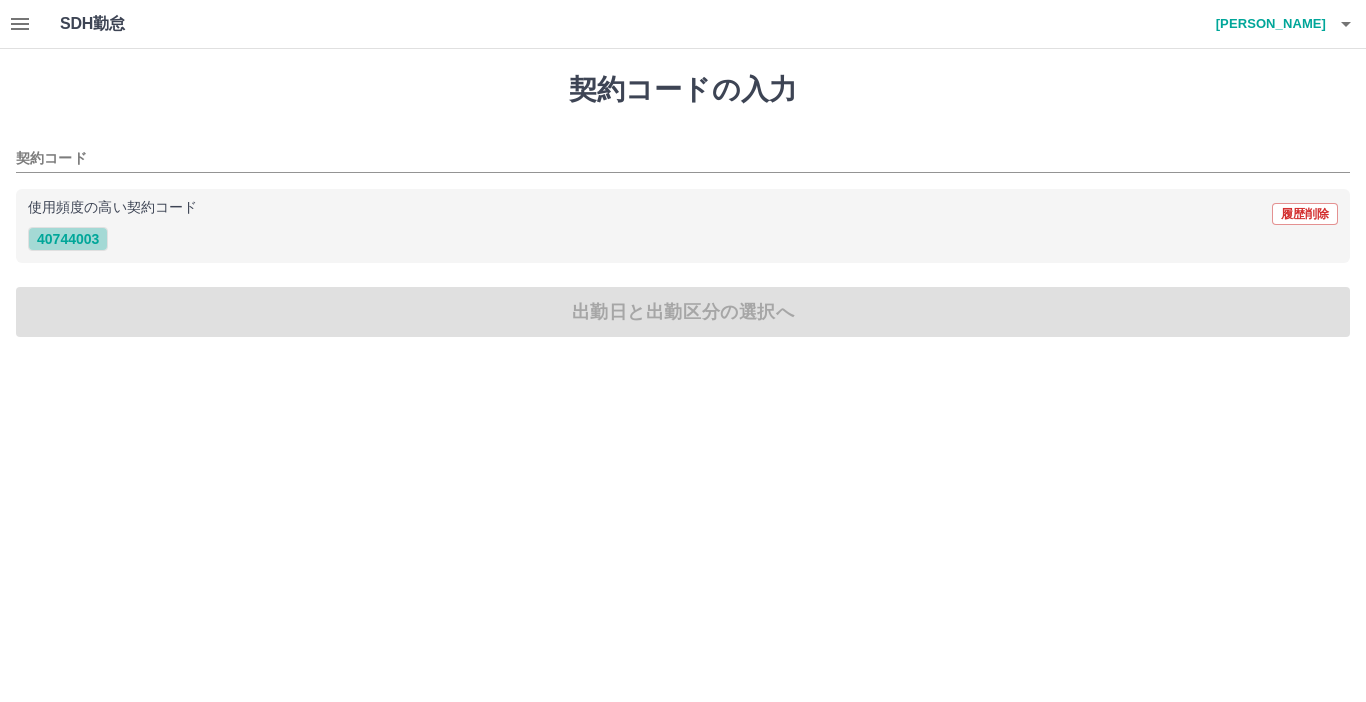 click on "40744003" at bounding box center (68, 239) 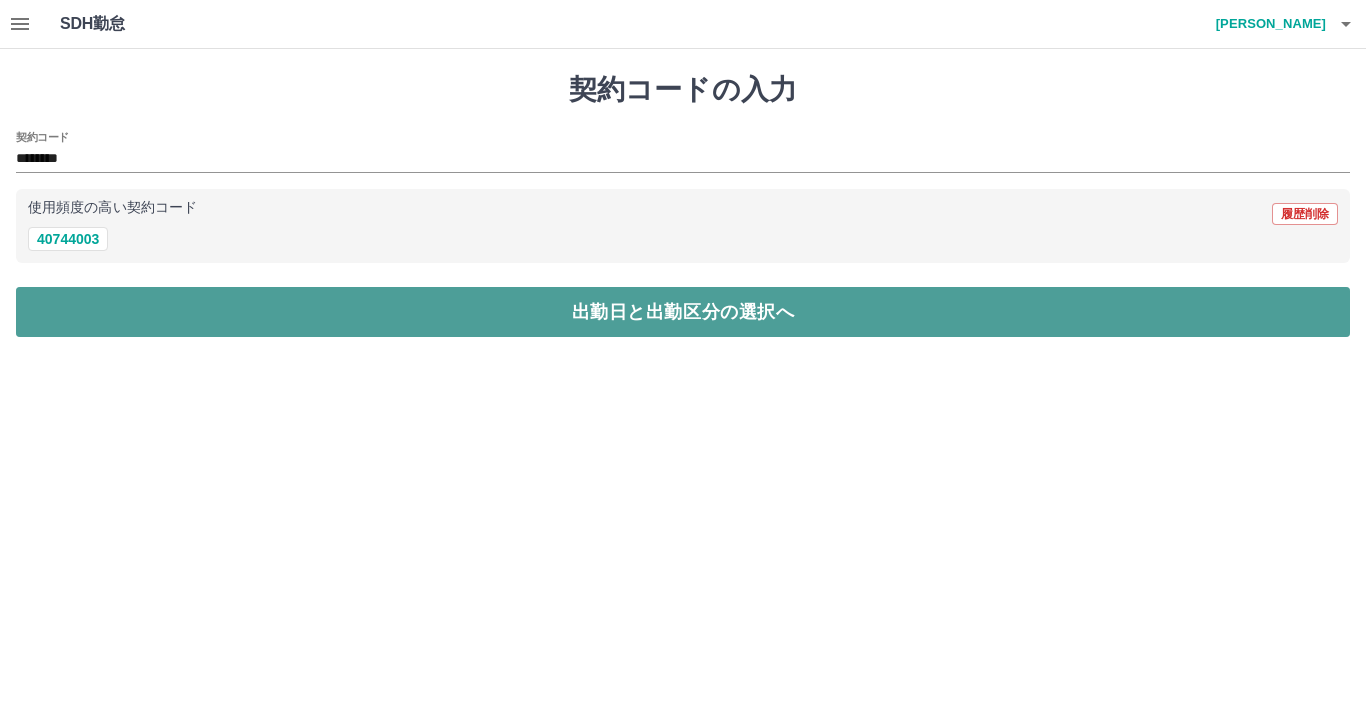 click on "出勤日と出勤区分の選択へ" at bounding box center (683, 312) 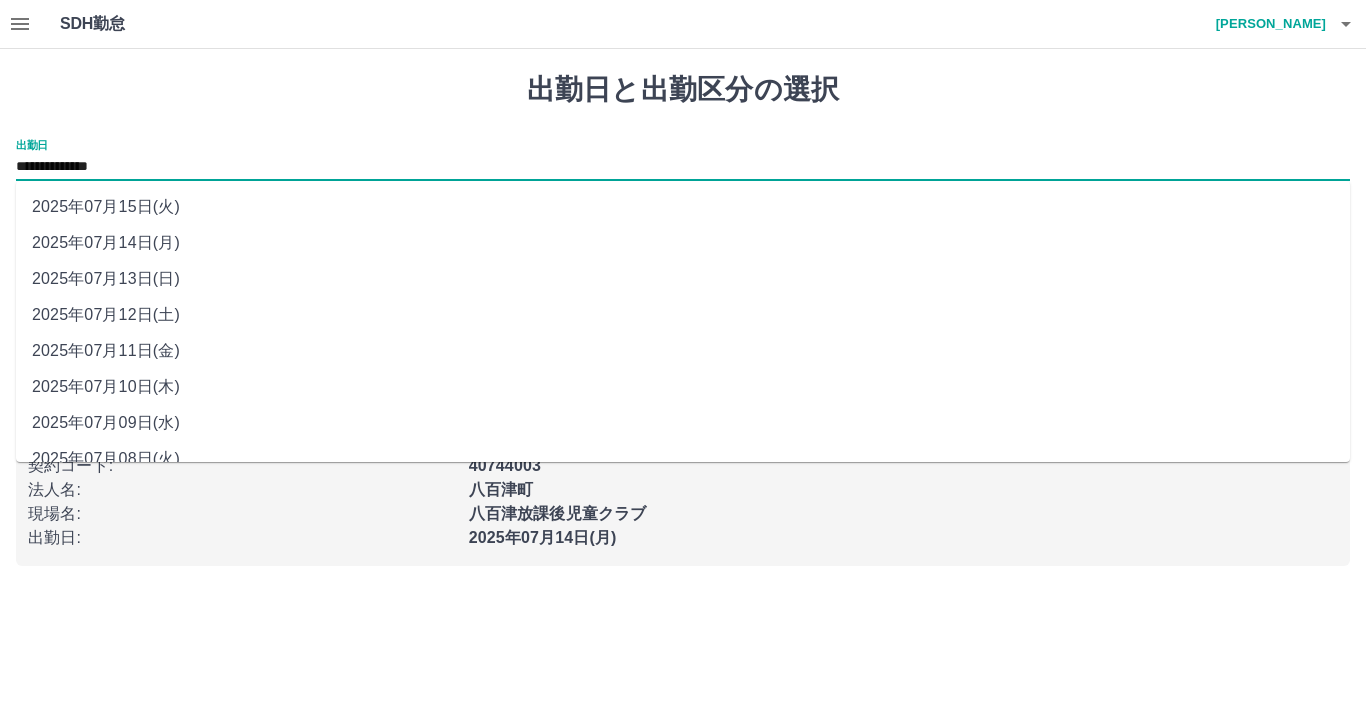 click on "**********" at bounding box center [683, 167] 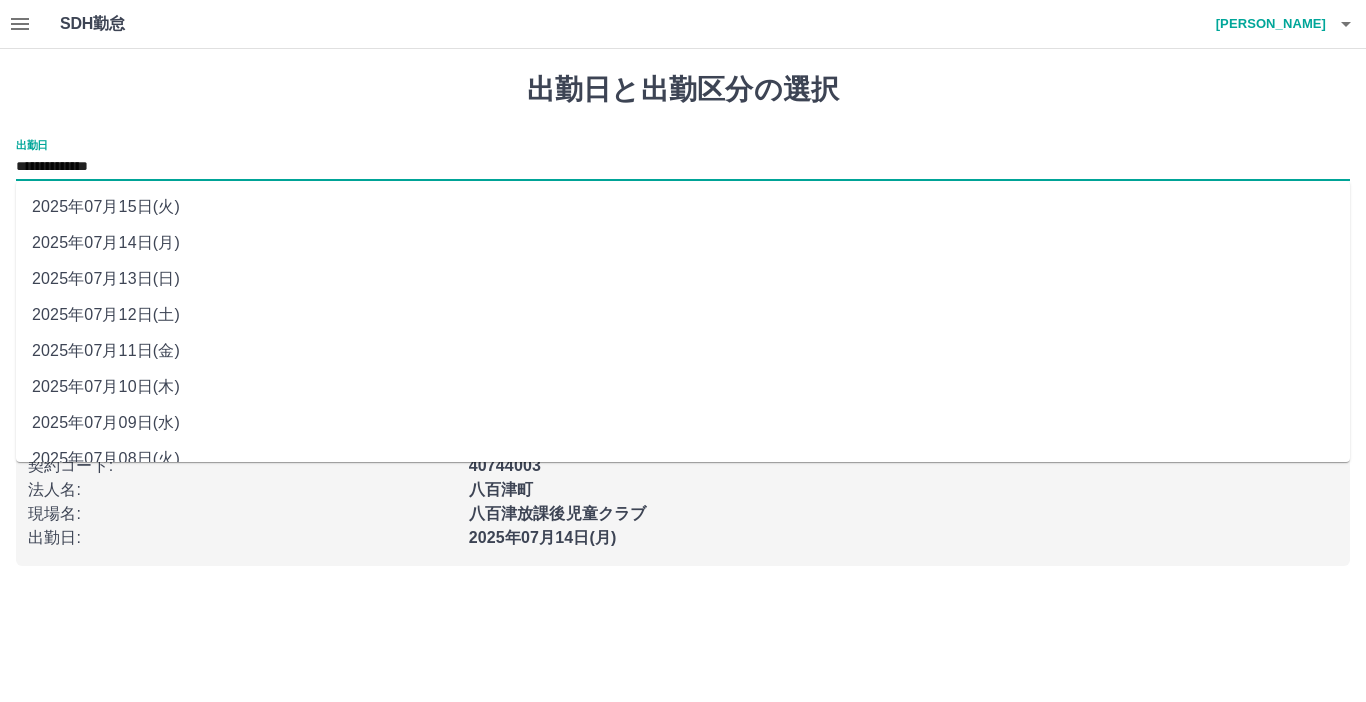 click on "2025年07月13日(日)" at bounding box center (683, 279) 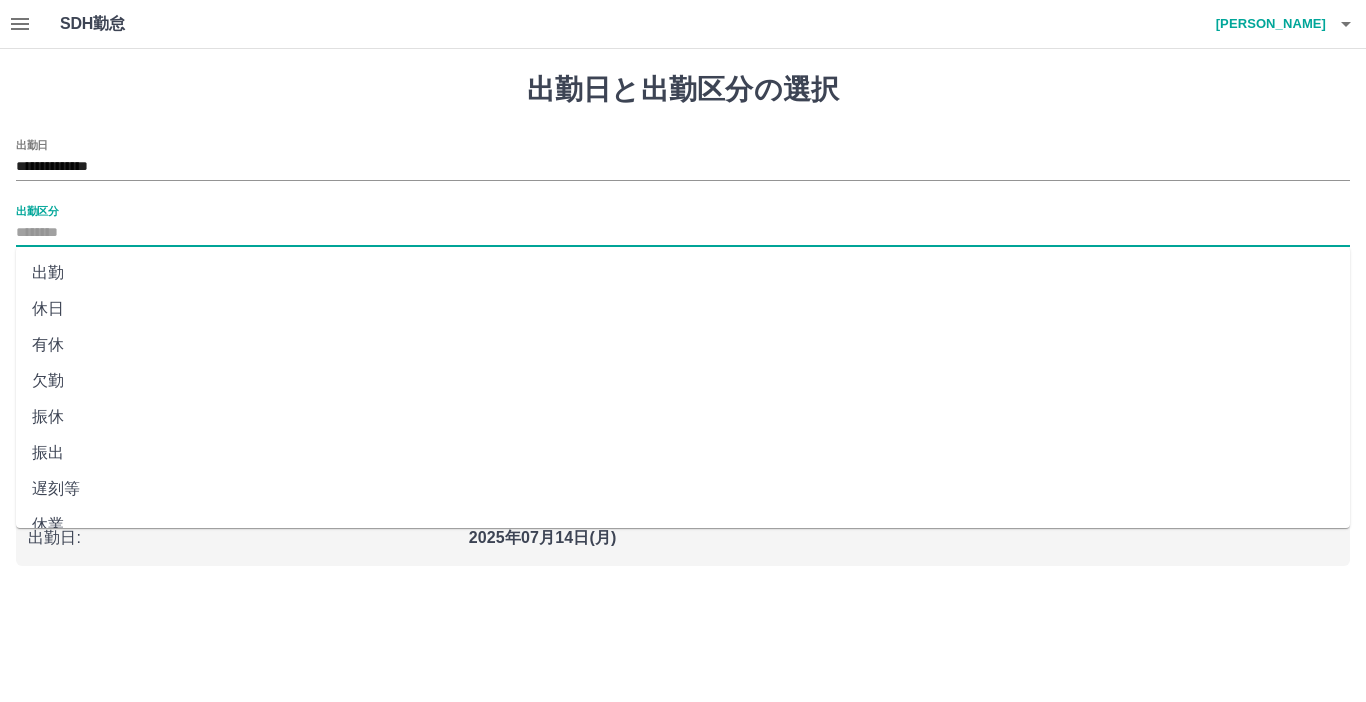 click on "出勤区分" at bounding box center [683, 233] 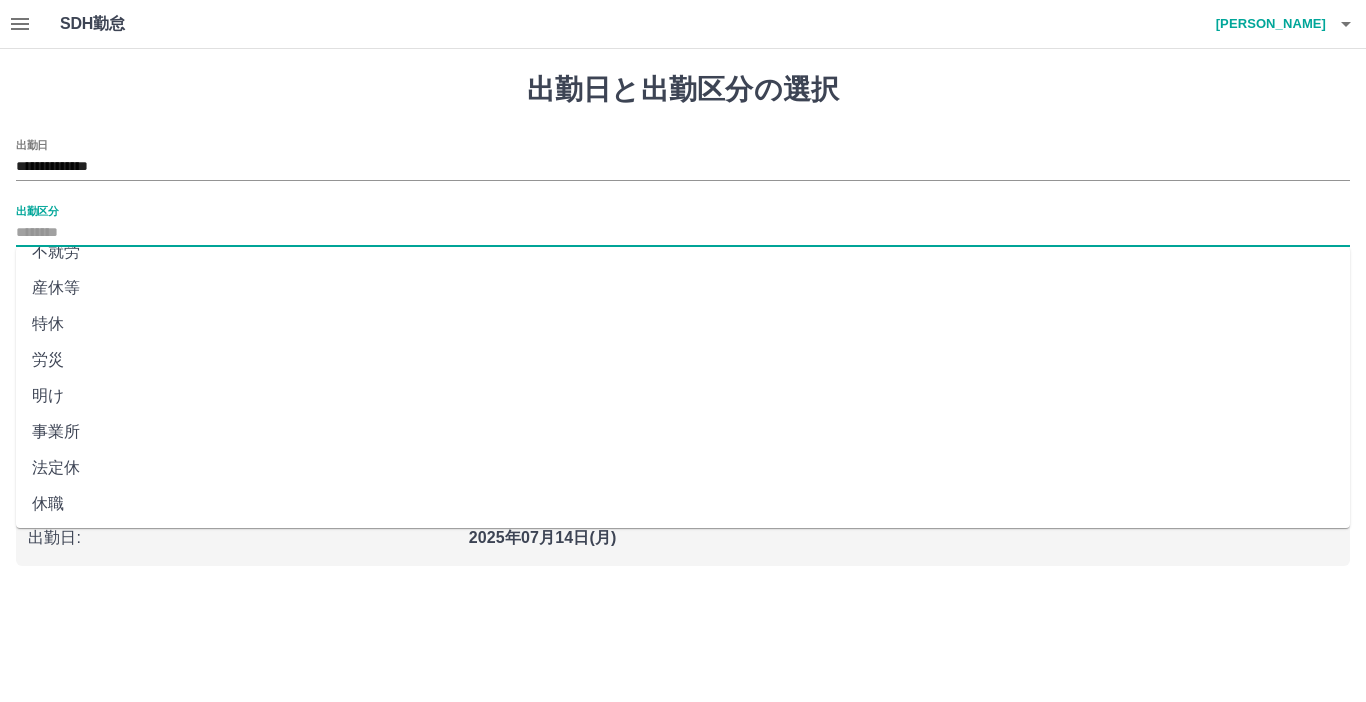 scroll, scrollTop: 383, scrollLeft: 0, axis: vertical 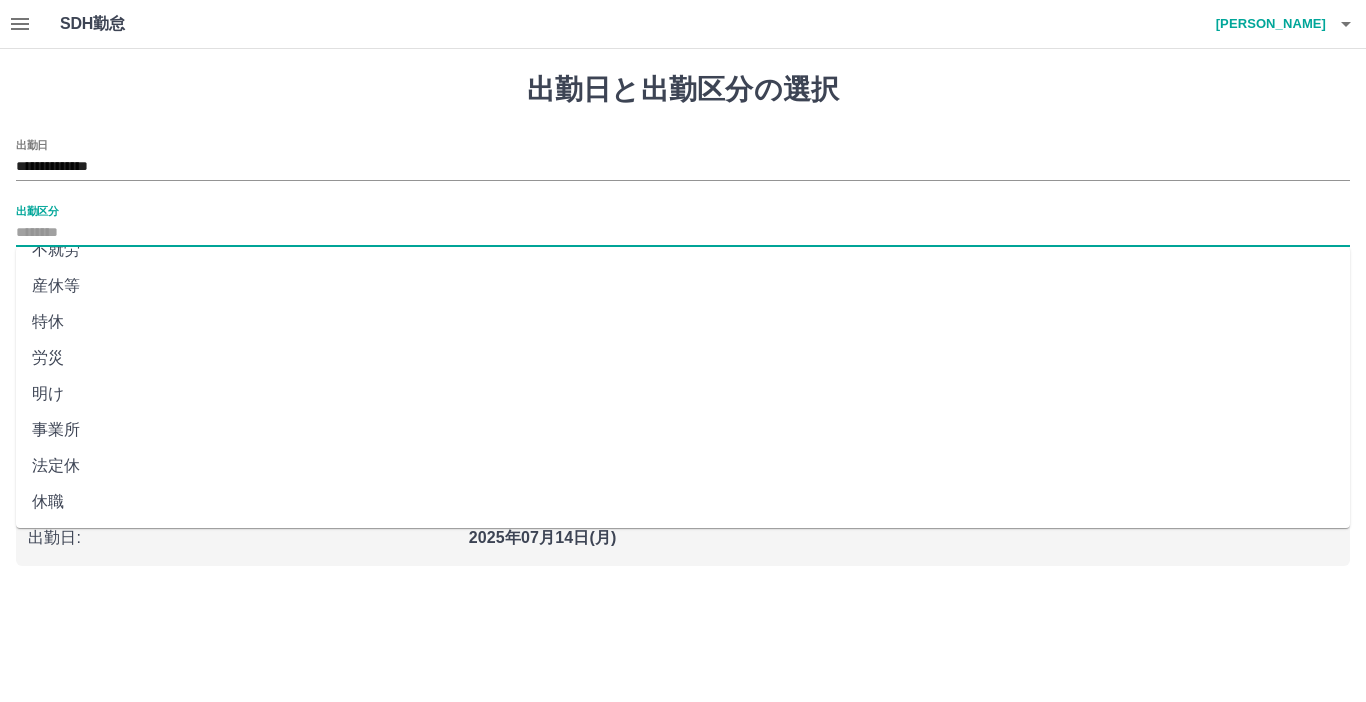 click on "法定休" at bounding box center [683, 466] 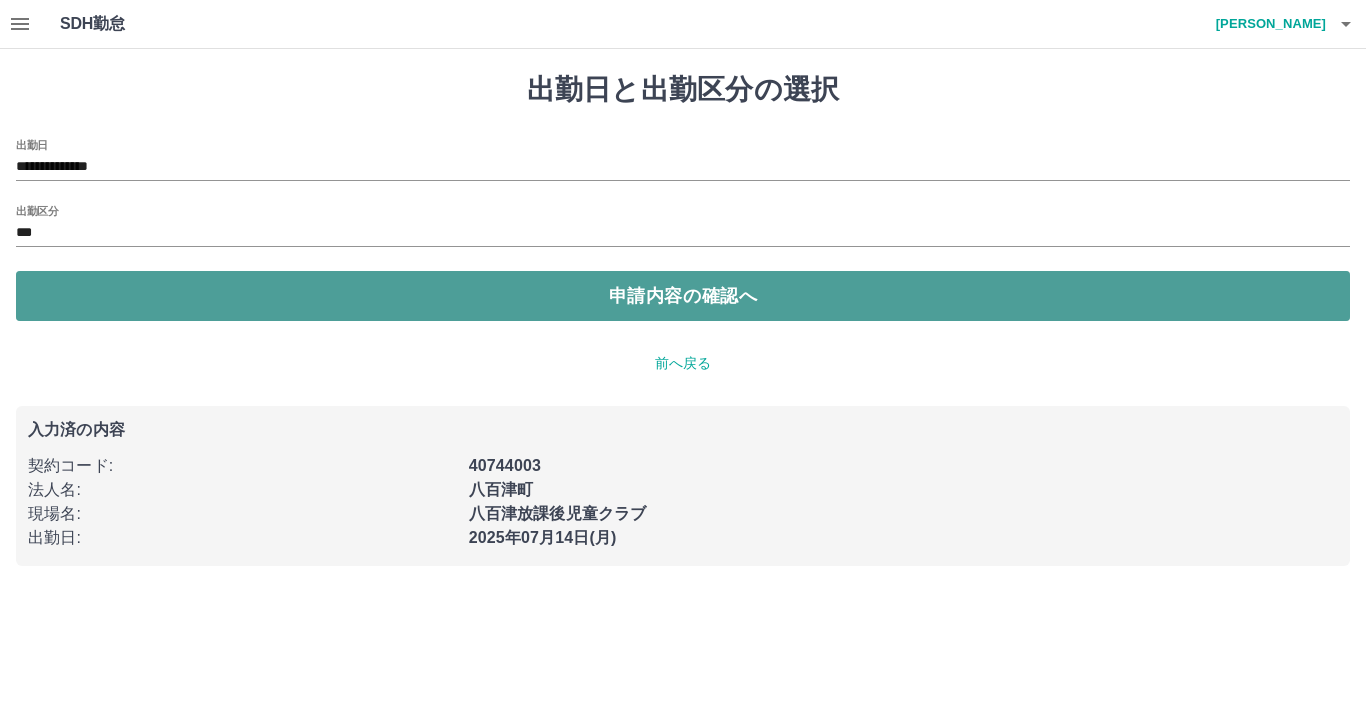 click on "申請内容の確認へ" at bounding box center [683, 296] 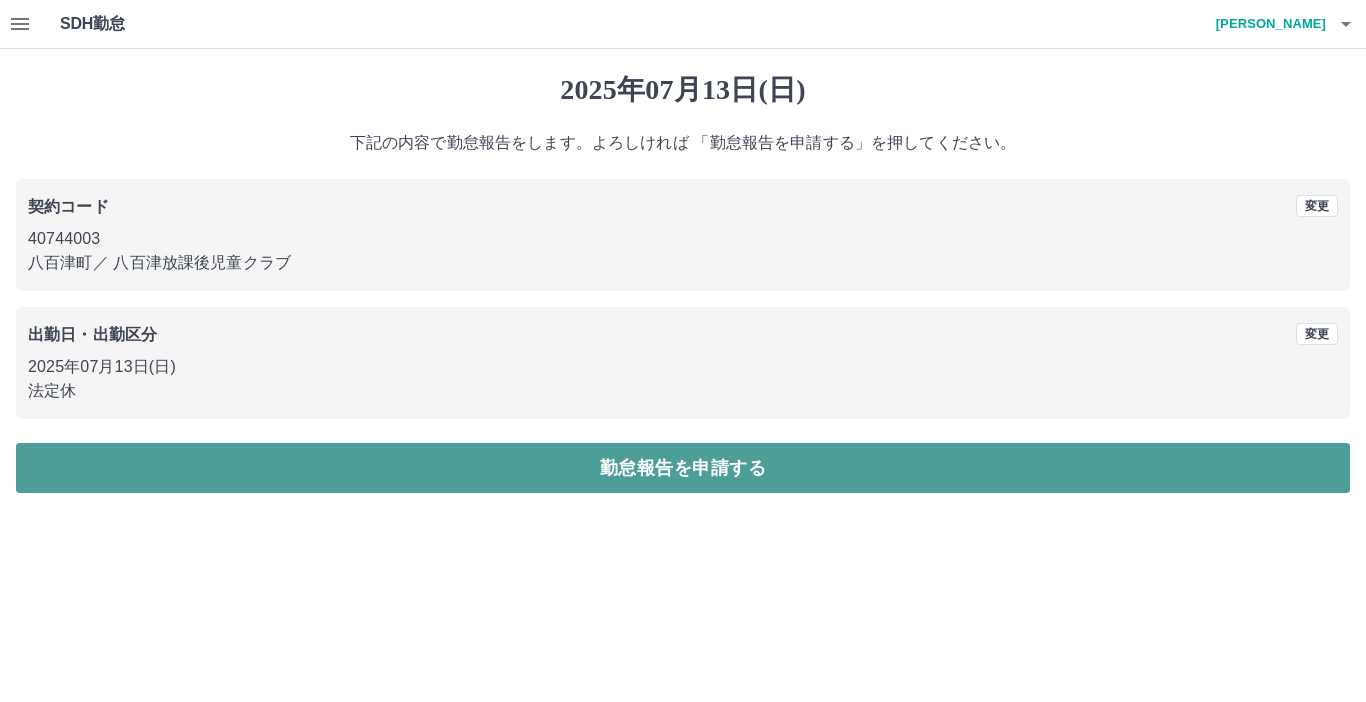click on "勤怠報告を申請する" at bounding box center [683, 468] 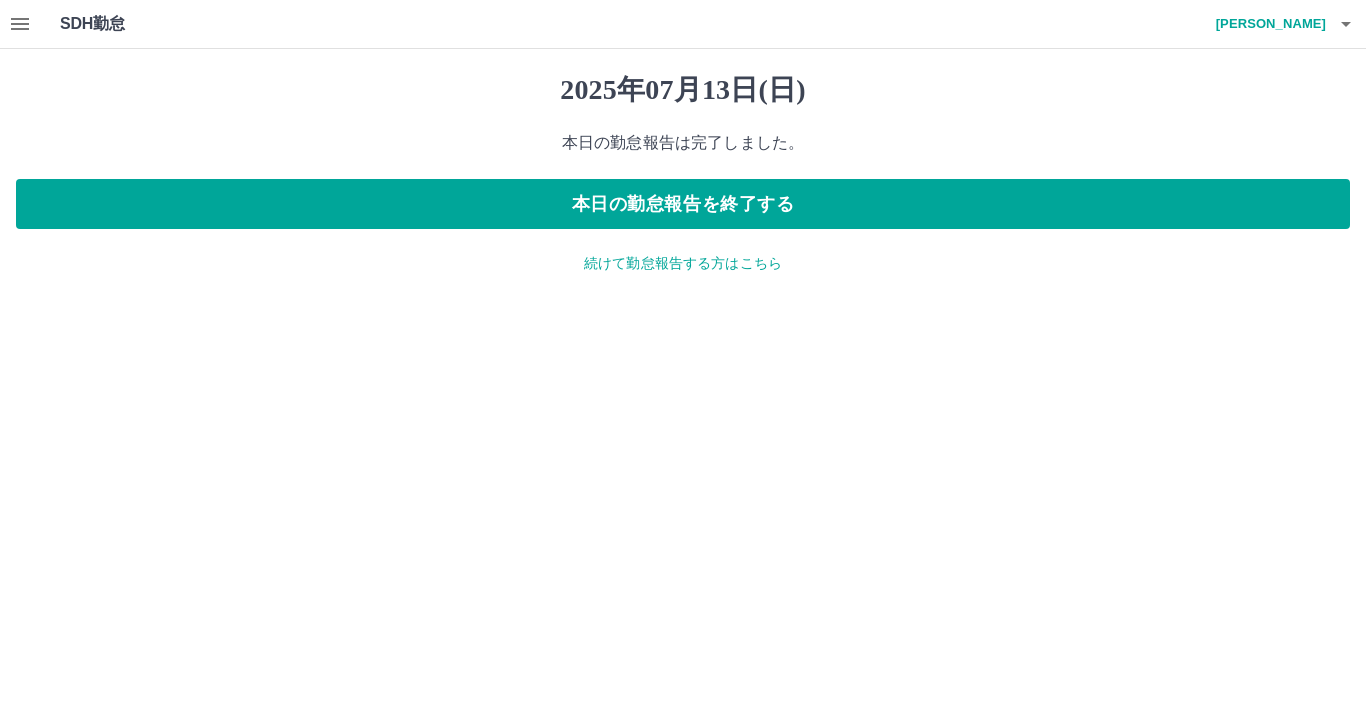 click on "続けて勤怠報告する方はこちら" at bounding box center [683, 263] 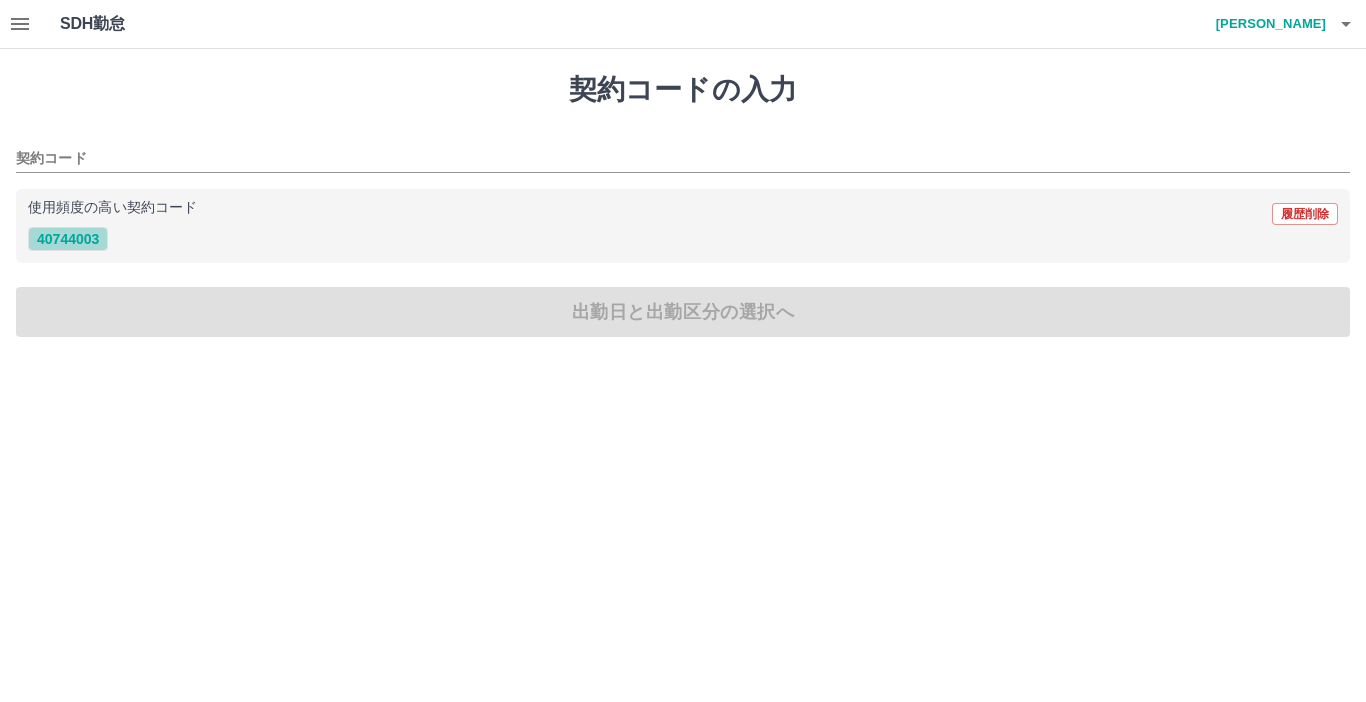 click on "40744003" at bounding box center (68, 239) 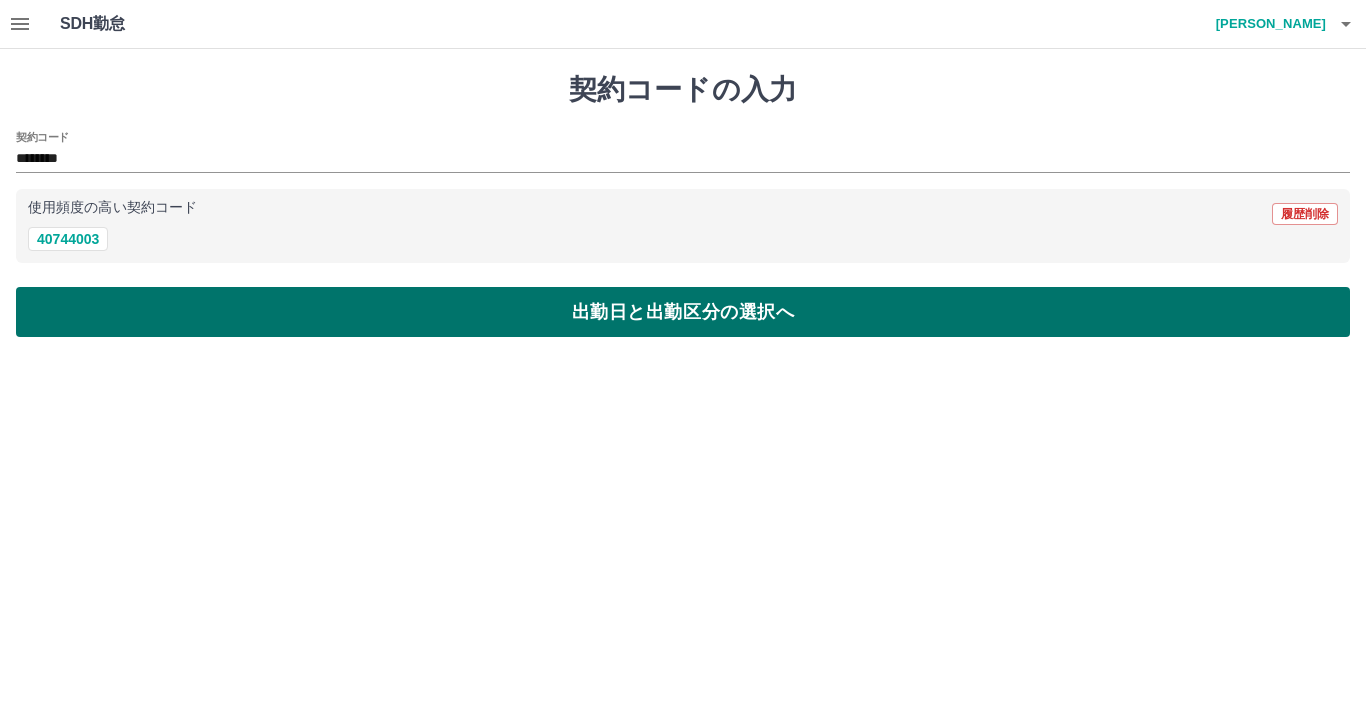 click on "出勤日と出勤区分の選択へ" at bounding box center (683, 312) 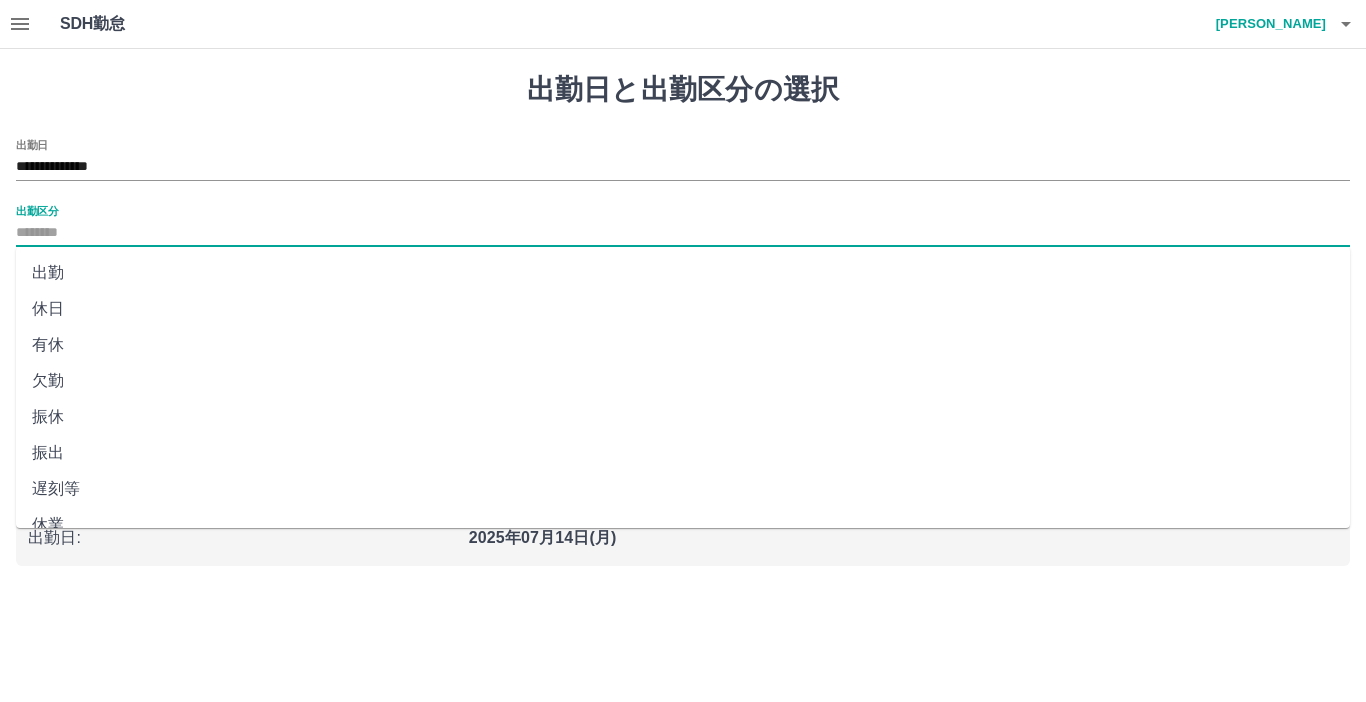 click on "出勤区分" at bounding box center [683, 233] 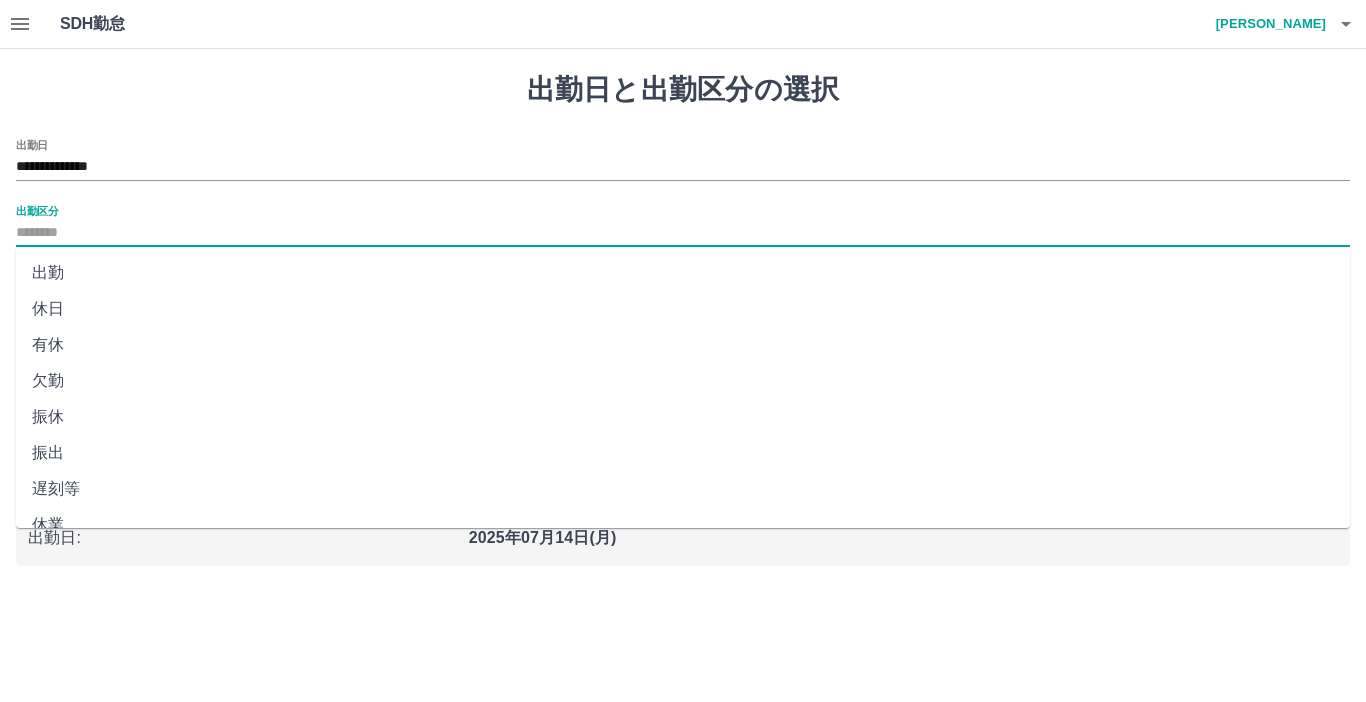 click on "休日" at bounding box center [683, 309] 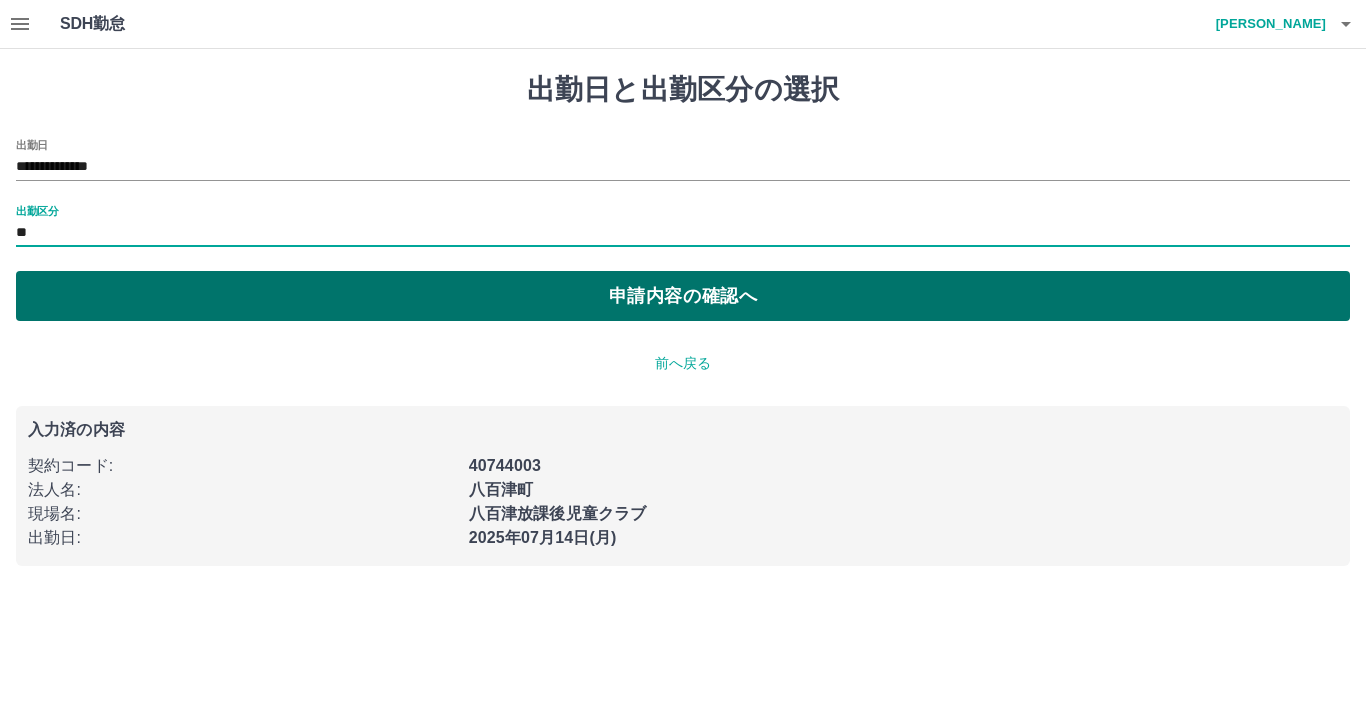 click on "申請内容の確認へ" at bounding box center (683, 296) 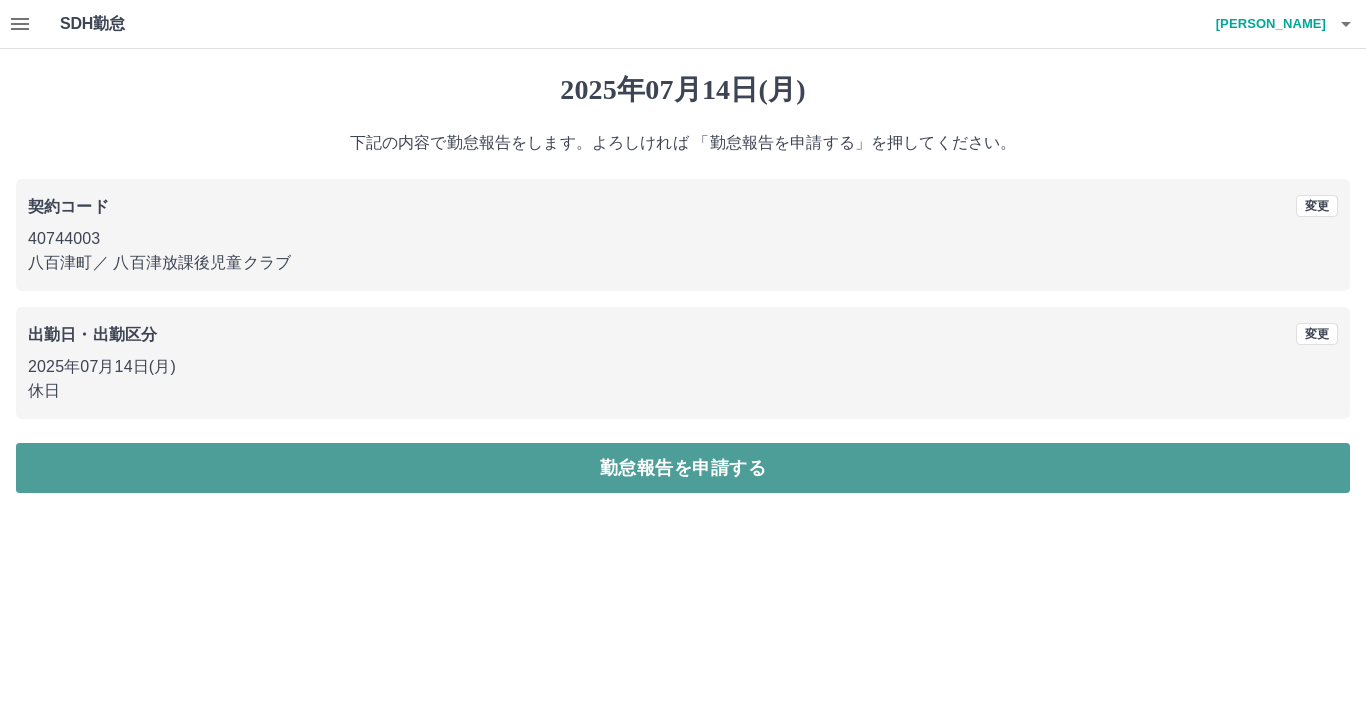 click on "勤怠報告を申請する" at bounding box center (683, 468) 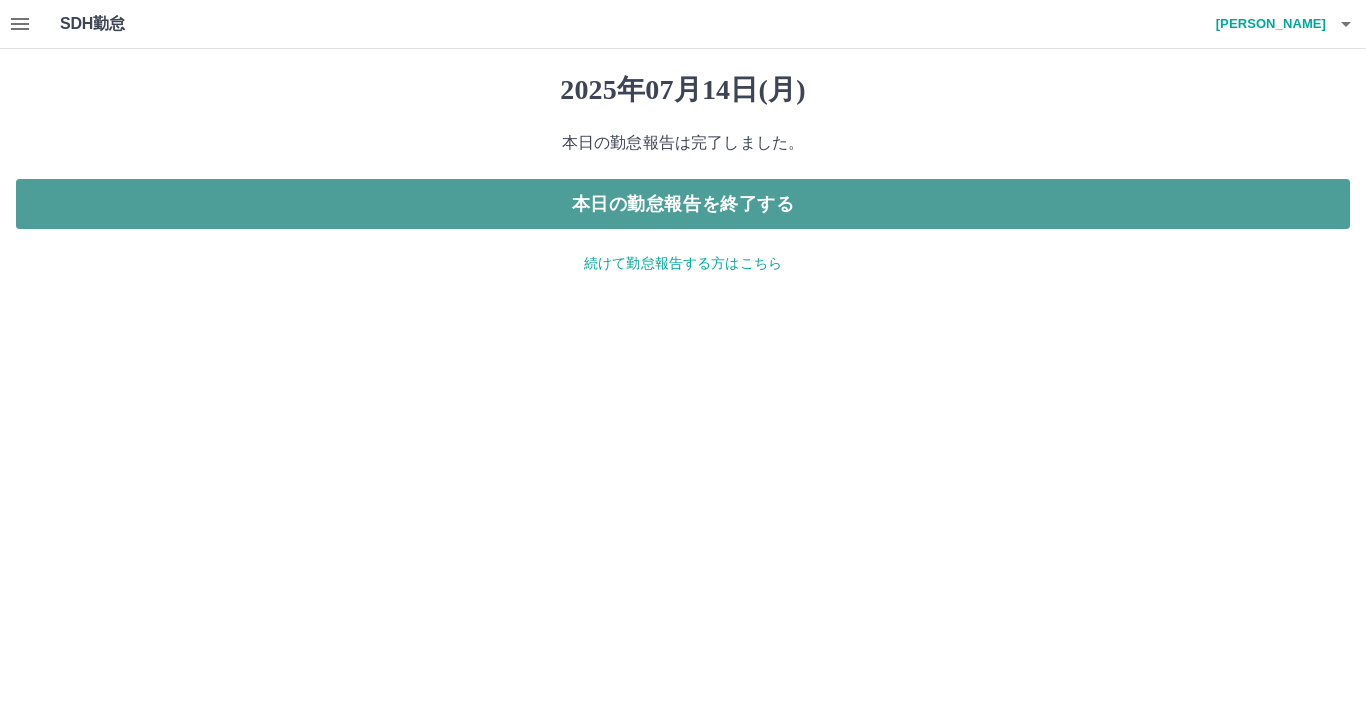 click on "本日の勤怠報告を終了する" at bounding box center (683, 204) 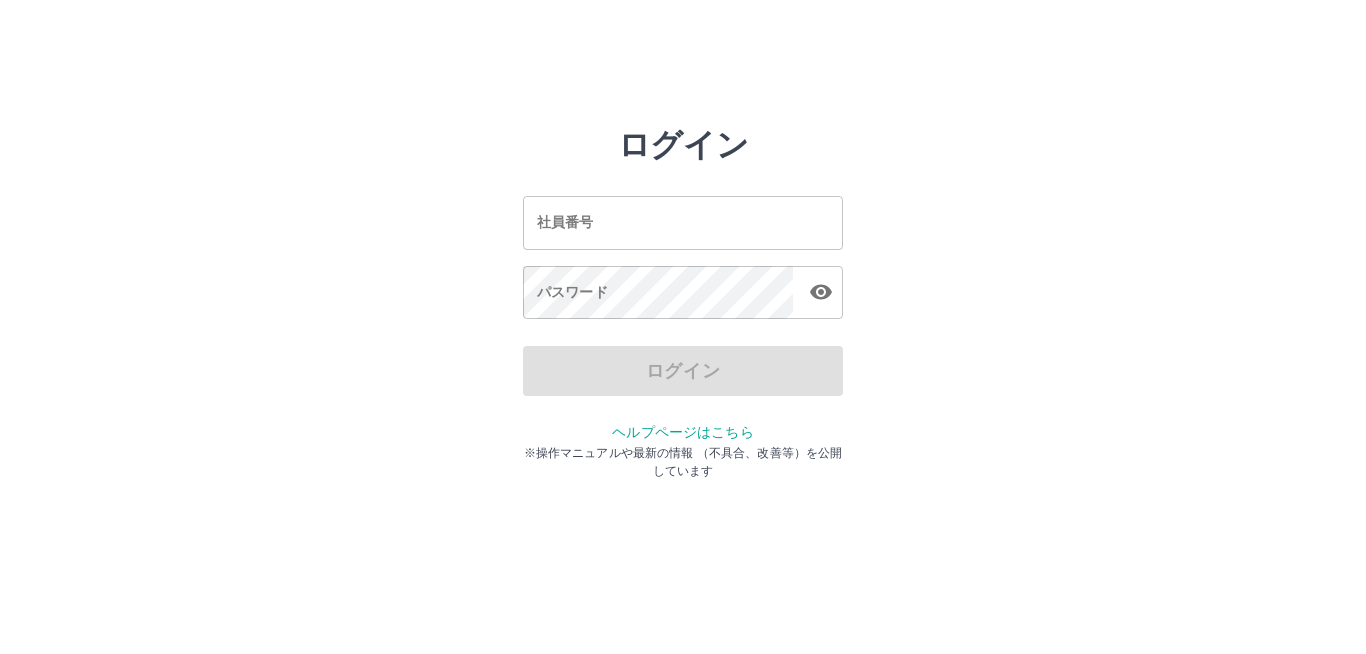 scroll, scrollTop: 0, scrollLeft: 0, axis: both 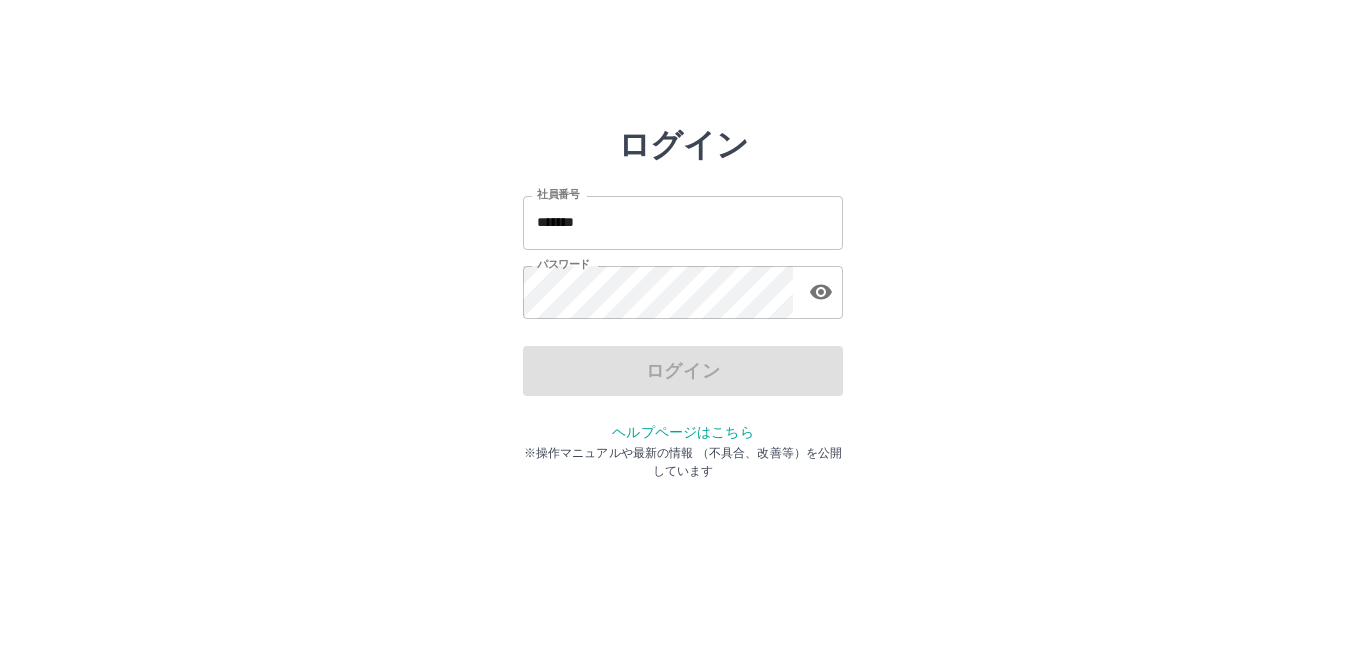 click on "*******" at bounding box center [683, 222] 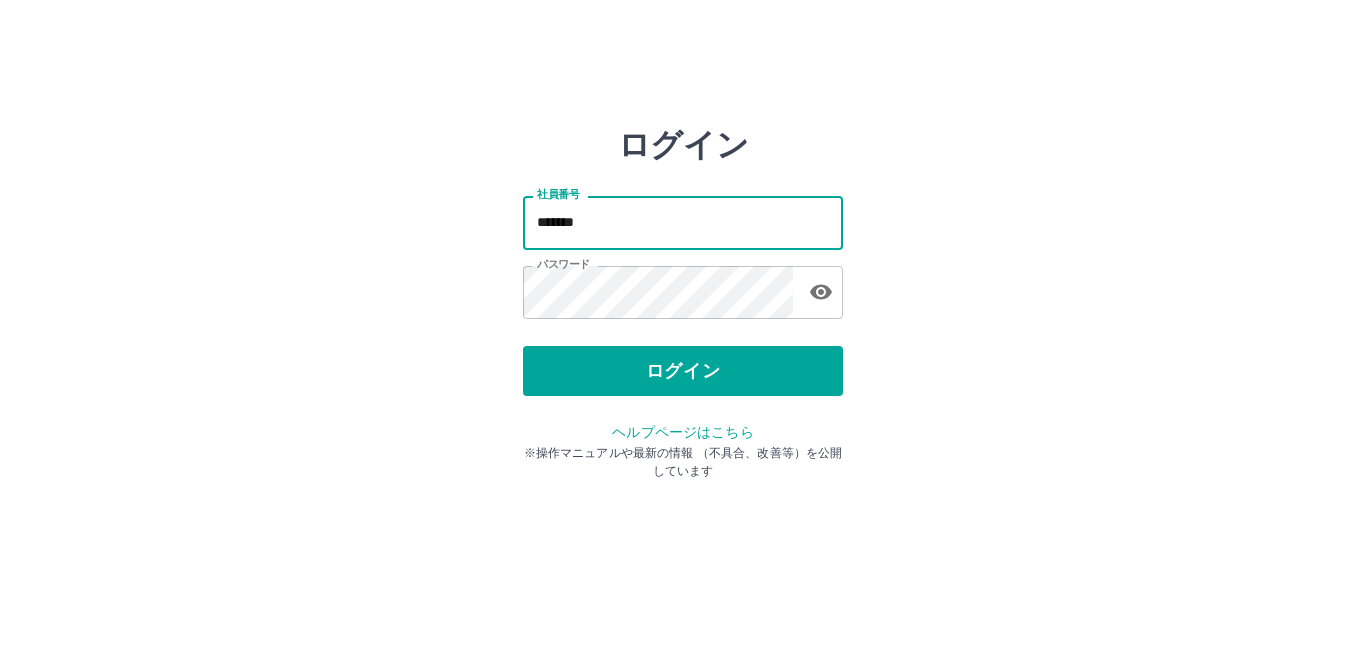 type on "*******" 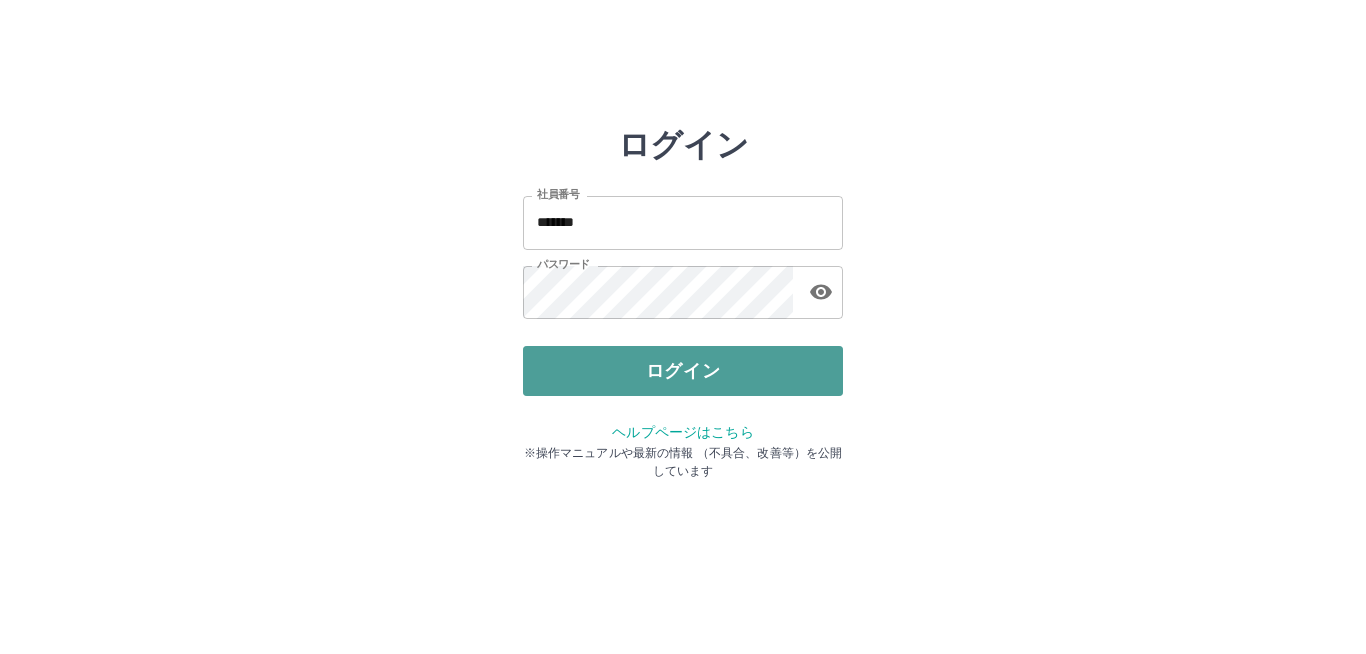 click on "ログイン" at bounding box center [683, 371] 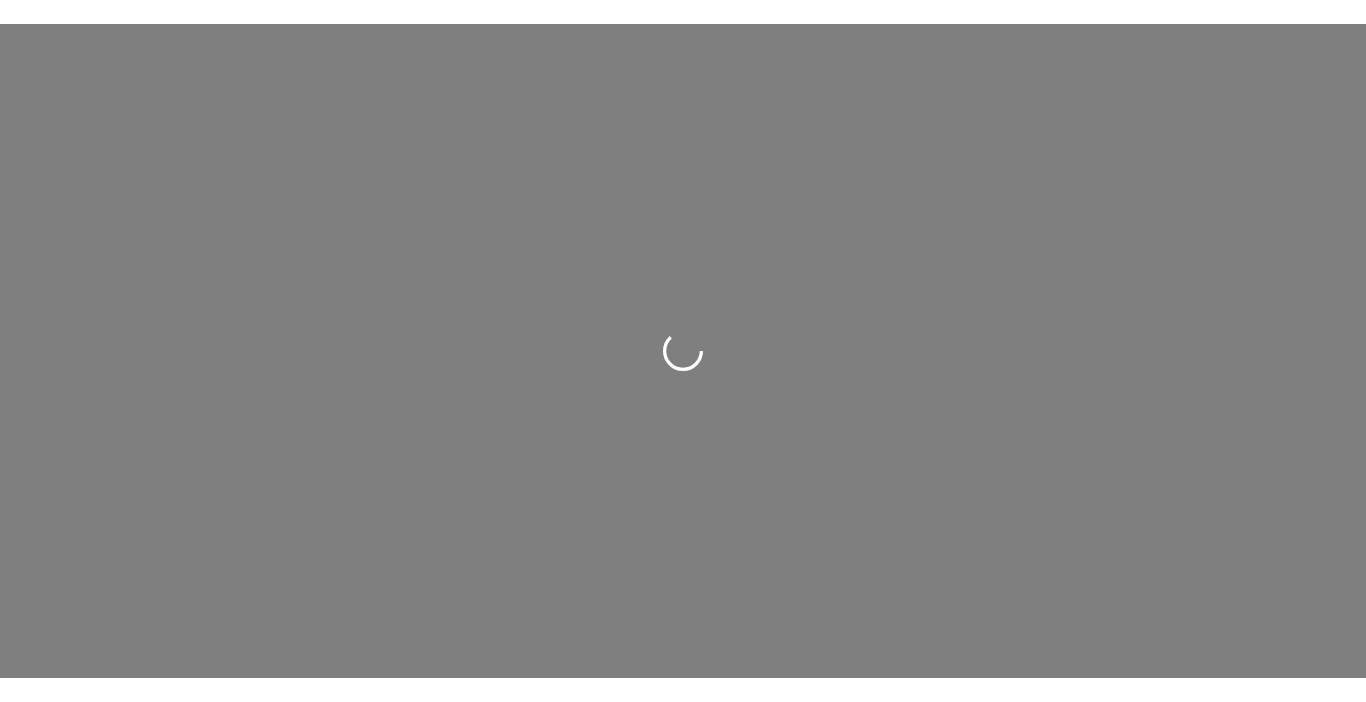 scroll, scrollTop: 0, scrollLeft: 0, axis: both 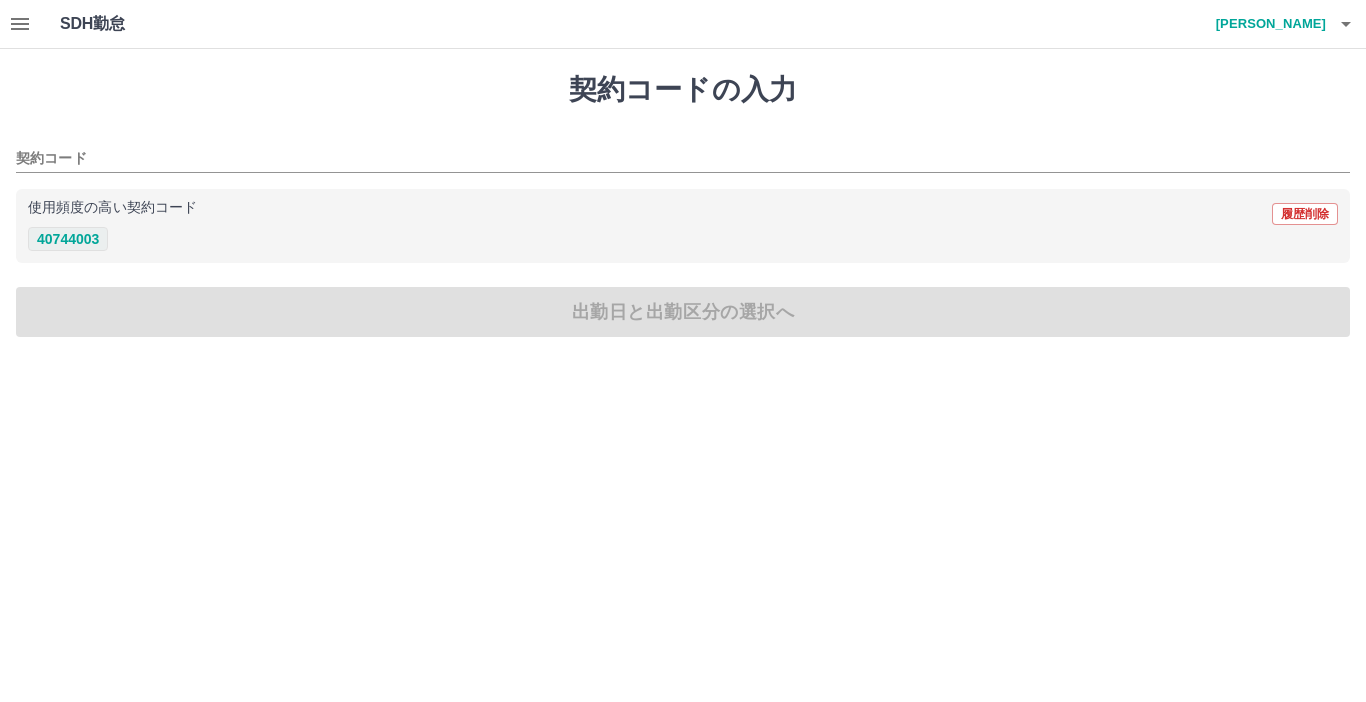 click on "40744003" at bounding box center (68, 239) 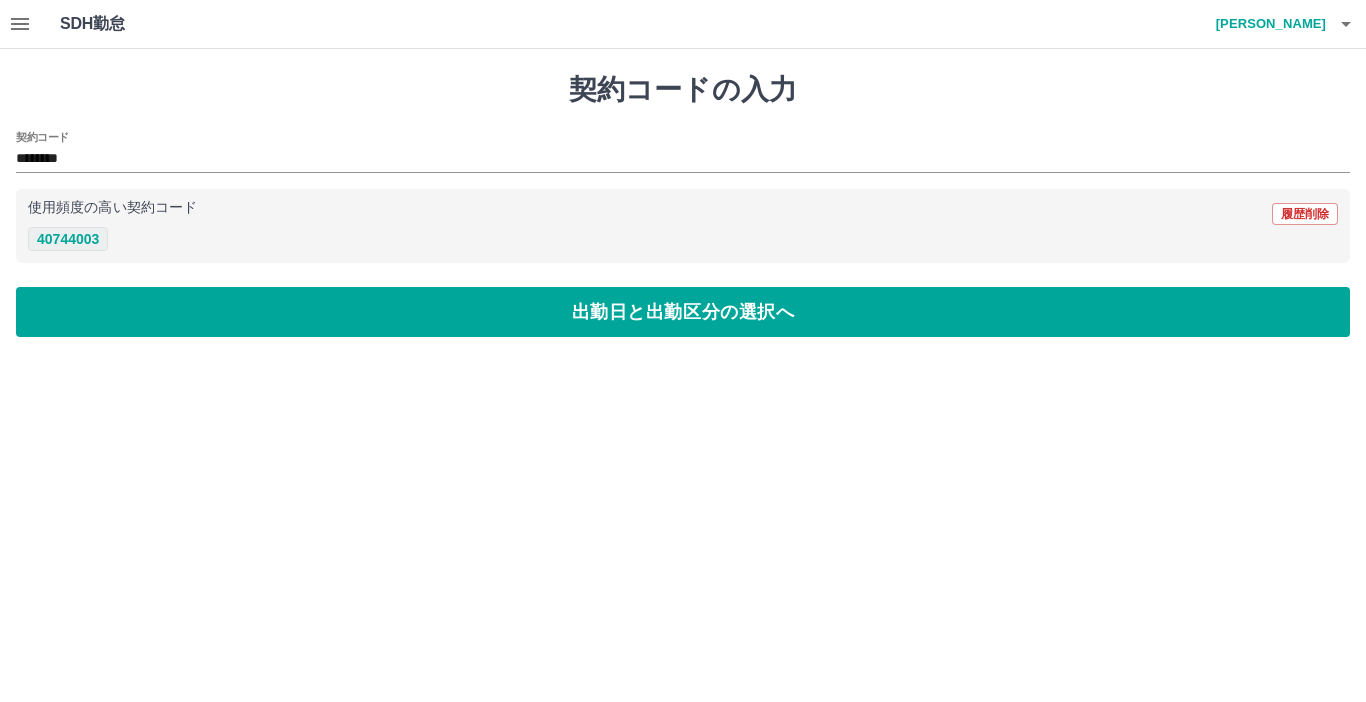 type on "********" 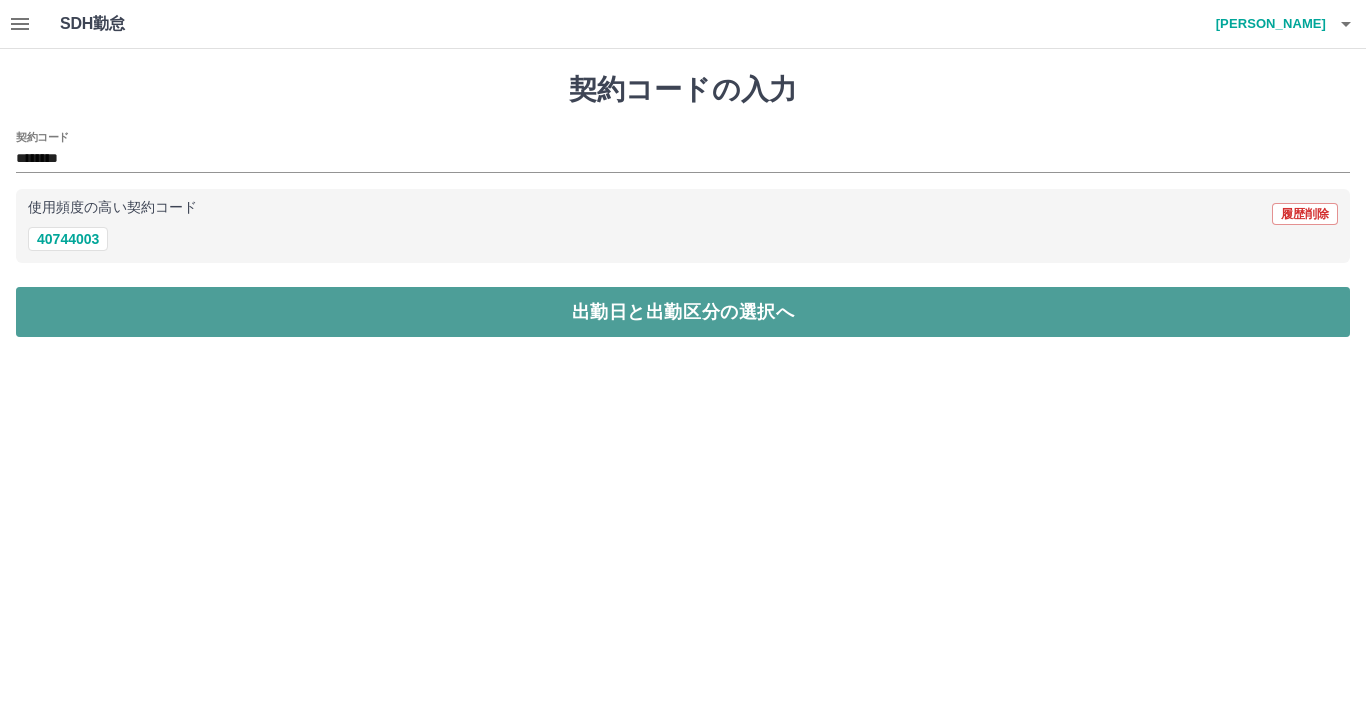 click on "出勤日と出勤区分の選択へ" at bounding box center (683, 312) 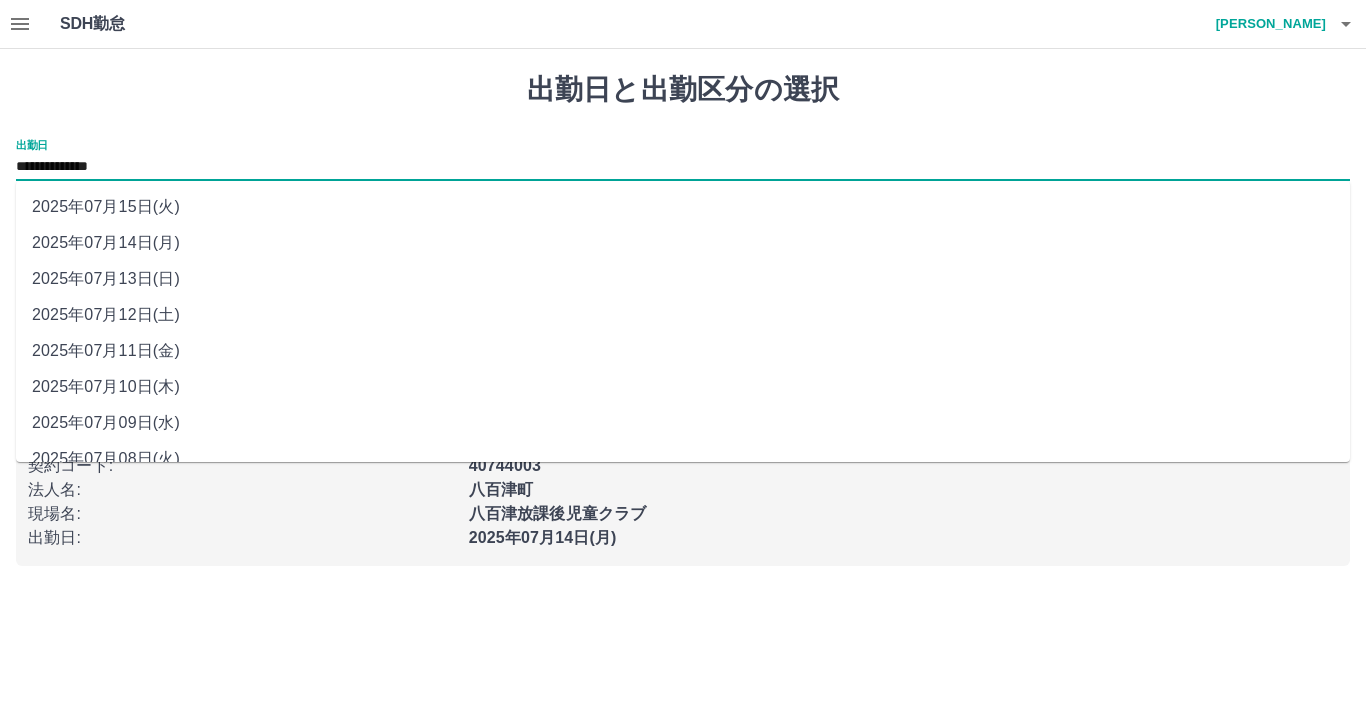 click on "**********" at bounding box center [683, 167] 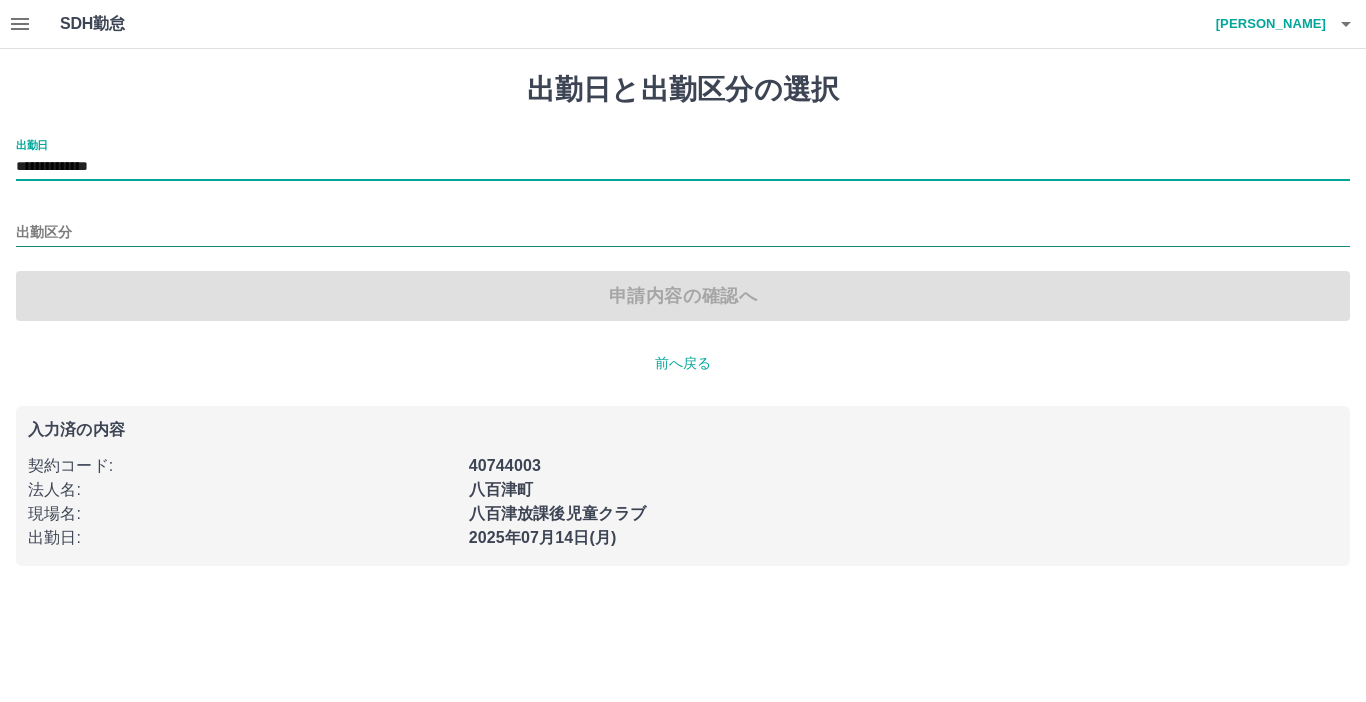 click on "出勤区分" at bounding box center [683, 233] 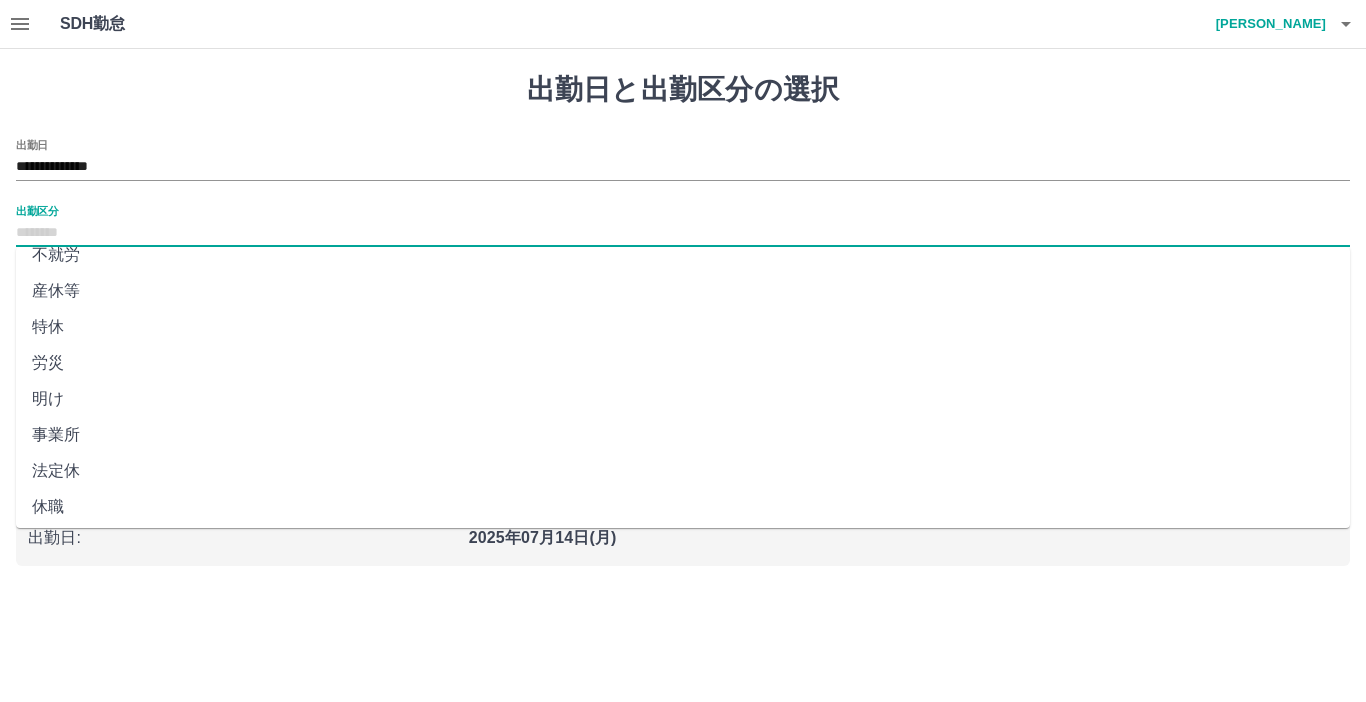 scroll, scrollTop: 383, scrollLeft: 0, axis: vertical 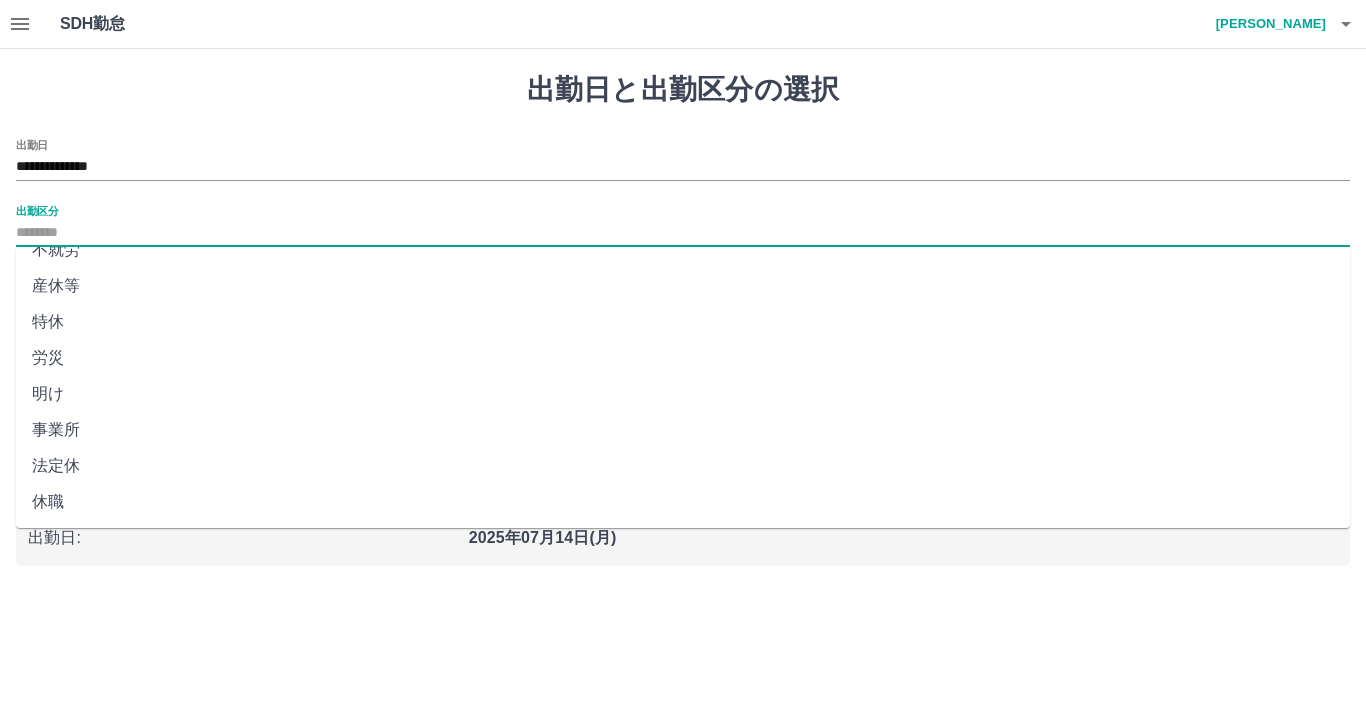 click on "法定休" at bounding box center [683, 466] 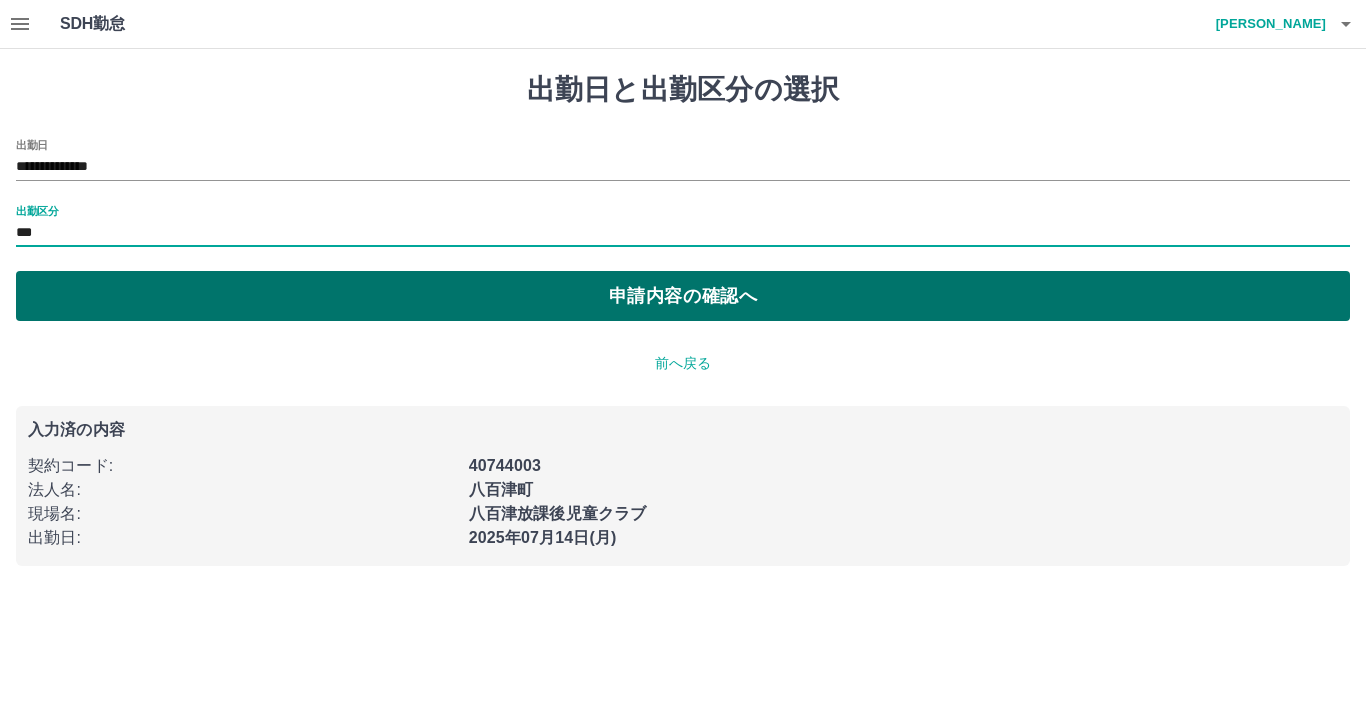 click on "申請内容の確認へ" at bounding box center [683, 296] 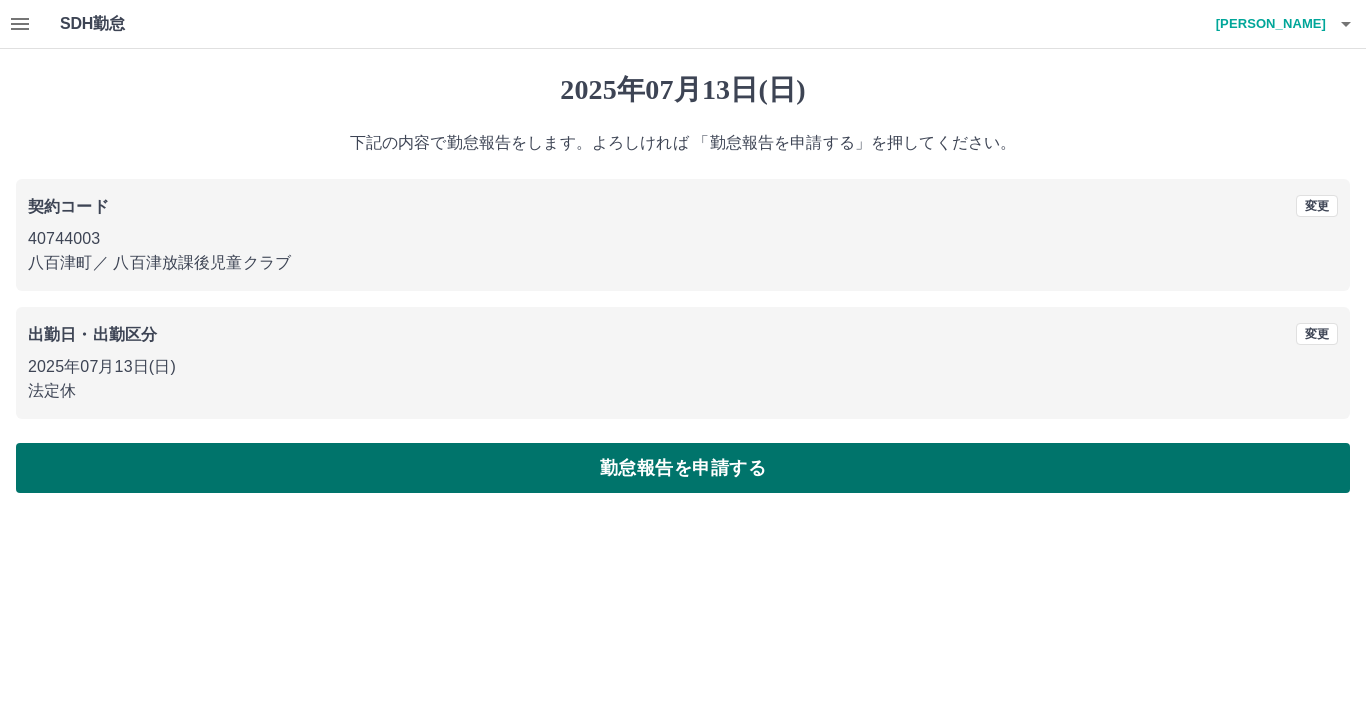 click on "勤怠報告を申請する" at bounding box center (683, 468) 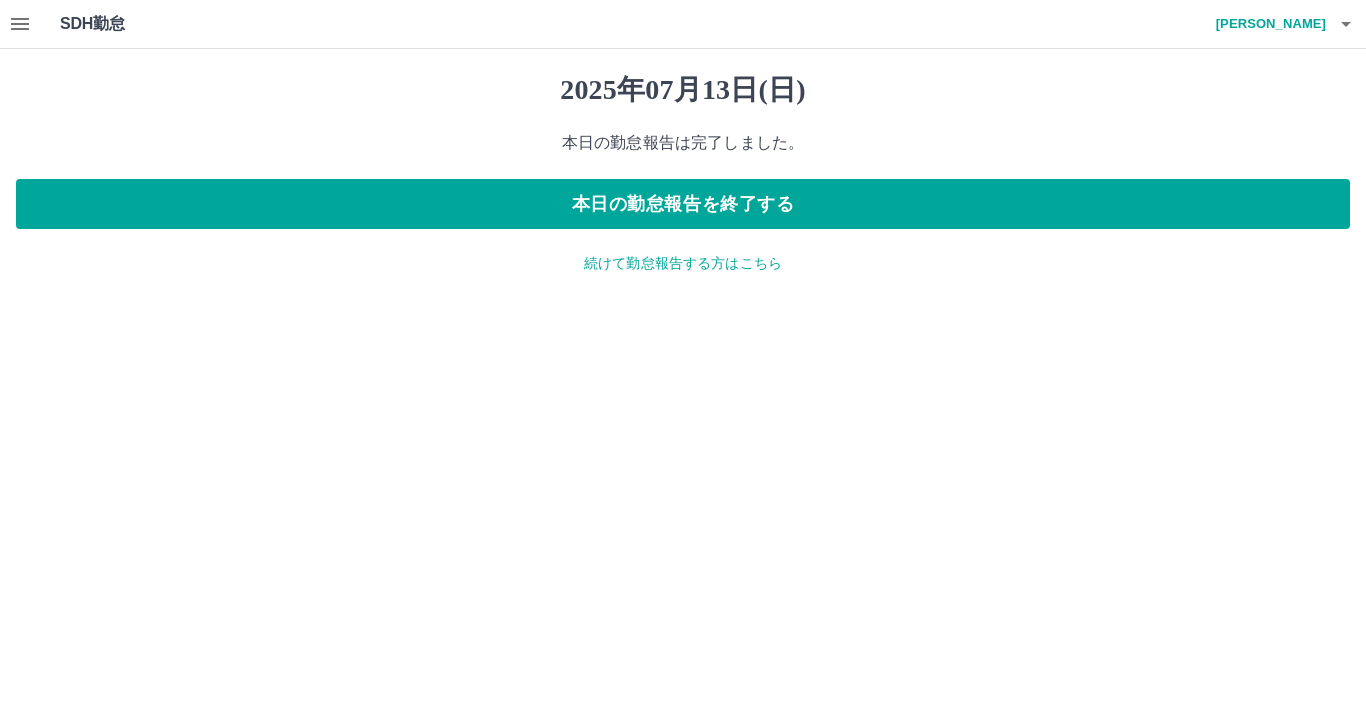 click on "続けて勤怠報告する方はこちら" at bounding box center [683, 263] 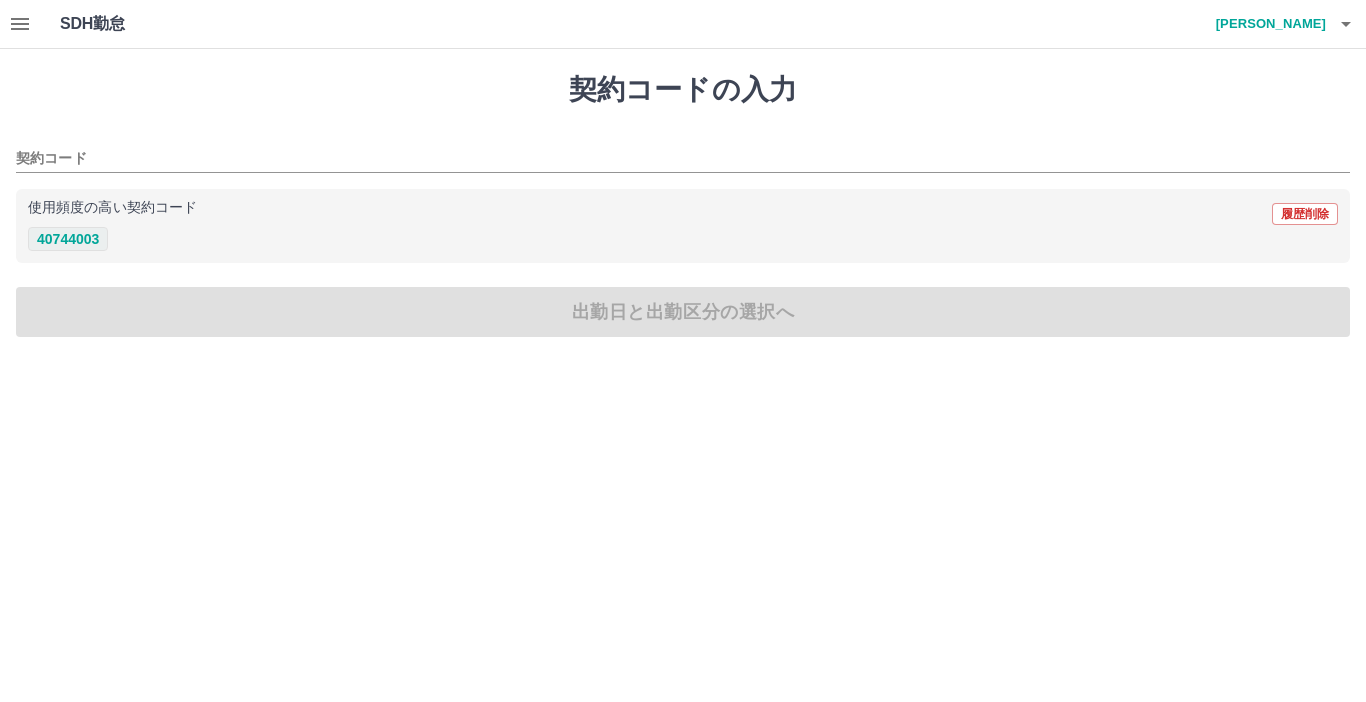 click on "40744003" at bounding box center [68, 239] 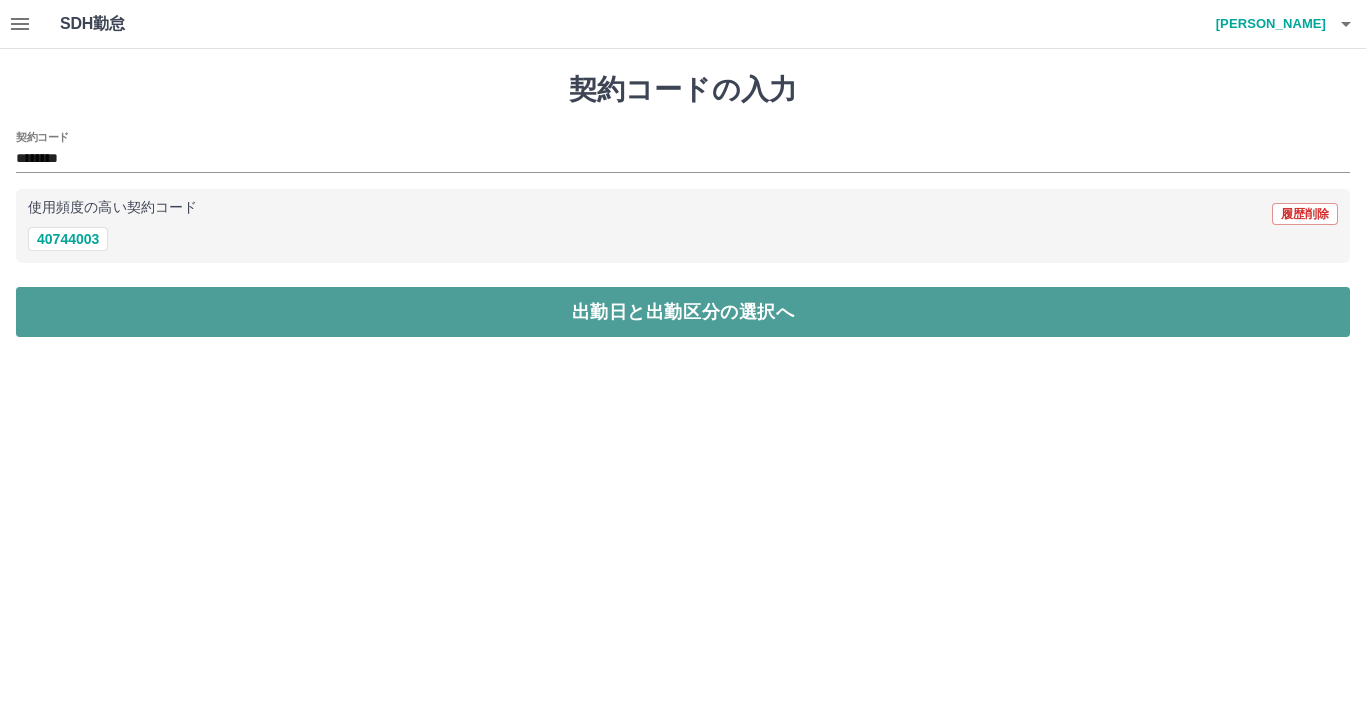 click on "出勤日と出勤区分の選択へ" at bounding box center (683, 312) 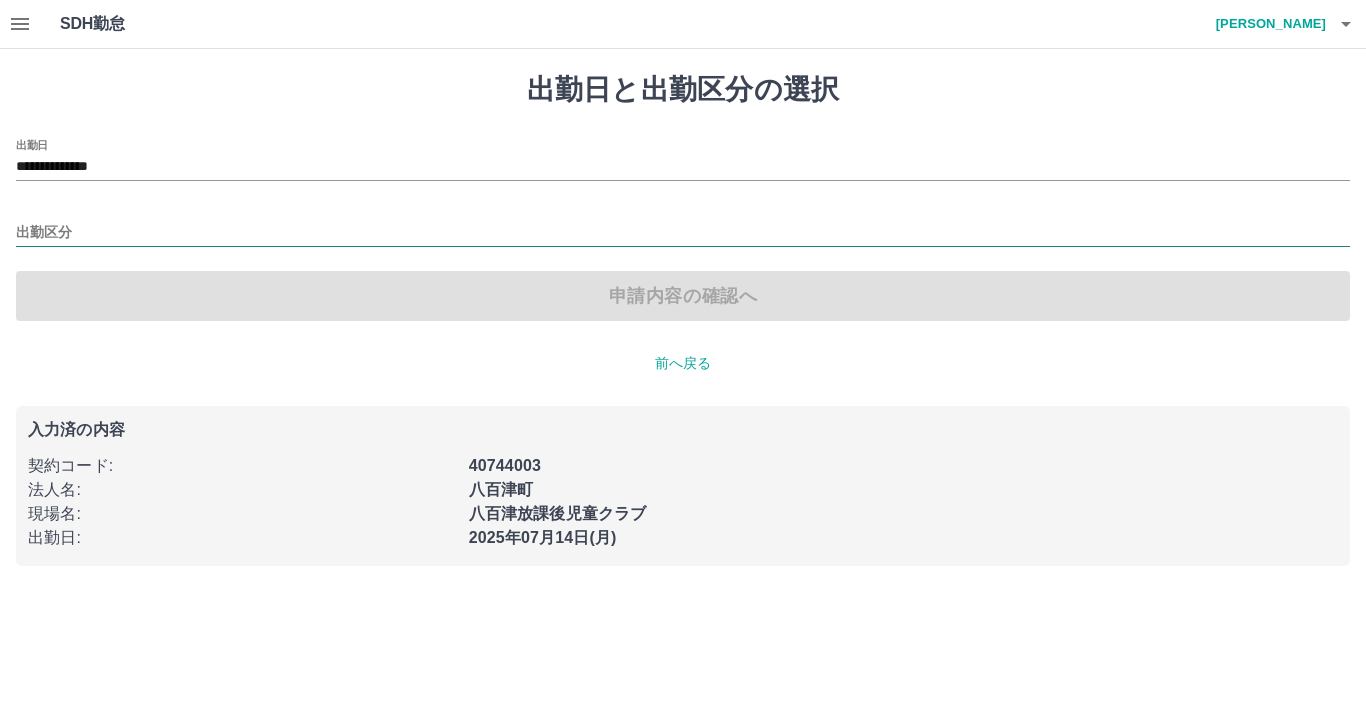 click on "出勤区分" at bounding box center (683, 233) 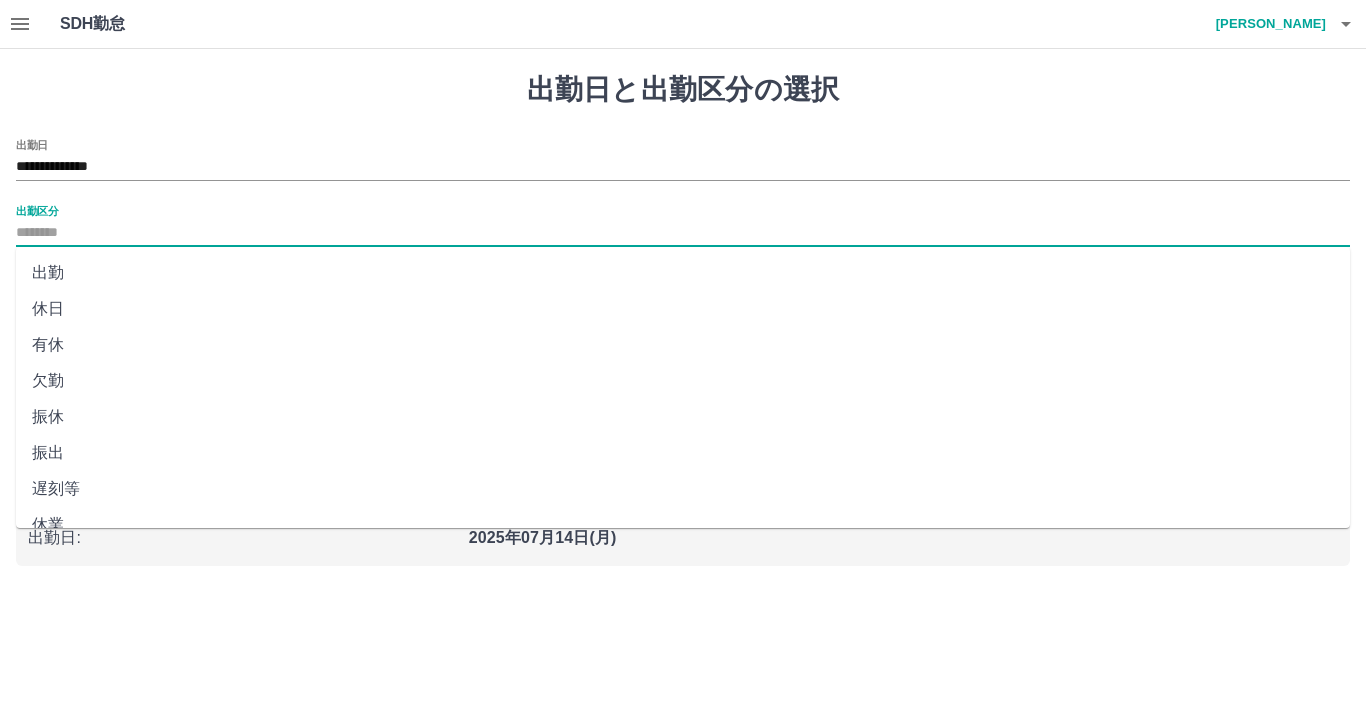 click on "休日" at bounding box center [683, 309] 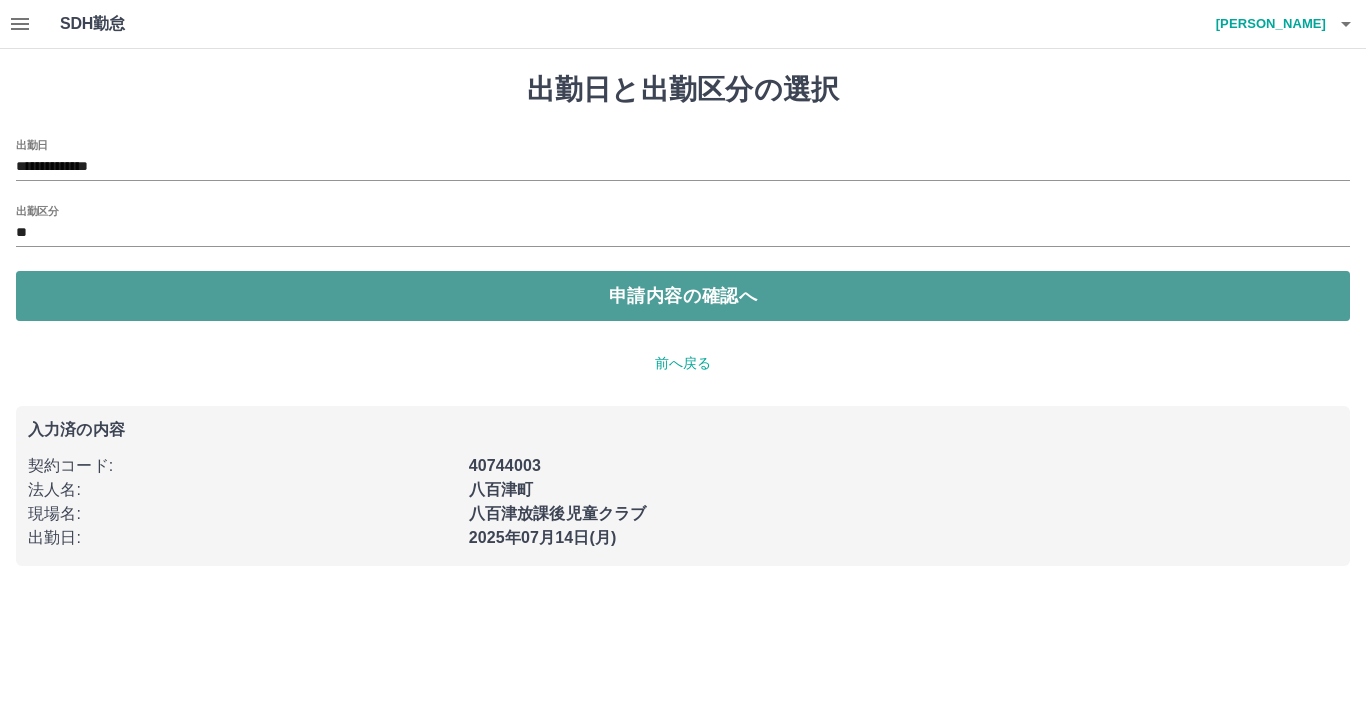click on "申請内容の確認へ" at bounding box center [683, 296] 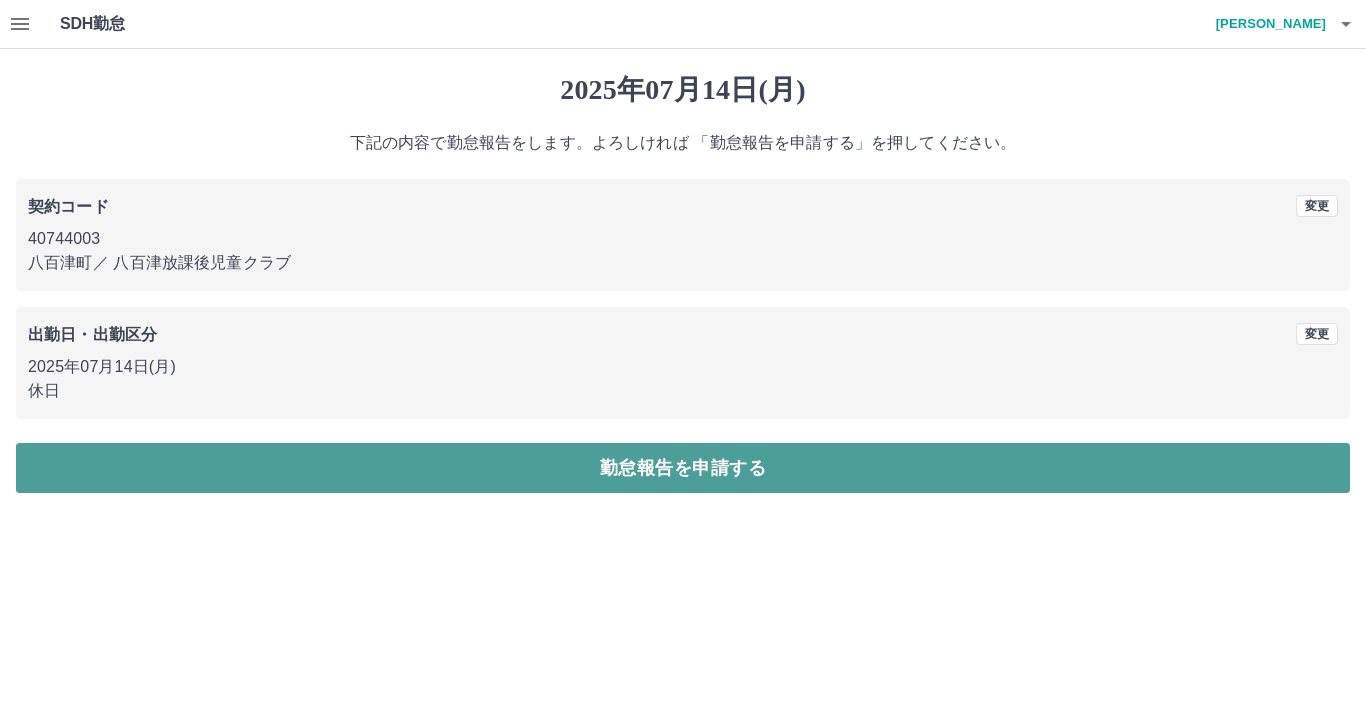 click on "勤怠報告を申請する" at bounding box center [683, 468] 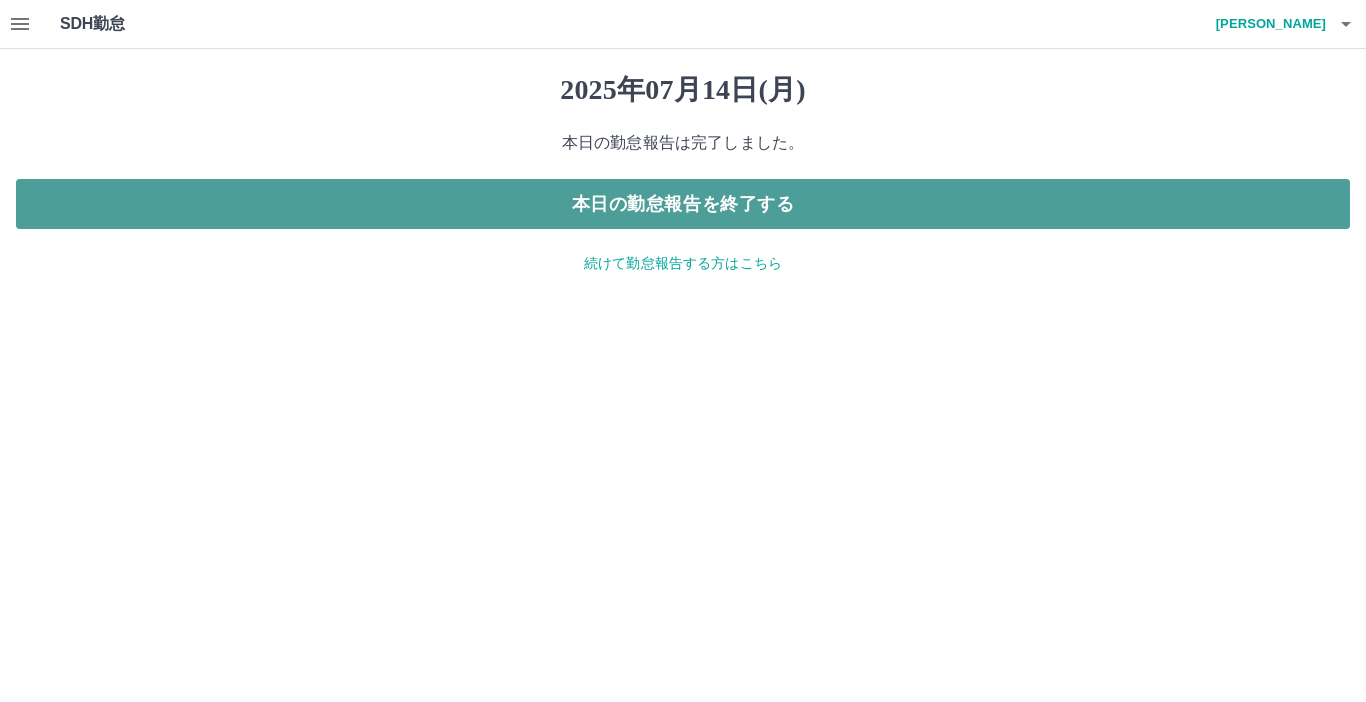 click on "本日の勤怠報告を終了する" at bounding box center [683, 204] 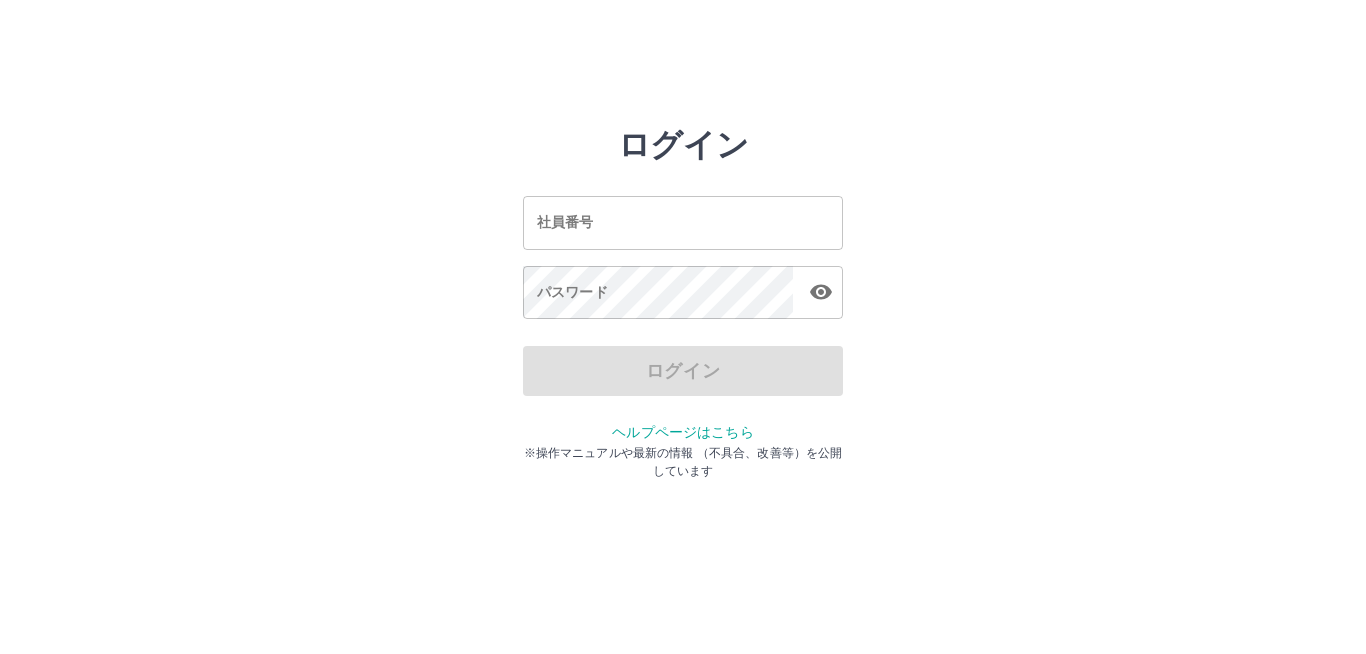 scroll, scrollTop: 0, scrollLeft: 0, axis: both 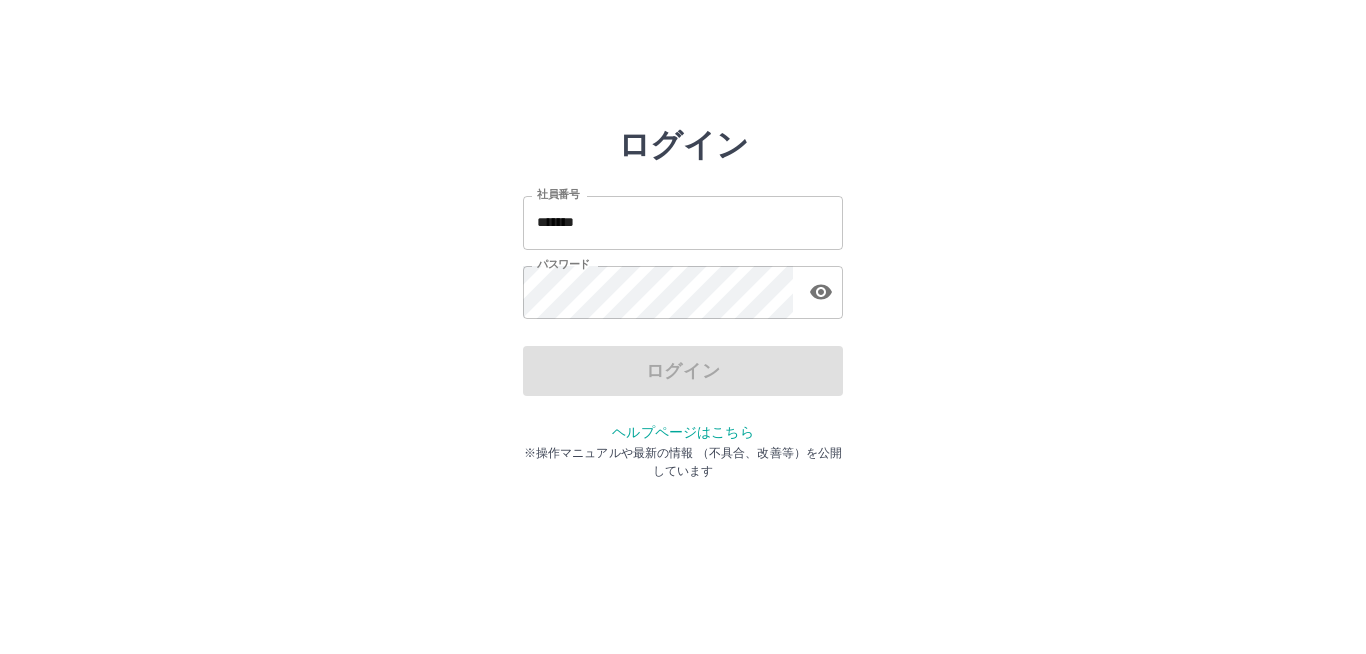 click on "*******" at bounding box center [683, 222] 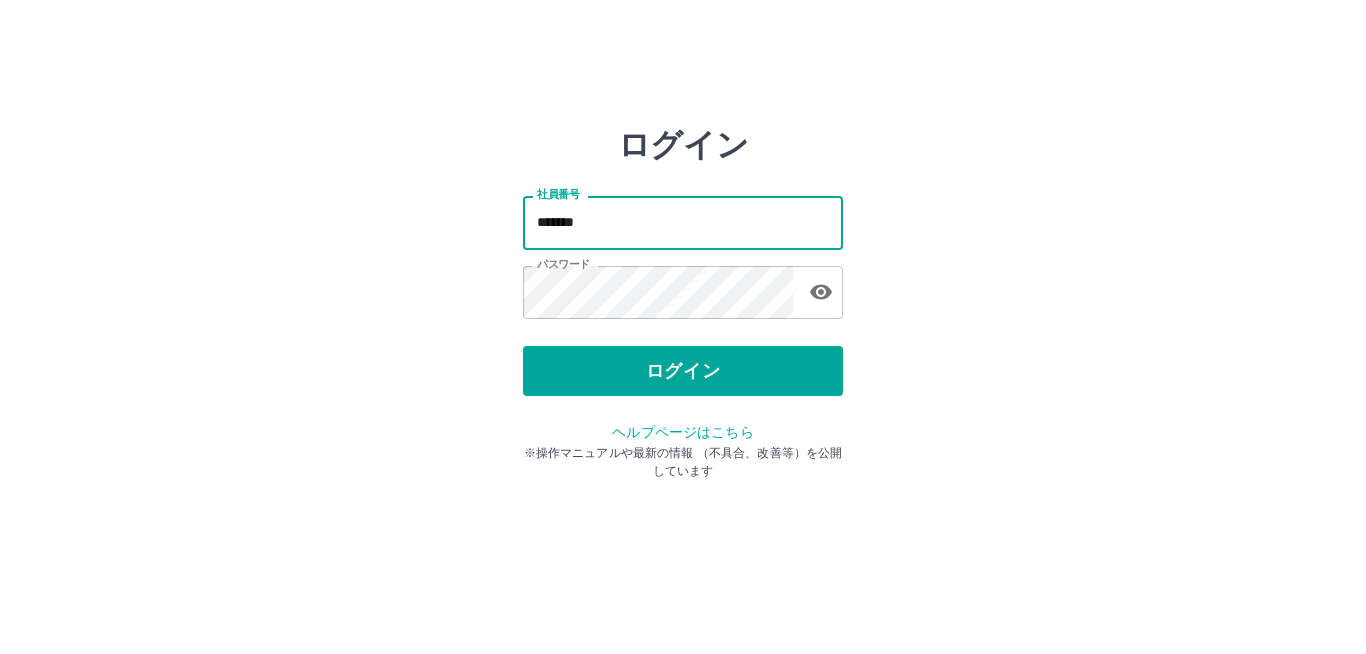 type on "*******" 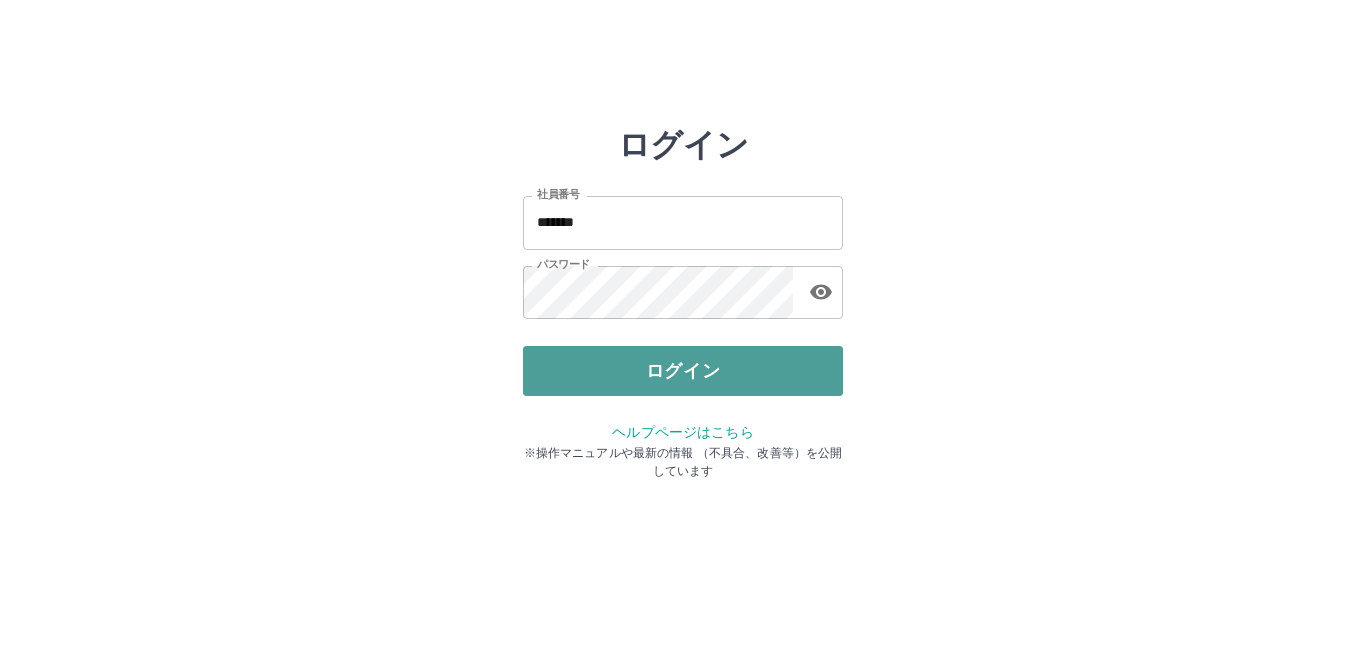 click on "ログイン" at bounding box center [683, 371] 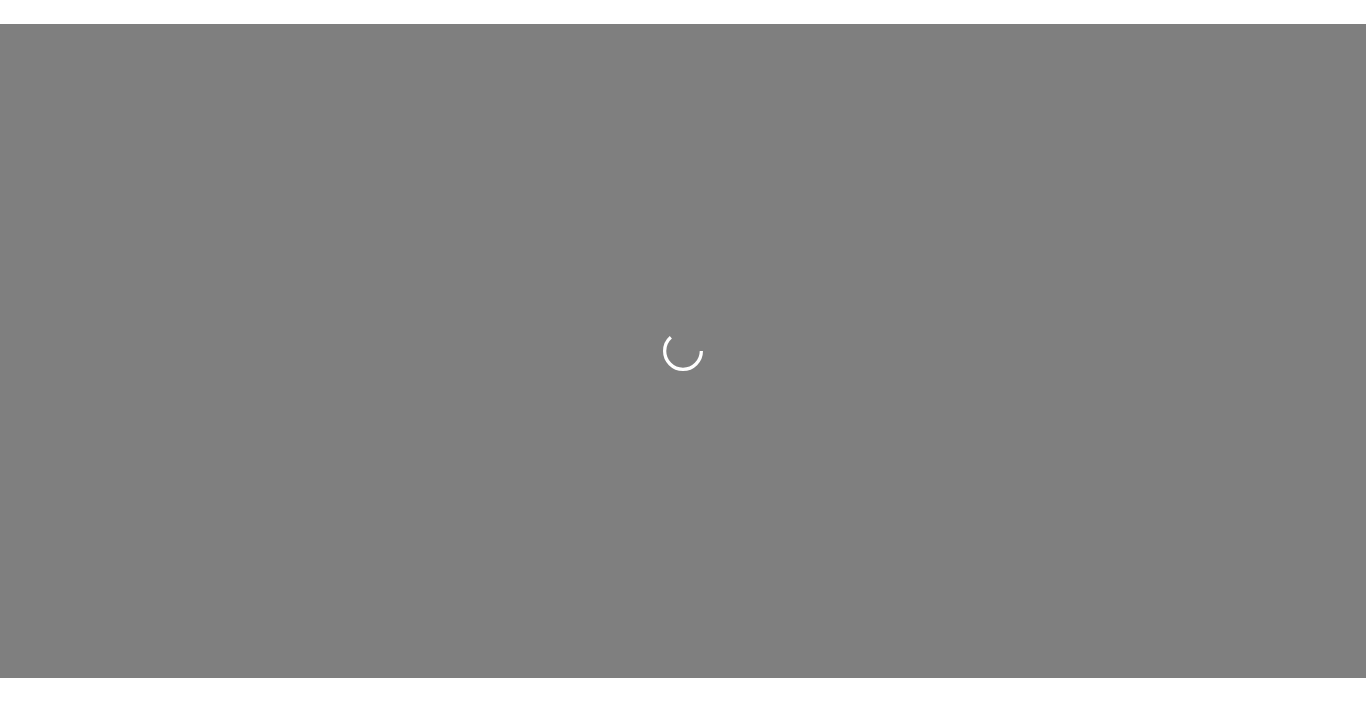 scroll, scrollTop: 0, scrollLeft: 0, axis: both 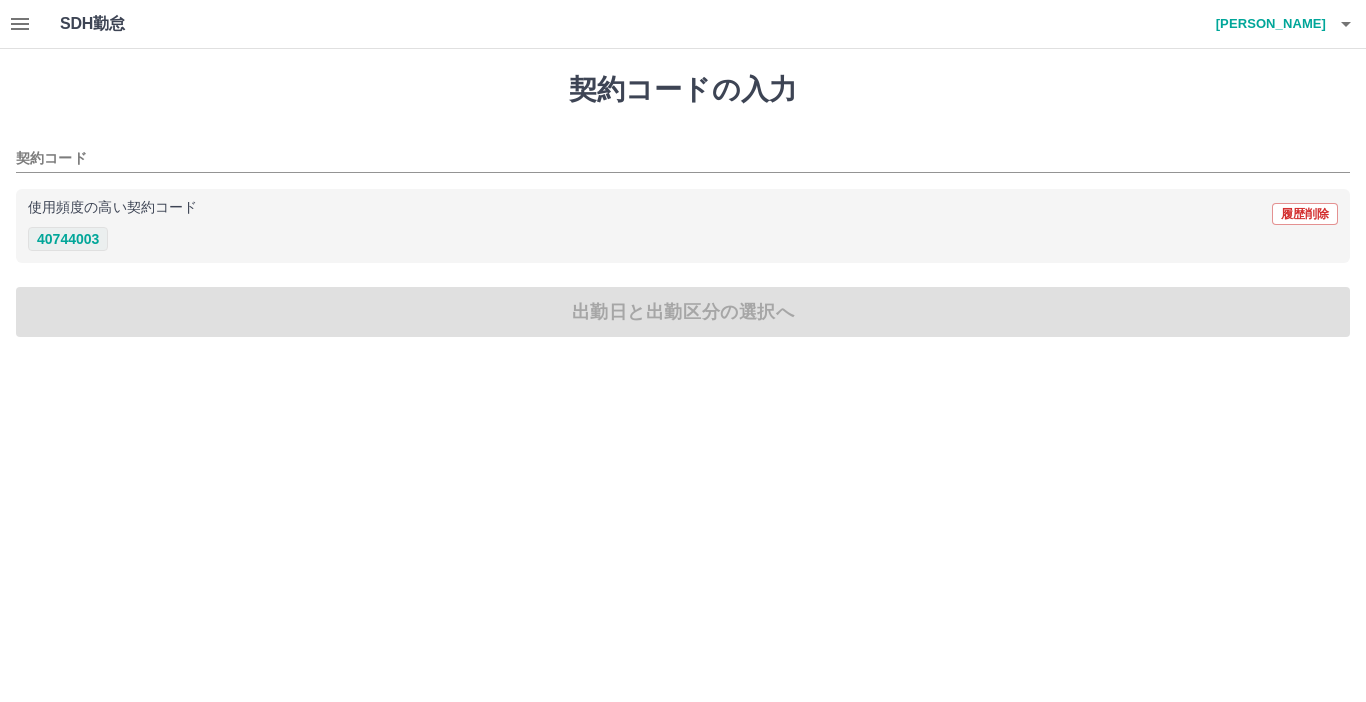 click on "40744003" at bounding box center (68, 239) 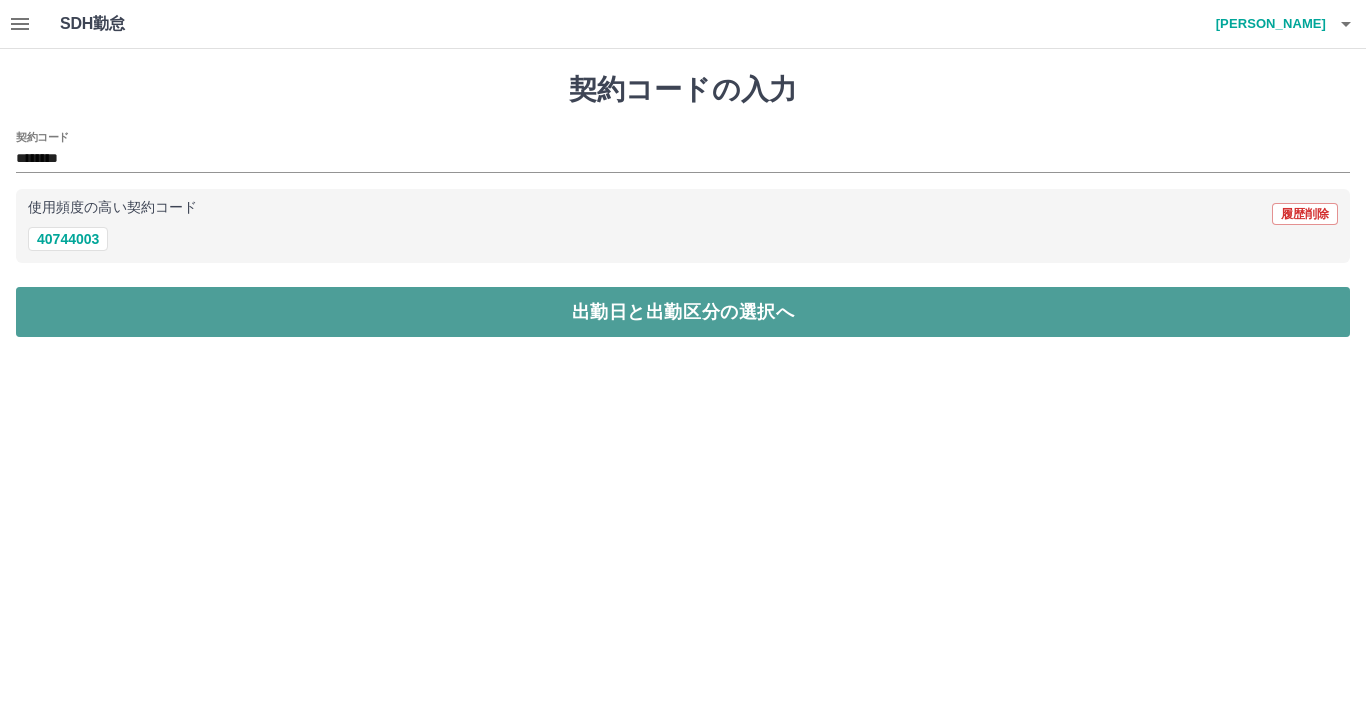 click on "出勤日と出勤区分の選択へ" at bounding box center (683, 312) 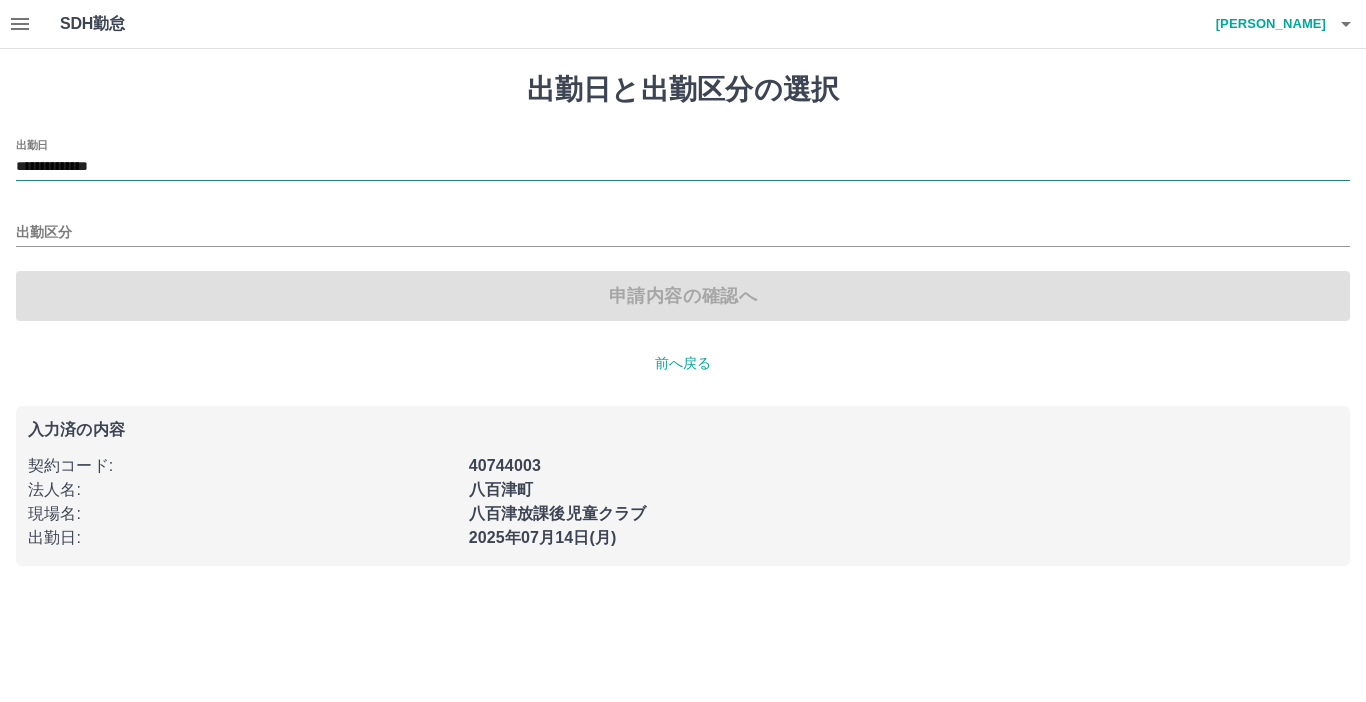 click on "**********" at bounding box center [683, 167] 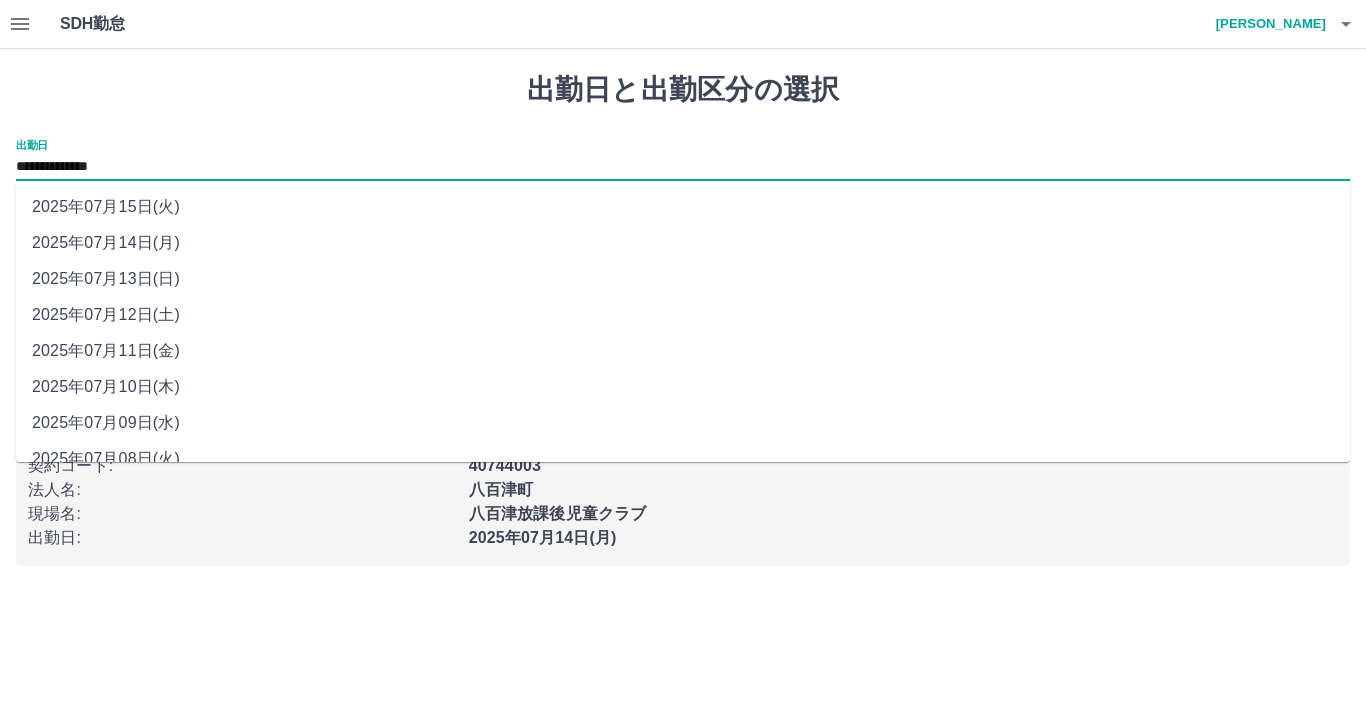 click on "2025年07月13日(日)" at bounding box center [683, 279] 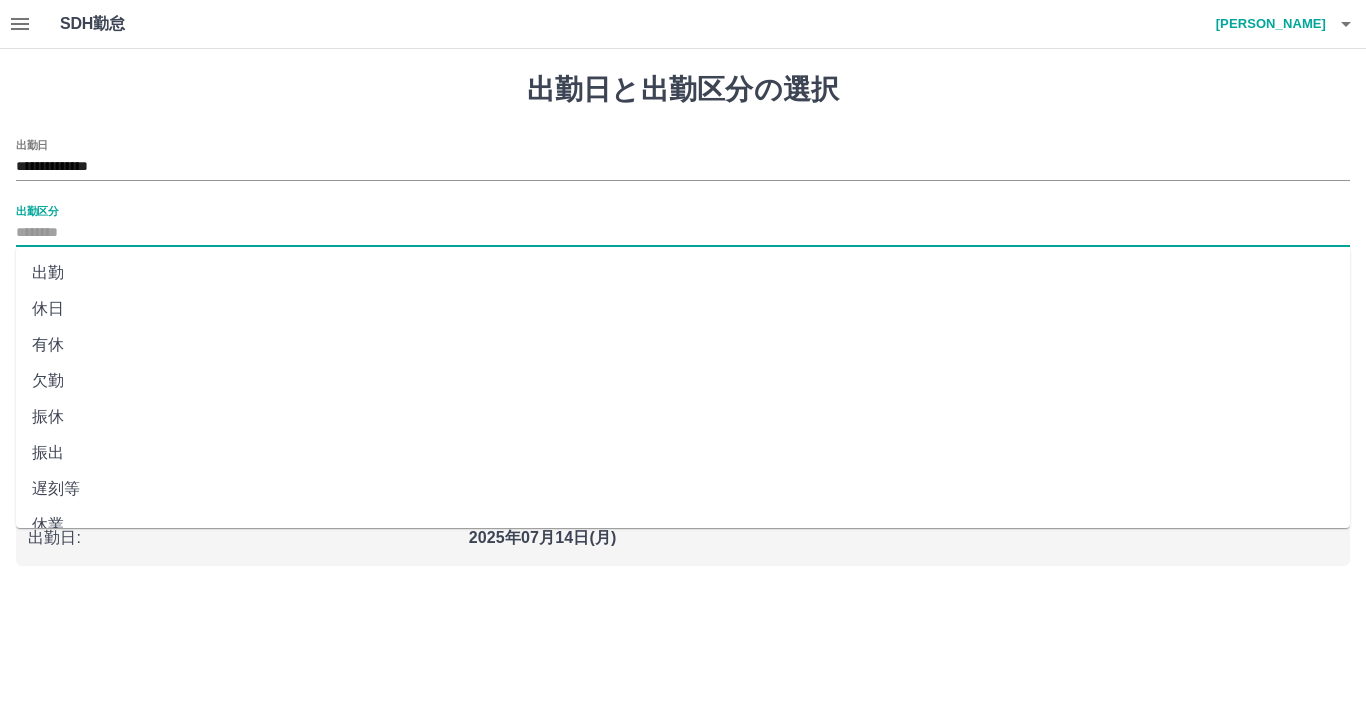 click on "出勤区分" at bounding box center (683, 233) 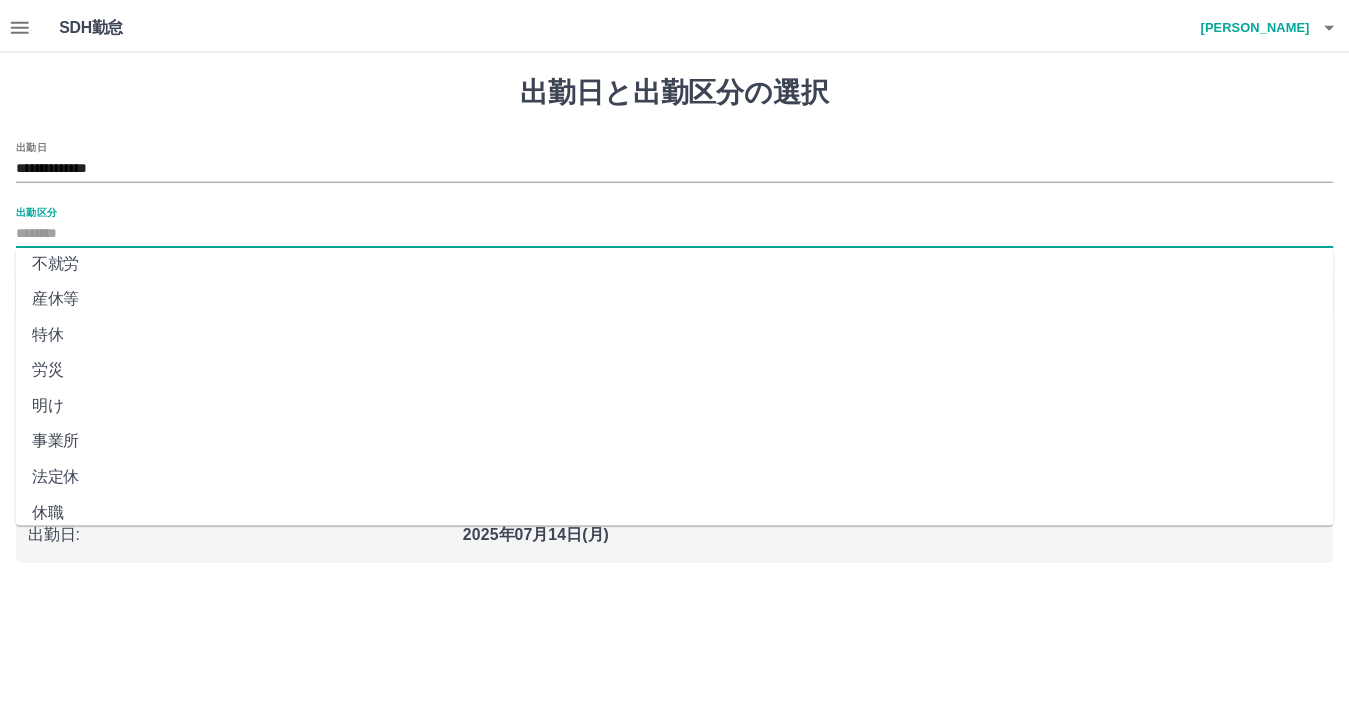 scroll, scrollTop: 383, scrollLeft: 0, axis: vertical 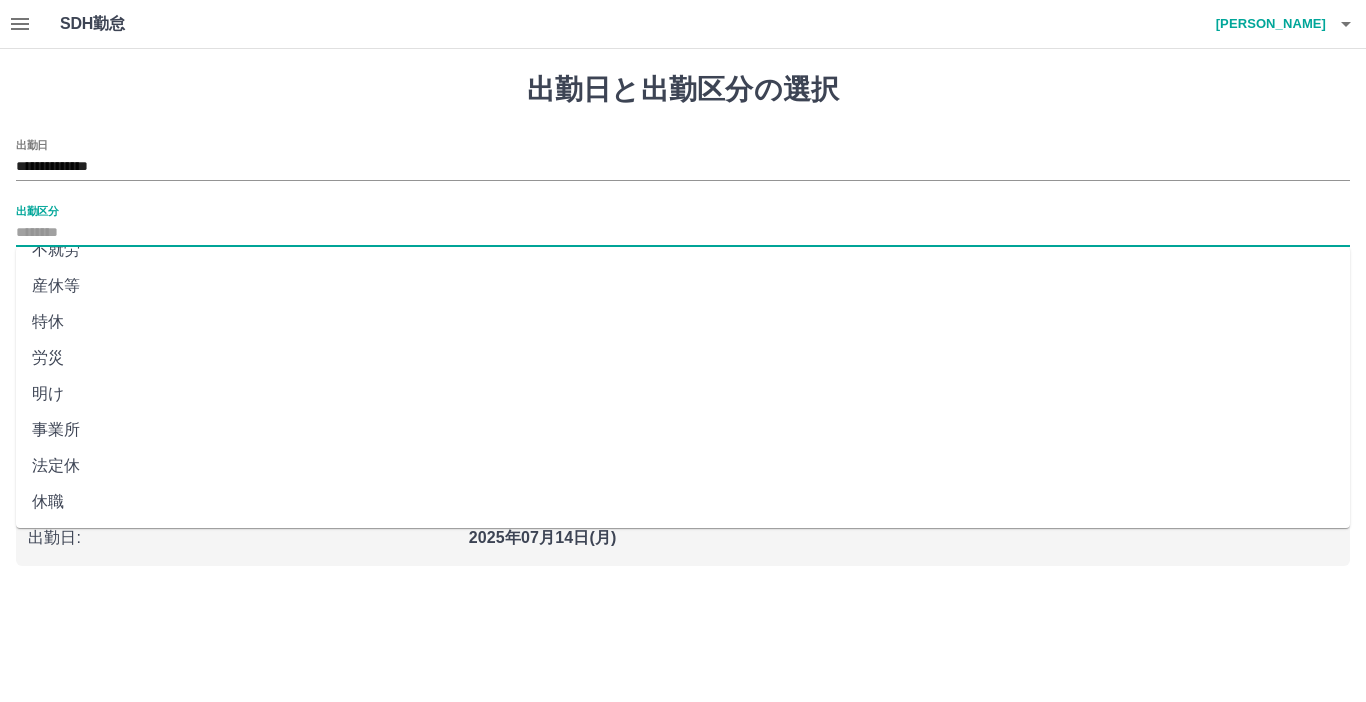 click on "法定休" at bounding box center [683, 466] 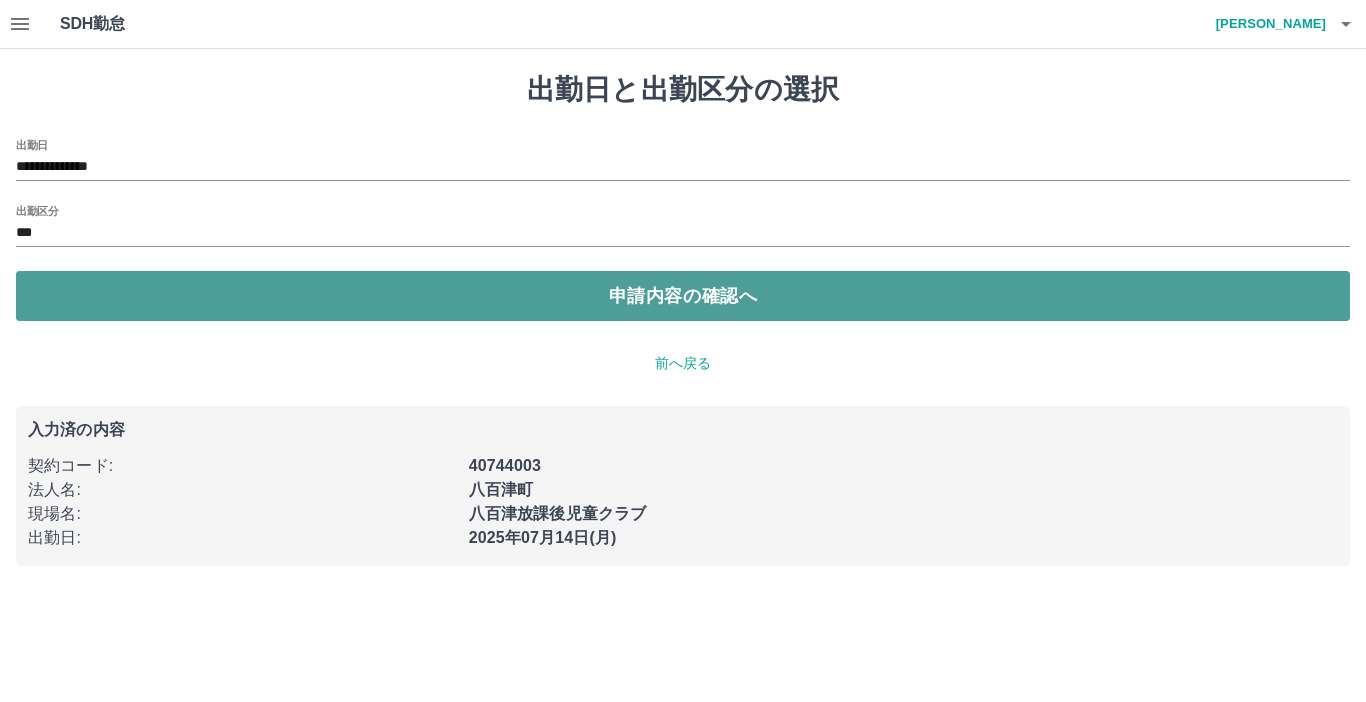 click on "申請内容の確認へ" at bounding box center [683, 296] 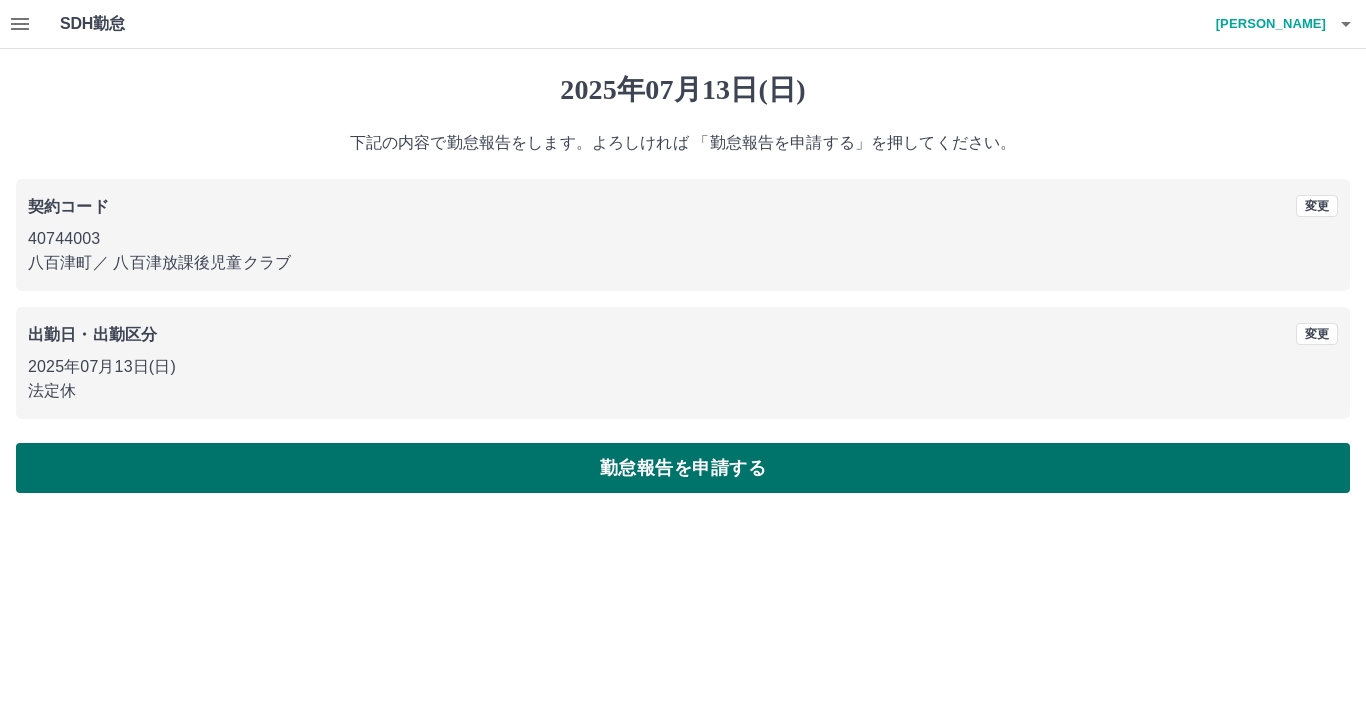 click on "勤怠報告を申請する" at bounding box center (683, 468) 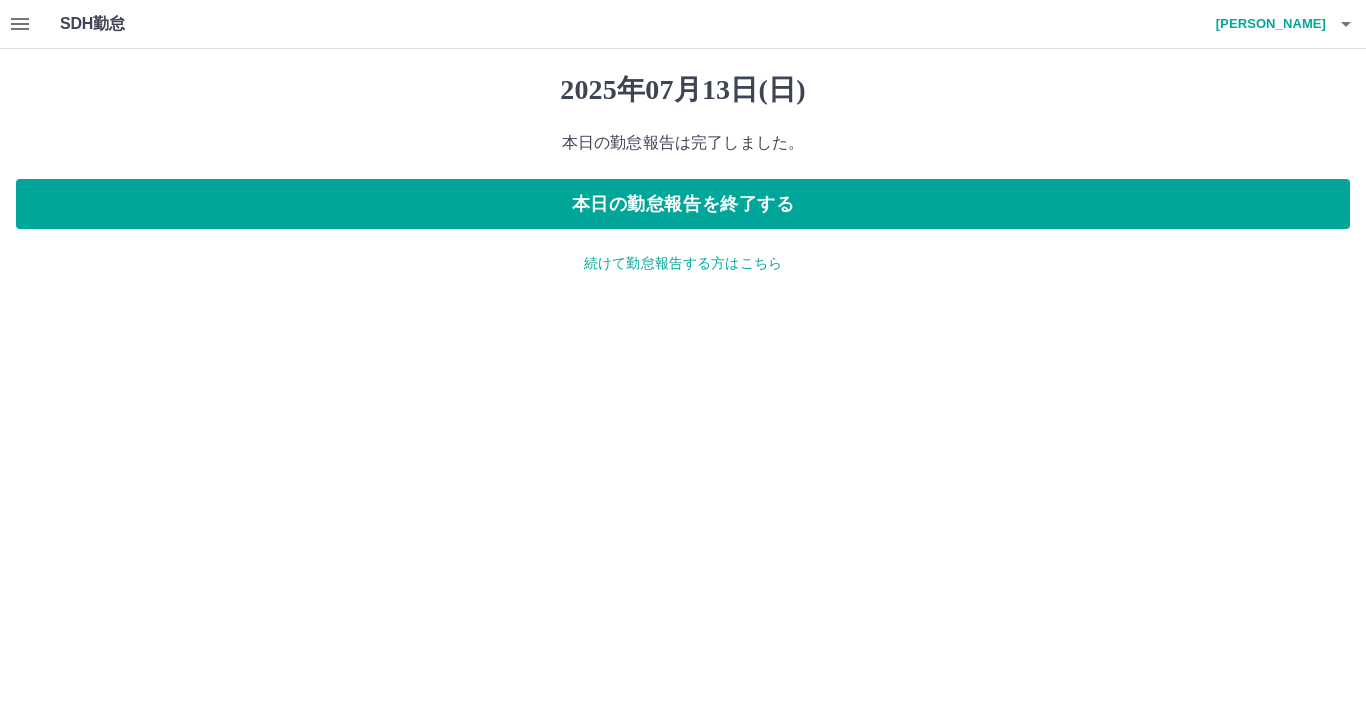 click on "続けて勤怠報告する方はこちら" at bounding box center [683, 263] 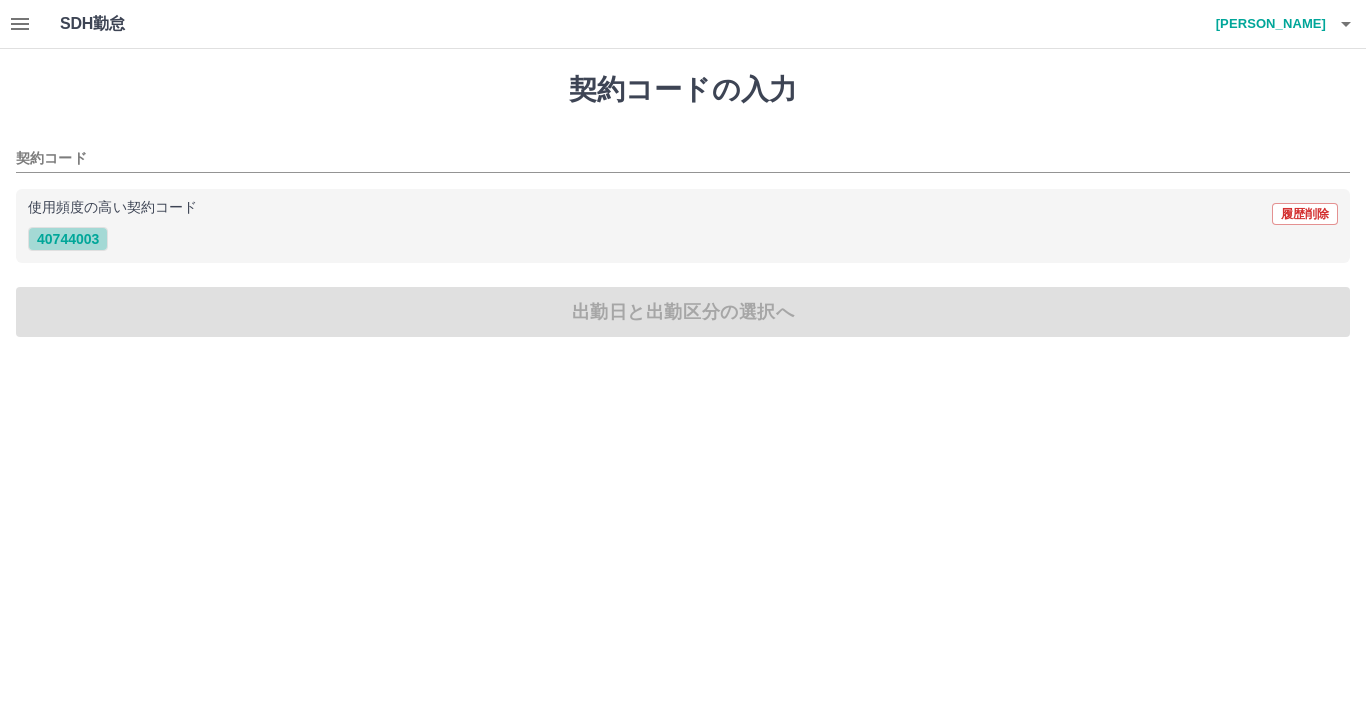 click on "40744003" at bounding box center (68, 239) 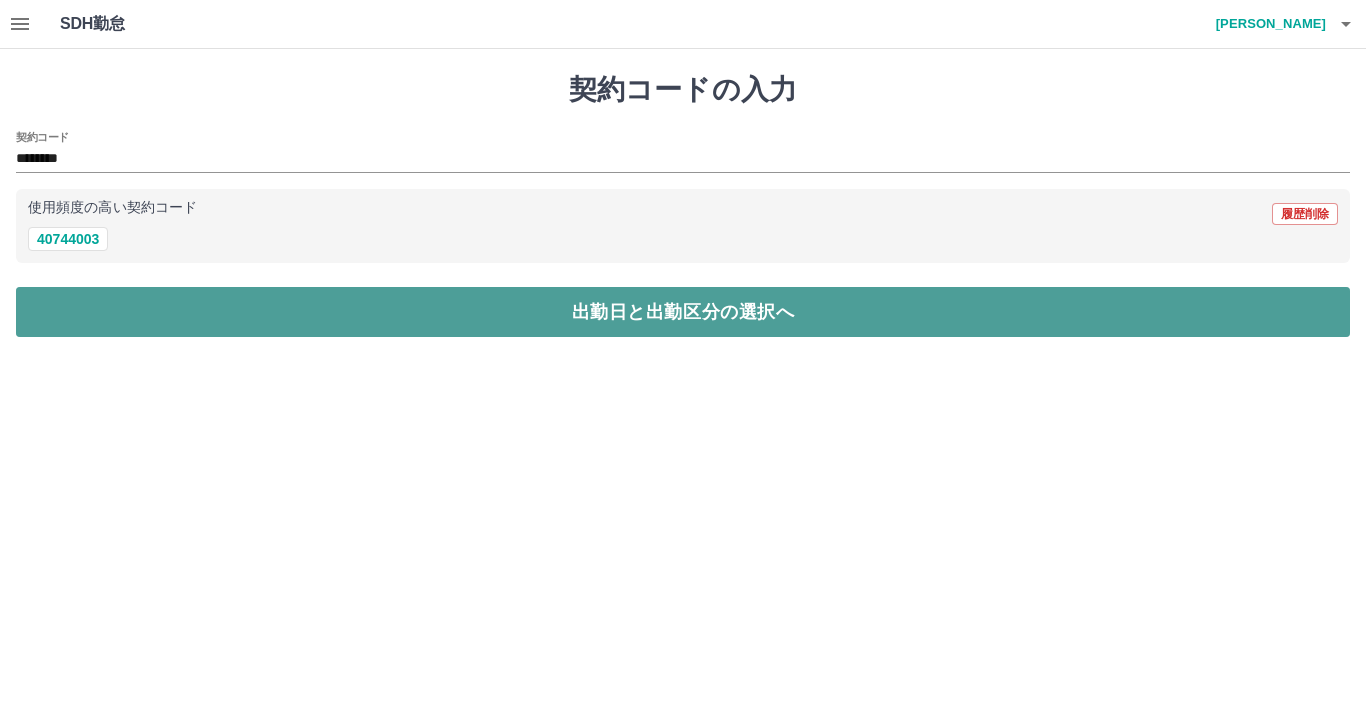 click on "出勤日と出勤区分の選択へ" at bounding box center [683, 312] 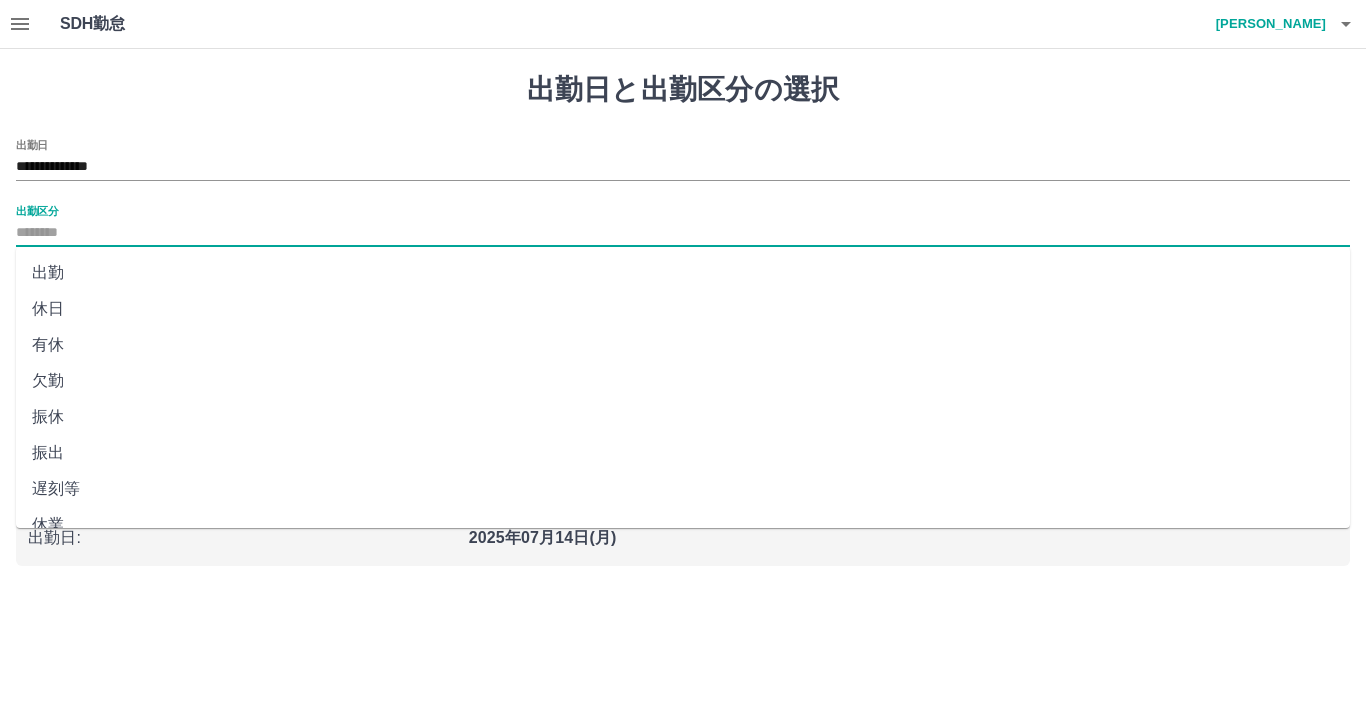 click on "出勤区分" at bounding box center (683, 233) 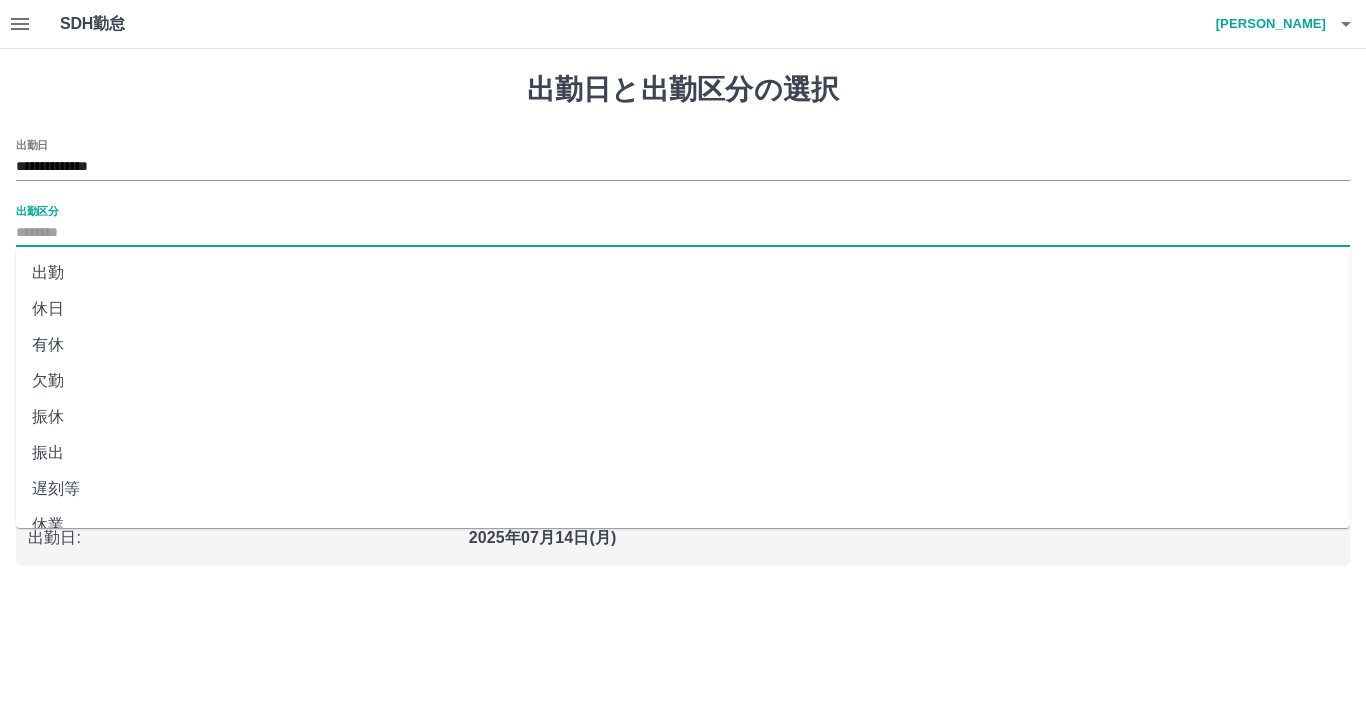 click on "出勤" at bounding box center (683, 273) 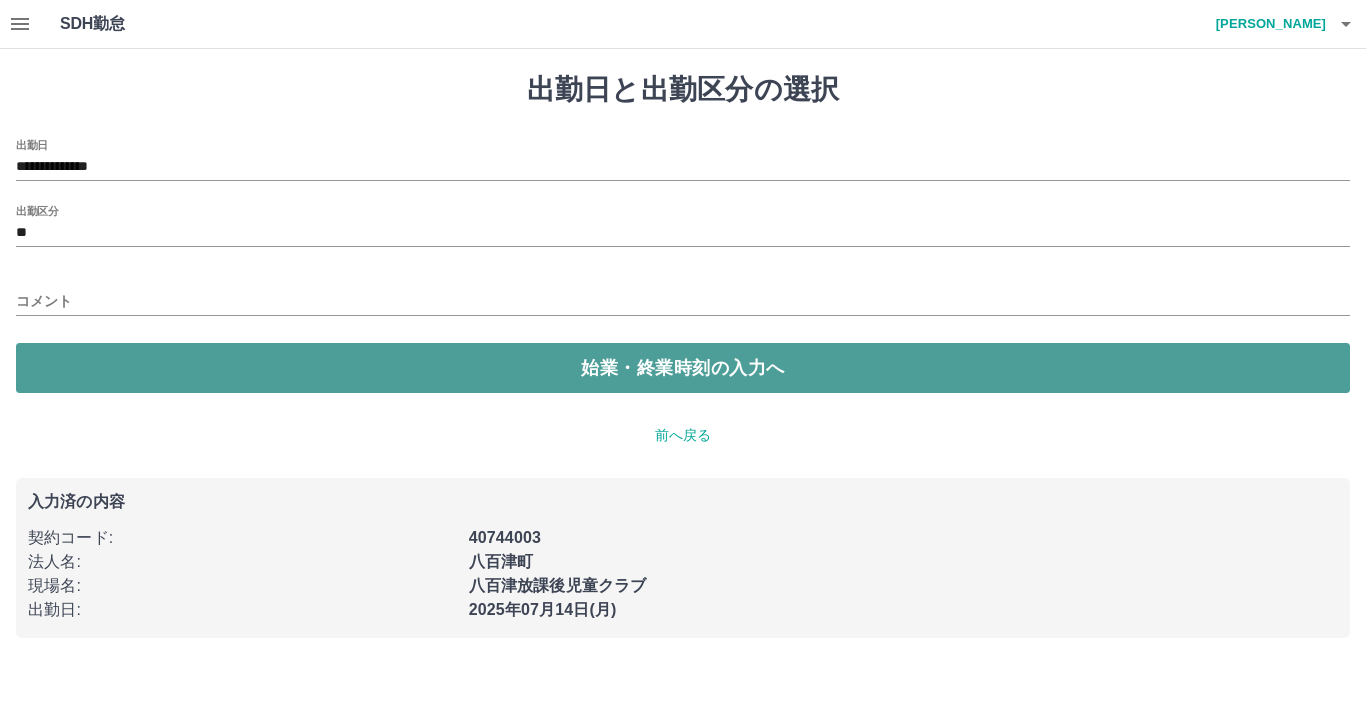 click on "始業・終業時刻の入力へ" at bounding box center (683, 368) 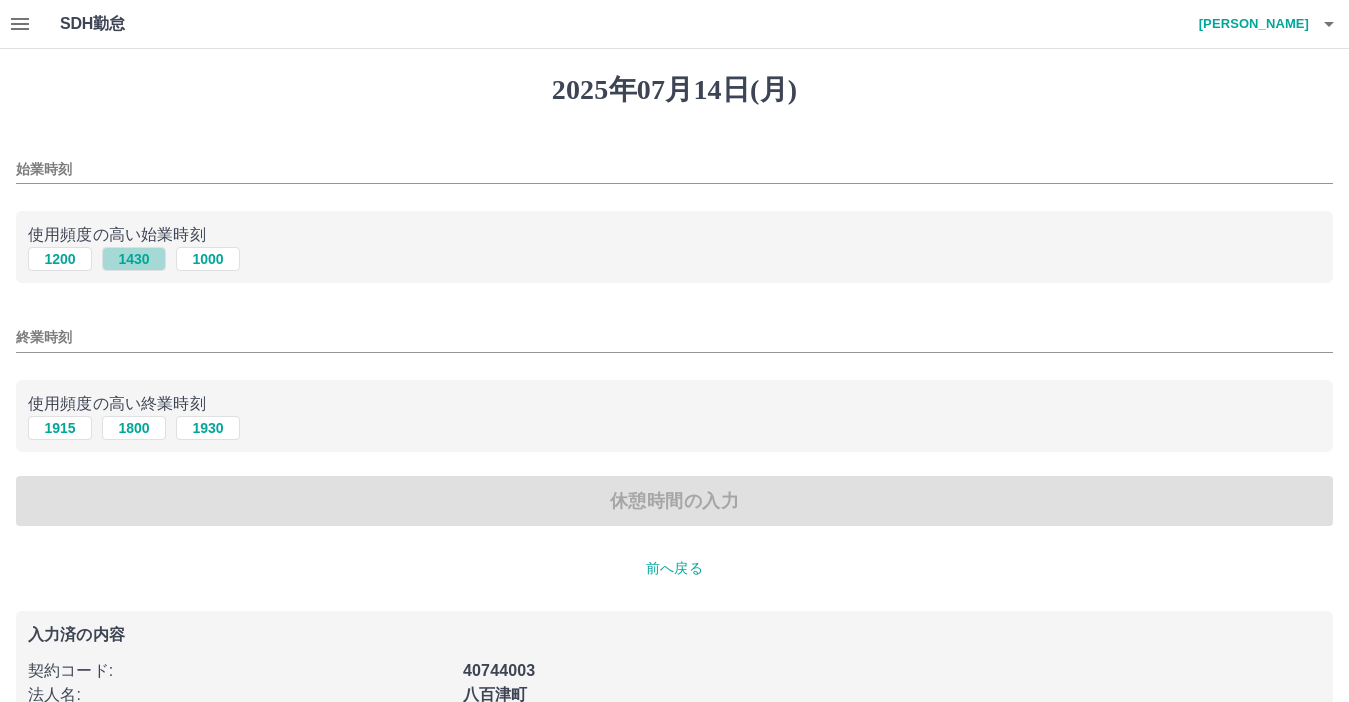 click on "1430" at bounding box center [134, 259] 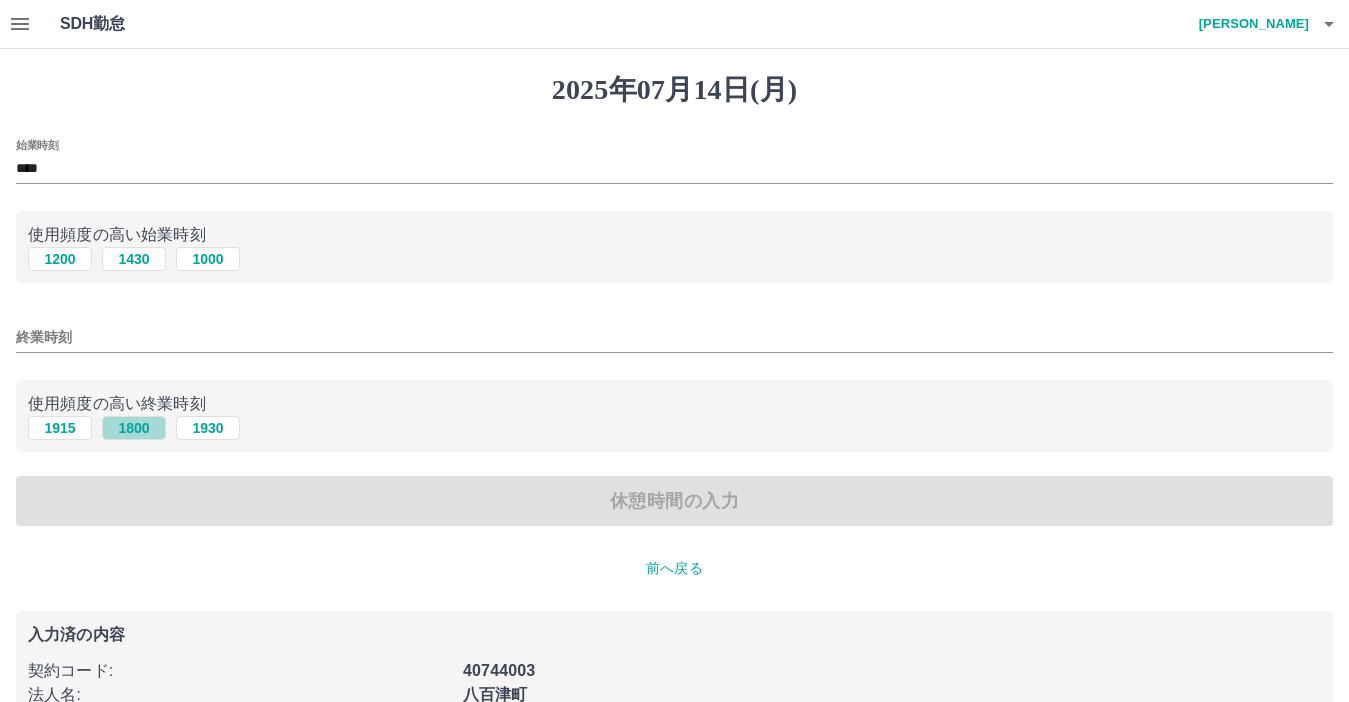 click on "1800" at bounding box center [134, 428] 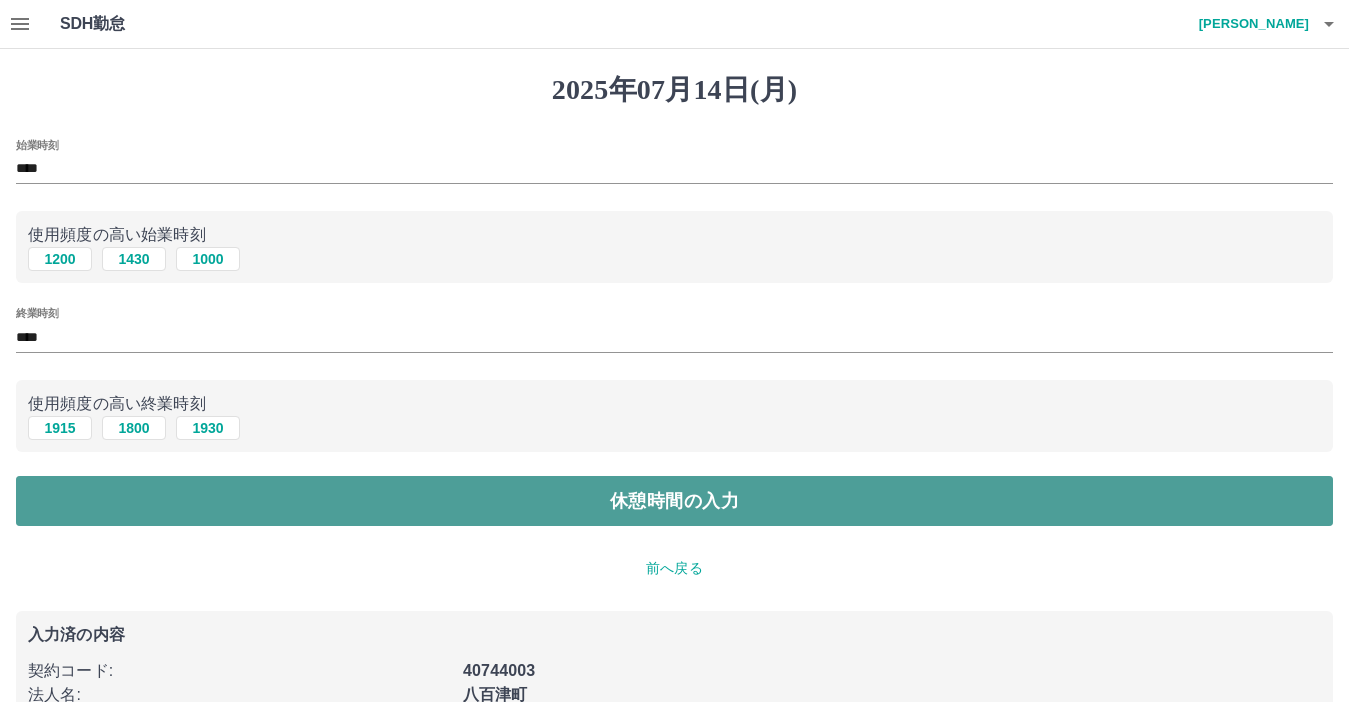 click on "休憩時間の入力" at bounding box center (674, 501) 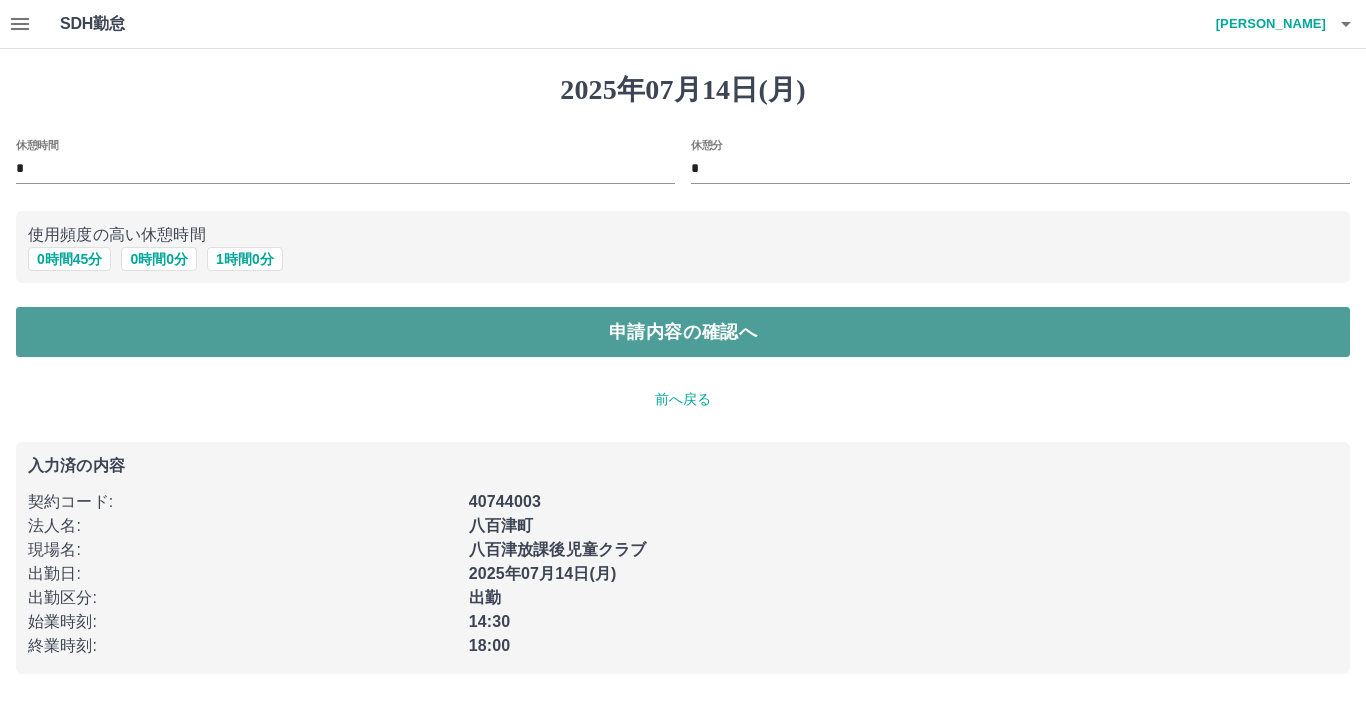 click on "申請内容の確認へ" at bounding box center (683, 332) 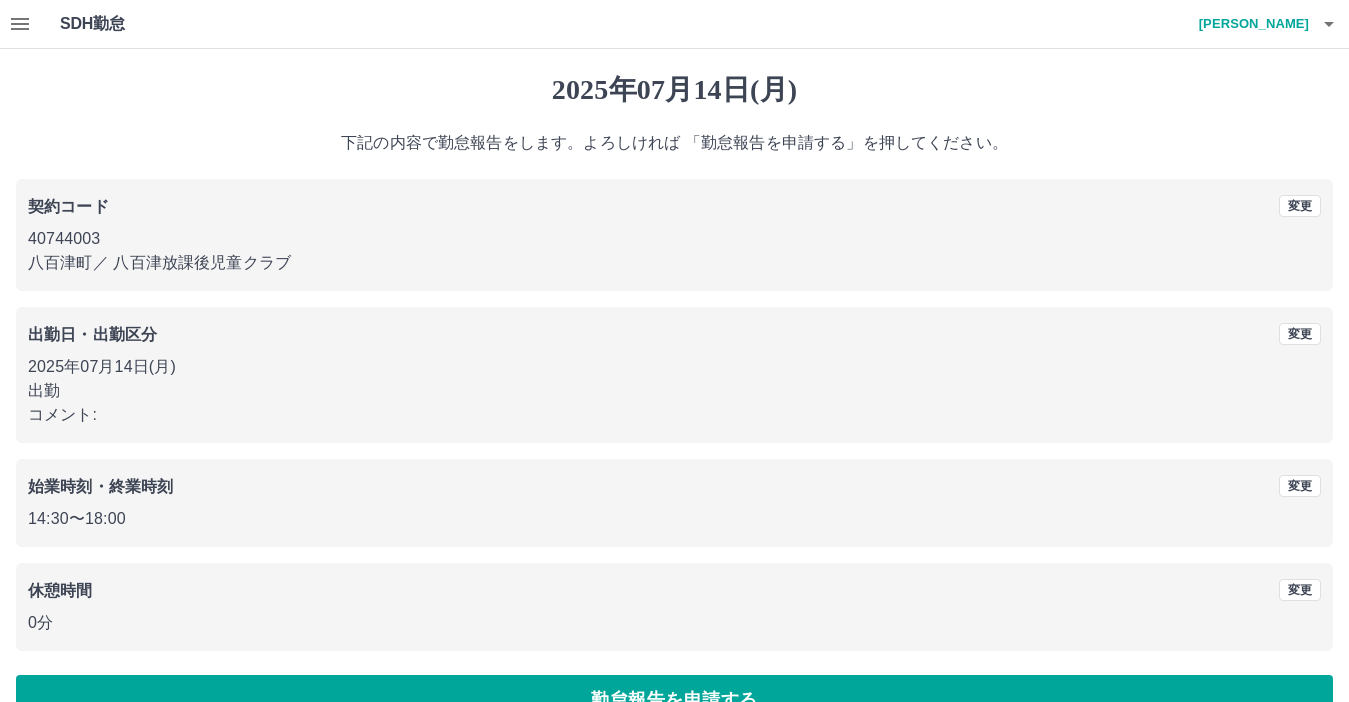 scroll, scrollTop: 47, scrollLeft: 0, axis: vertical 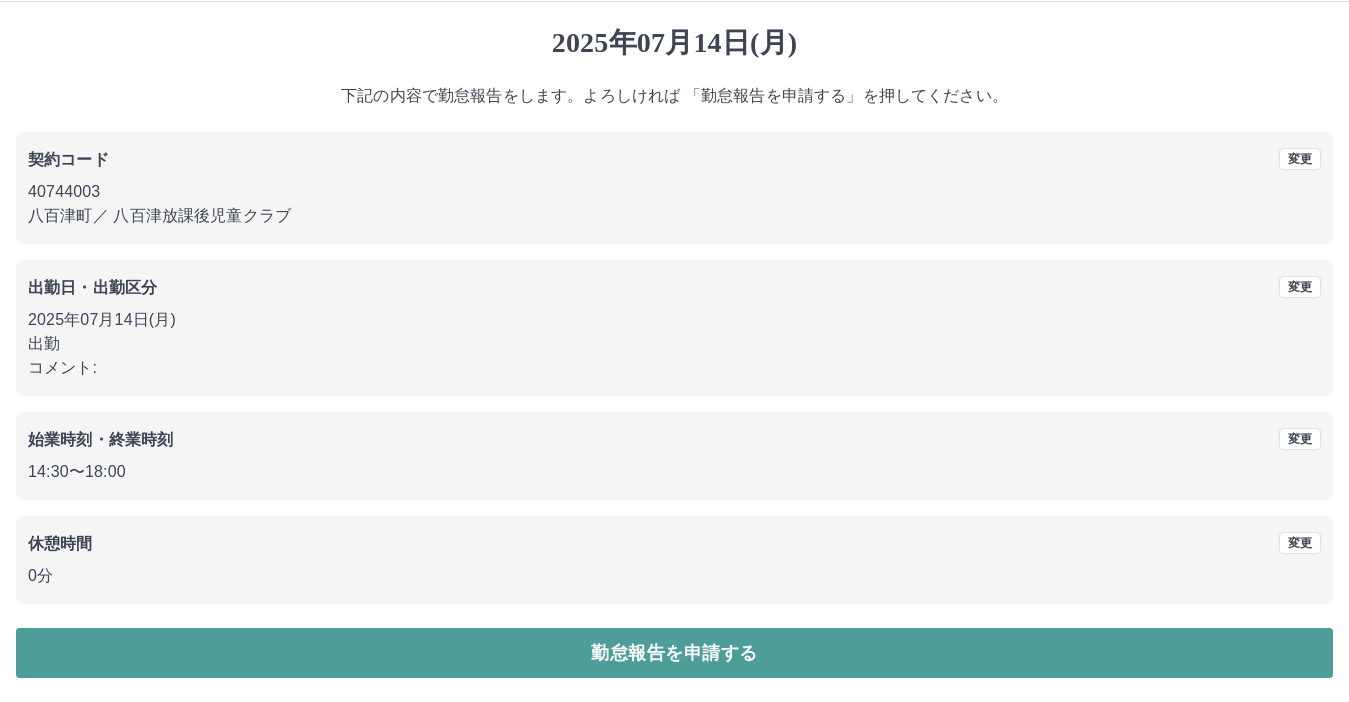 click on "勤怠報告を申請する" at bounding box center [674, 653] 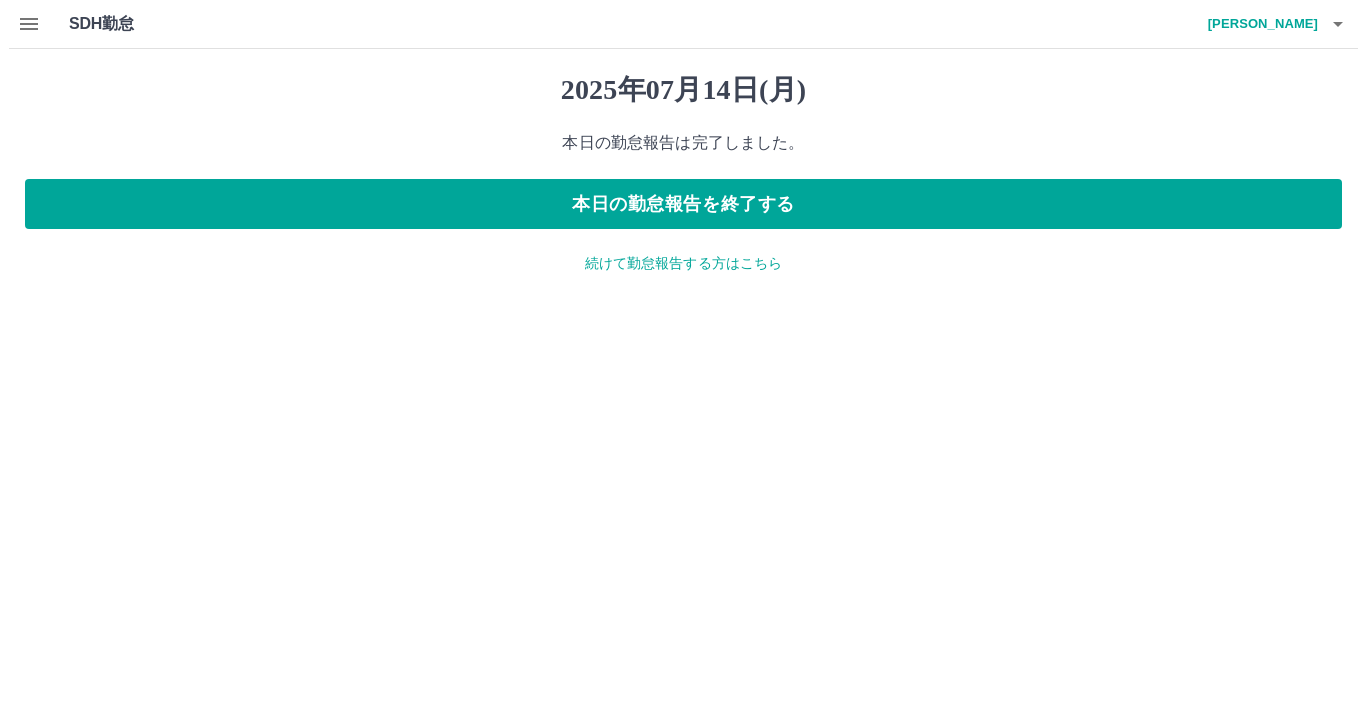 scroll, scrollTop: 0, scrollLeft: 0, axis: both 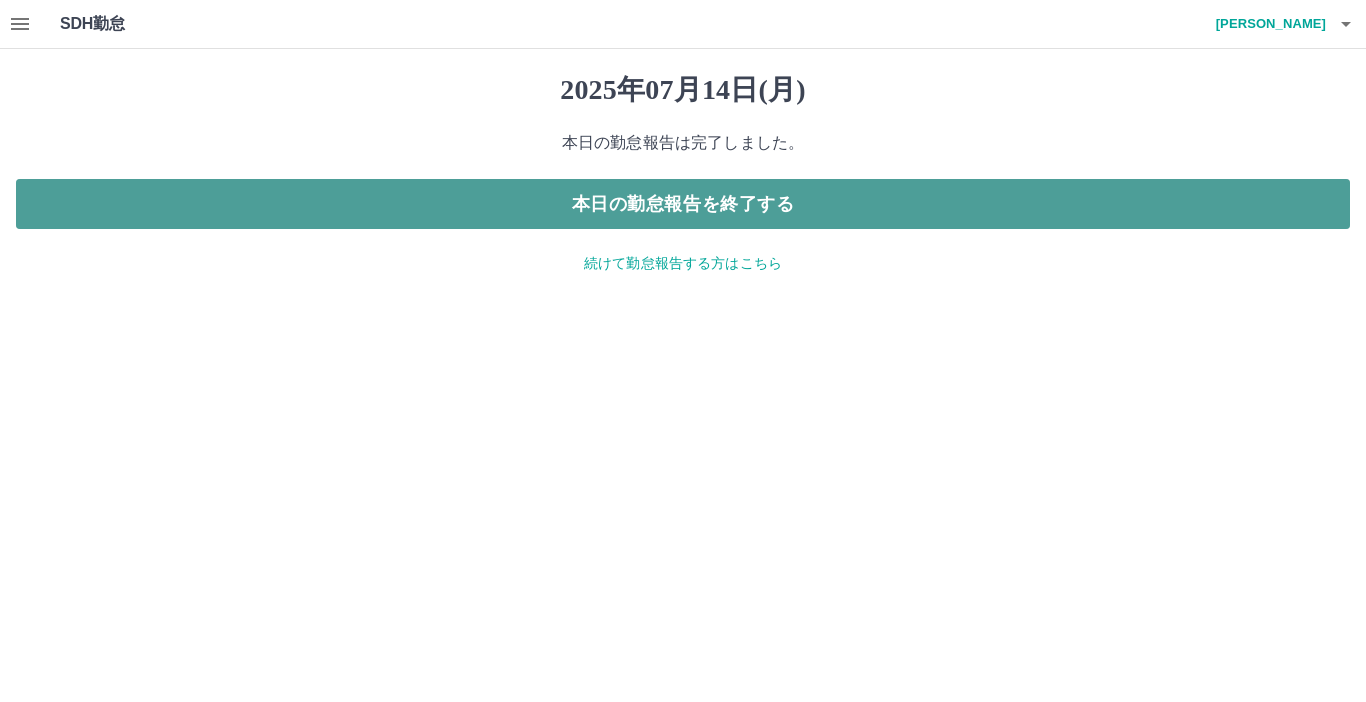 click on "本日の勤怠報告を終了する" at bounding box center (683, 204) 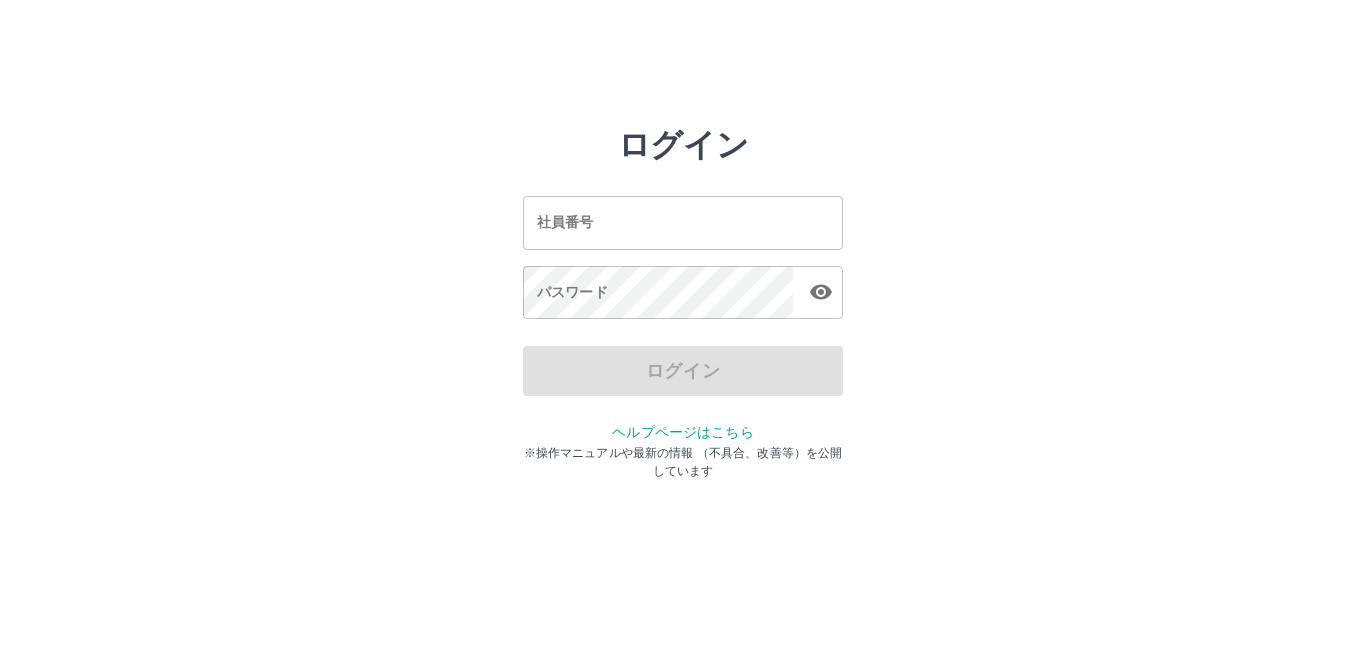 scroll, scrollTop: 0, scrollLeft: 0, axis: both 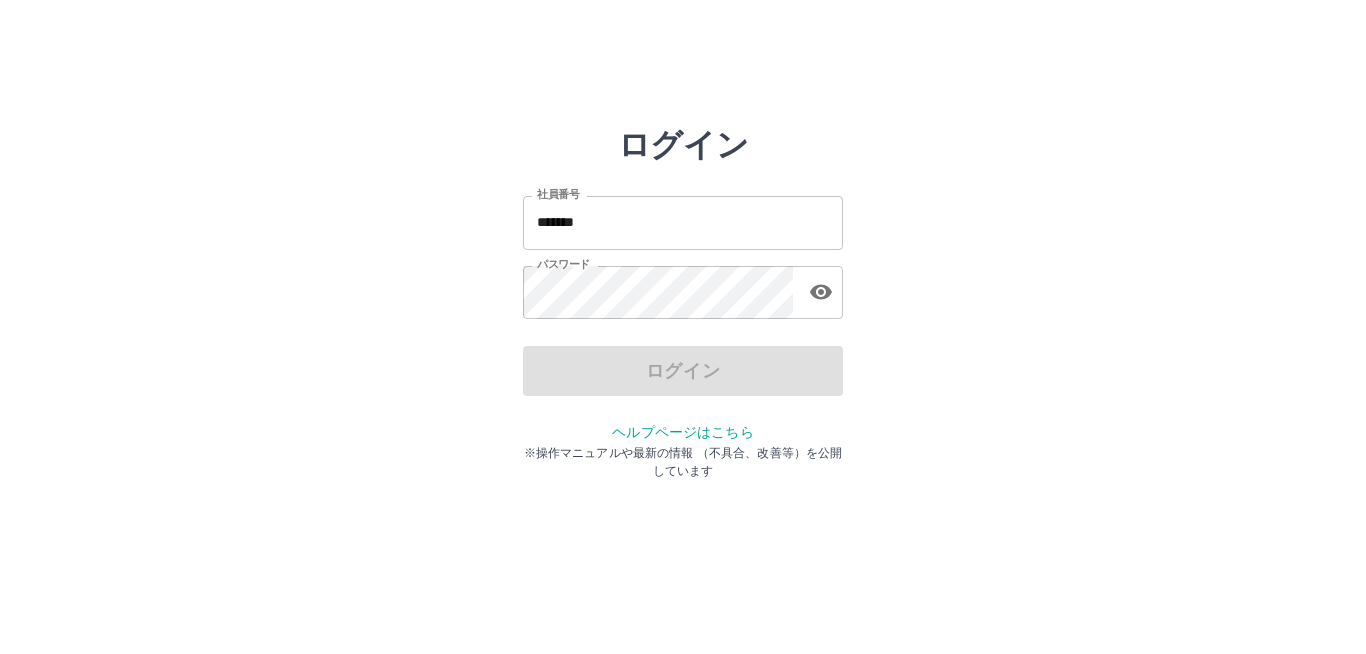 click on "*******" at bounding box center (683, 222) 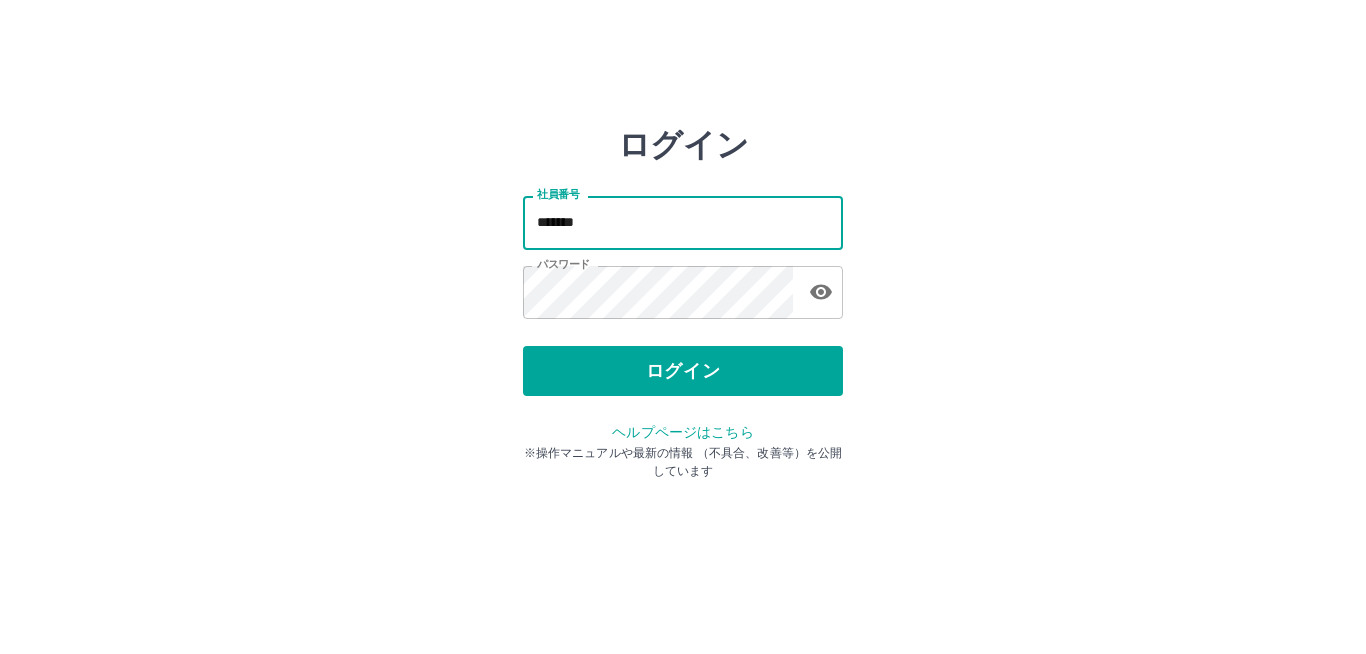 type on "*******" 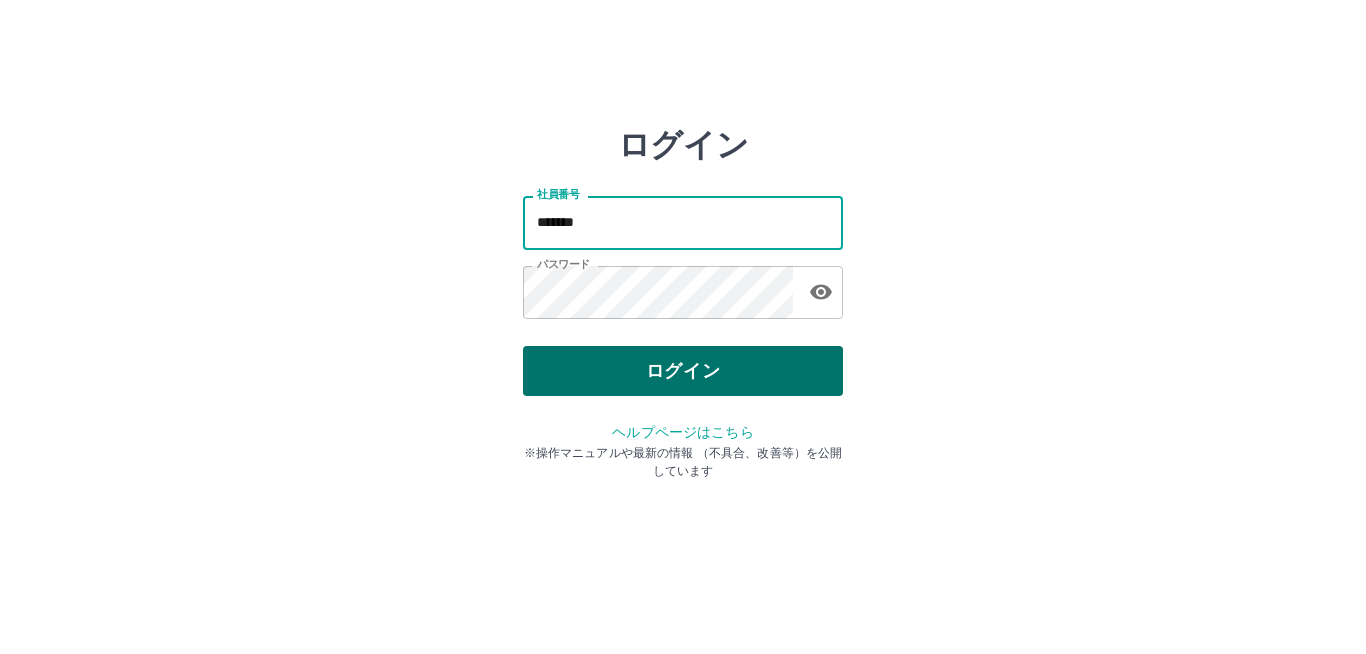 click on "ログイン" at bounding box center (683, 371) 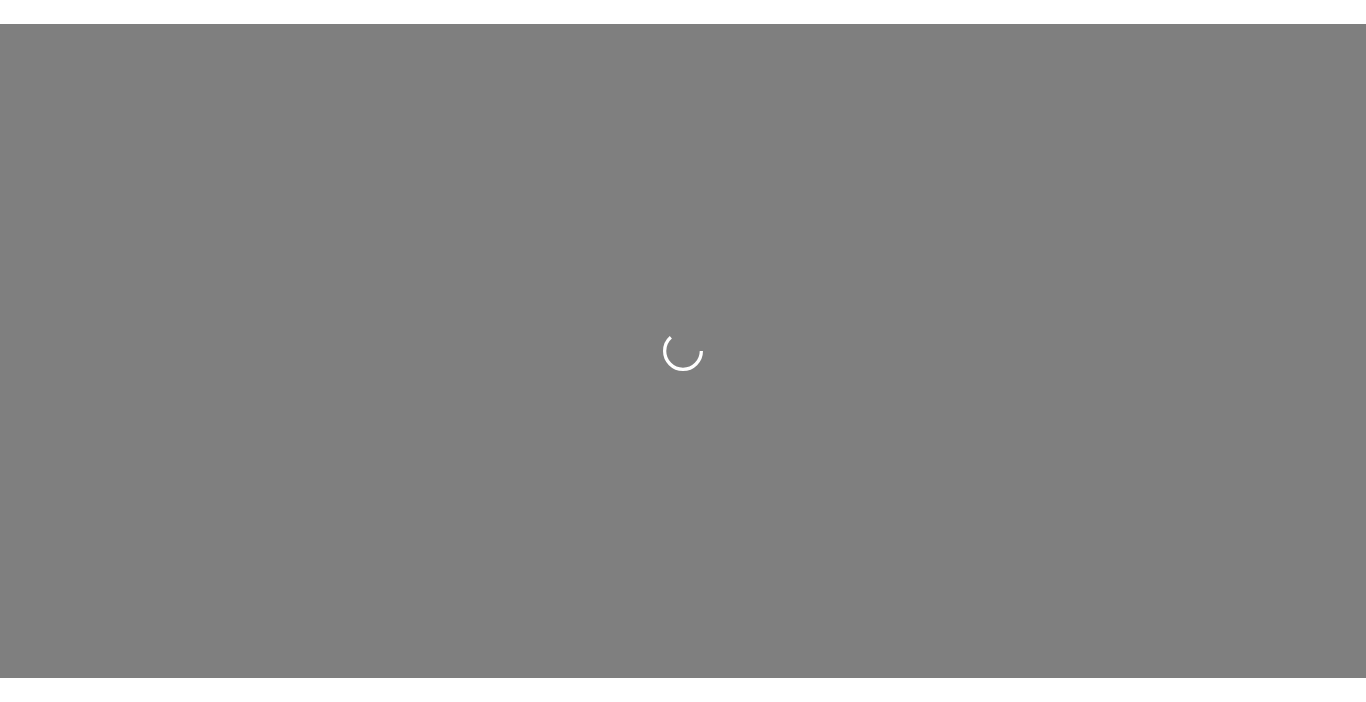 scroll, scrollTop: 0, scrollLeft: 0, axis: both 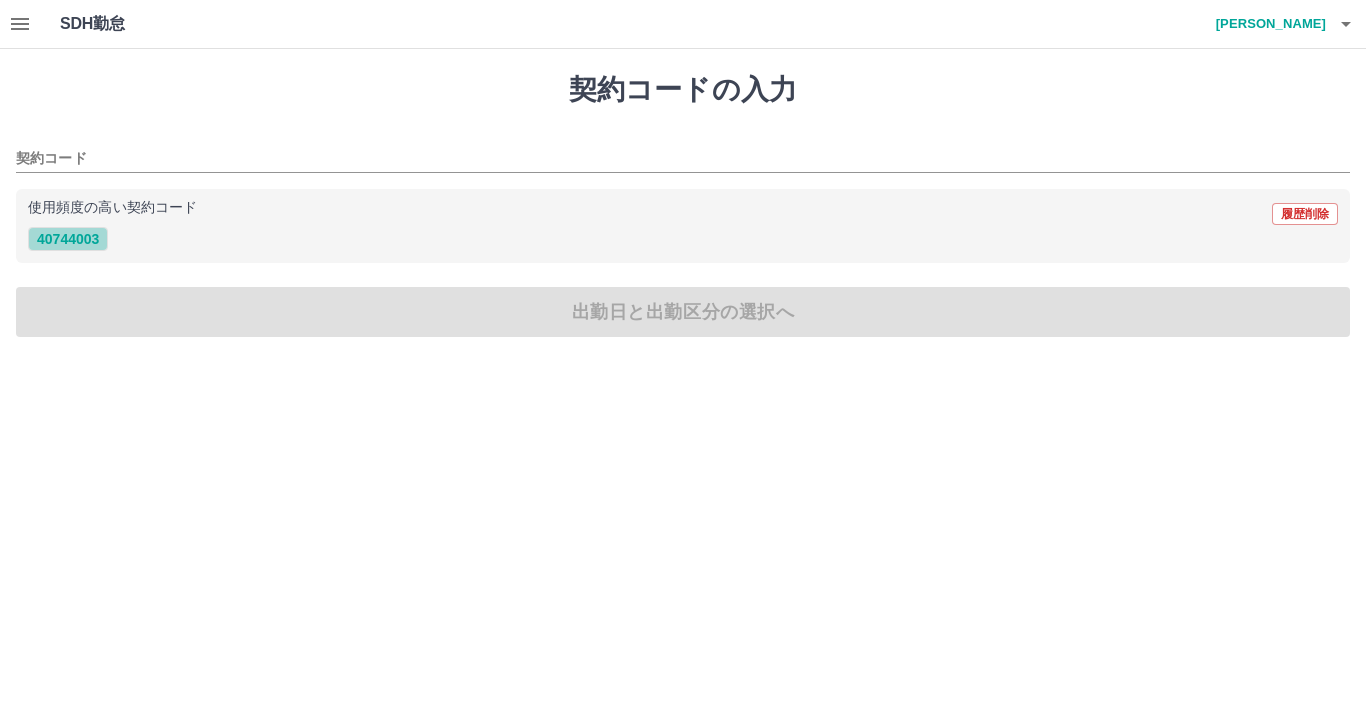 click on "40744003" at bounding box center (68, 239) 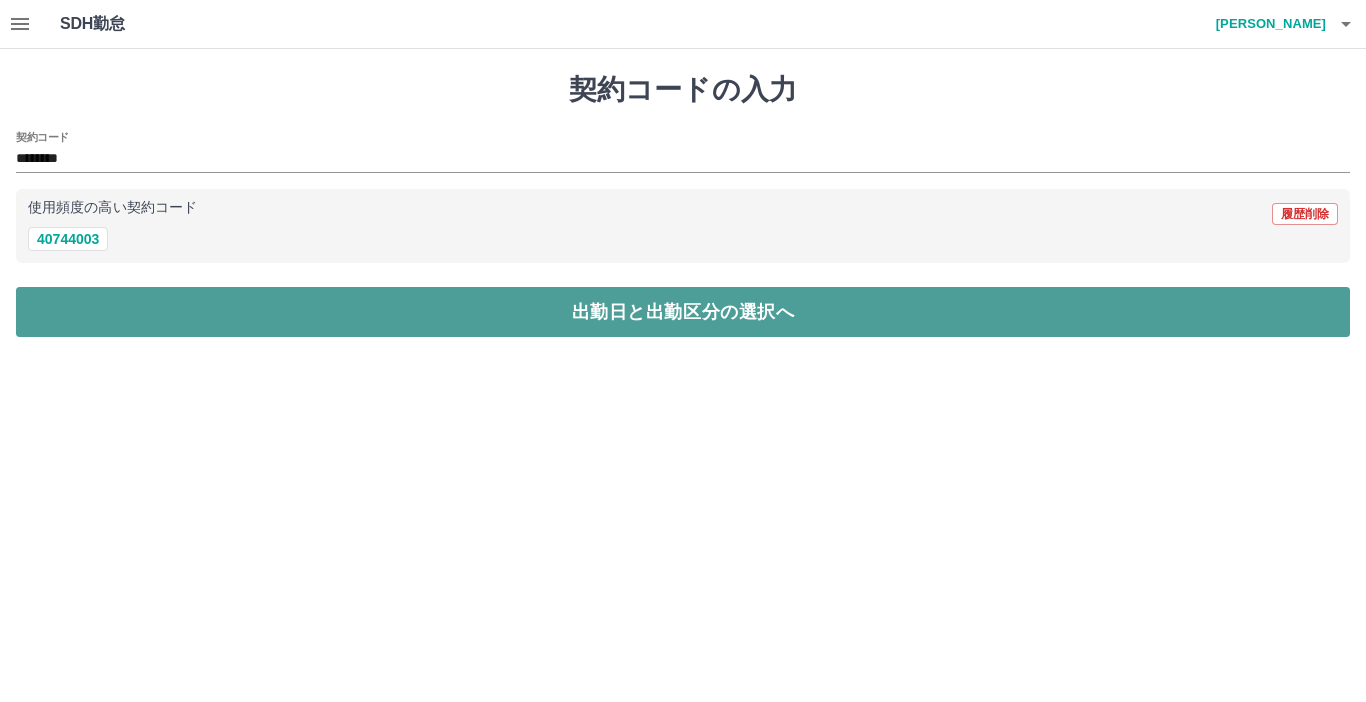 click on "出勤日と出勤区分の選択へ" at bounding box center [683, 312] 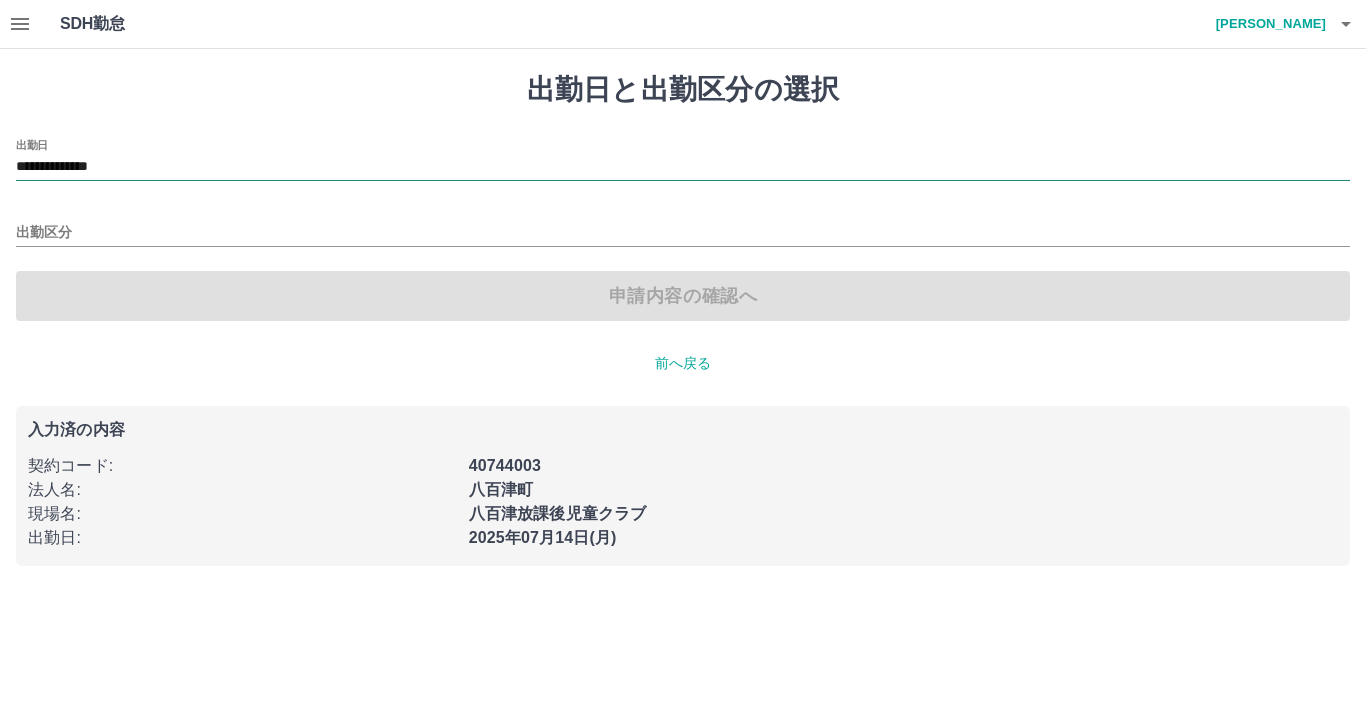 click on "**********" at bounding box center (683, 167) 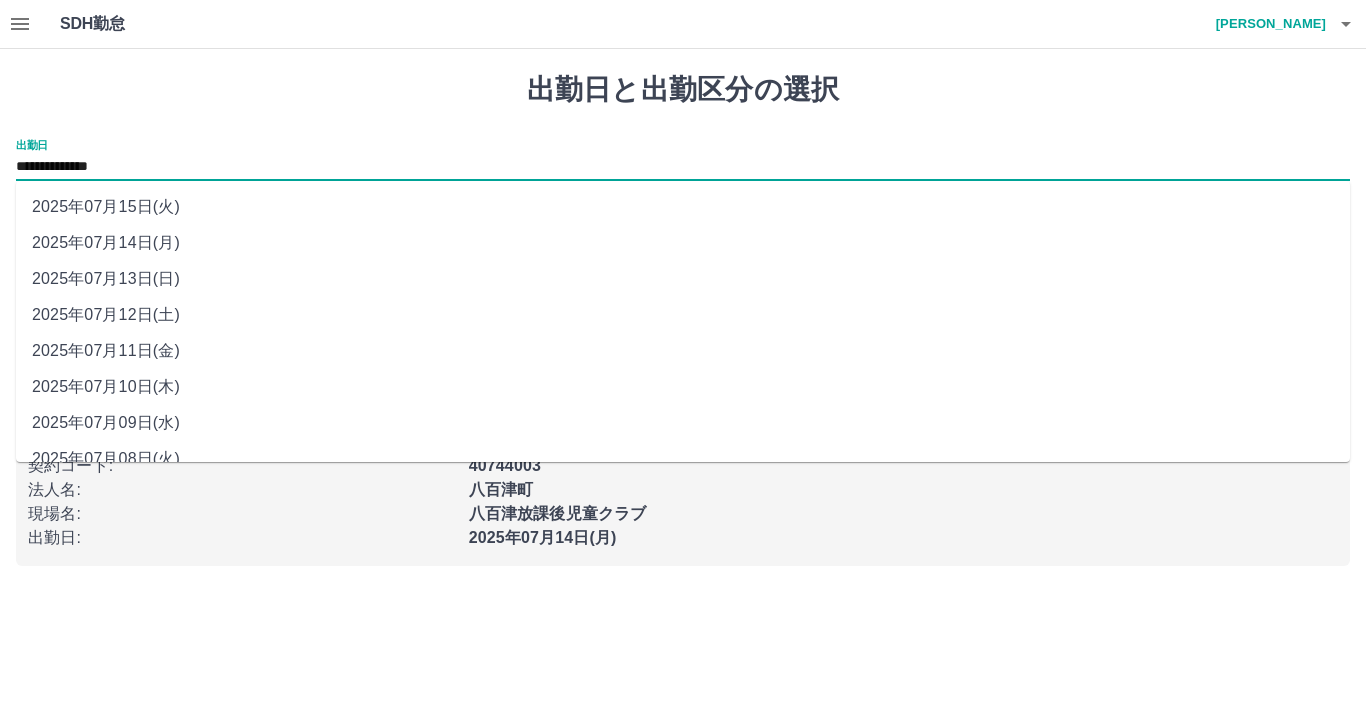 click on "2025年07月13日(日)" at bounding box center [683, 279] 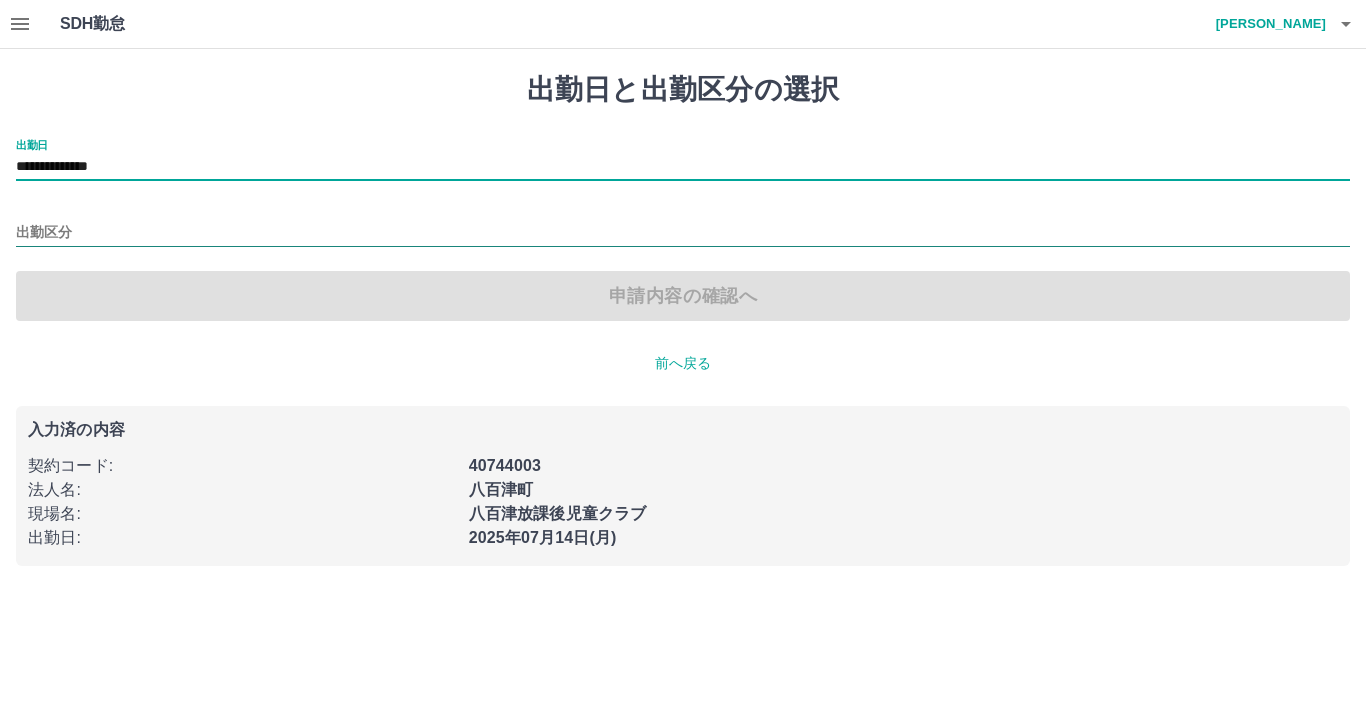click on "出勤区分" at bounding box center [683, 233] 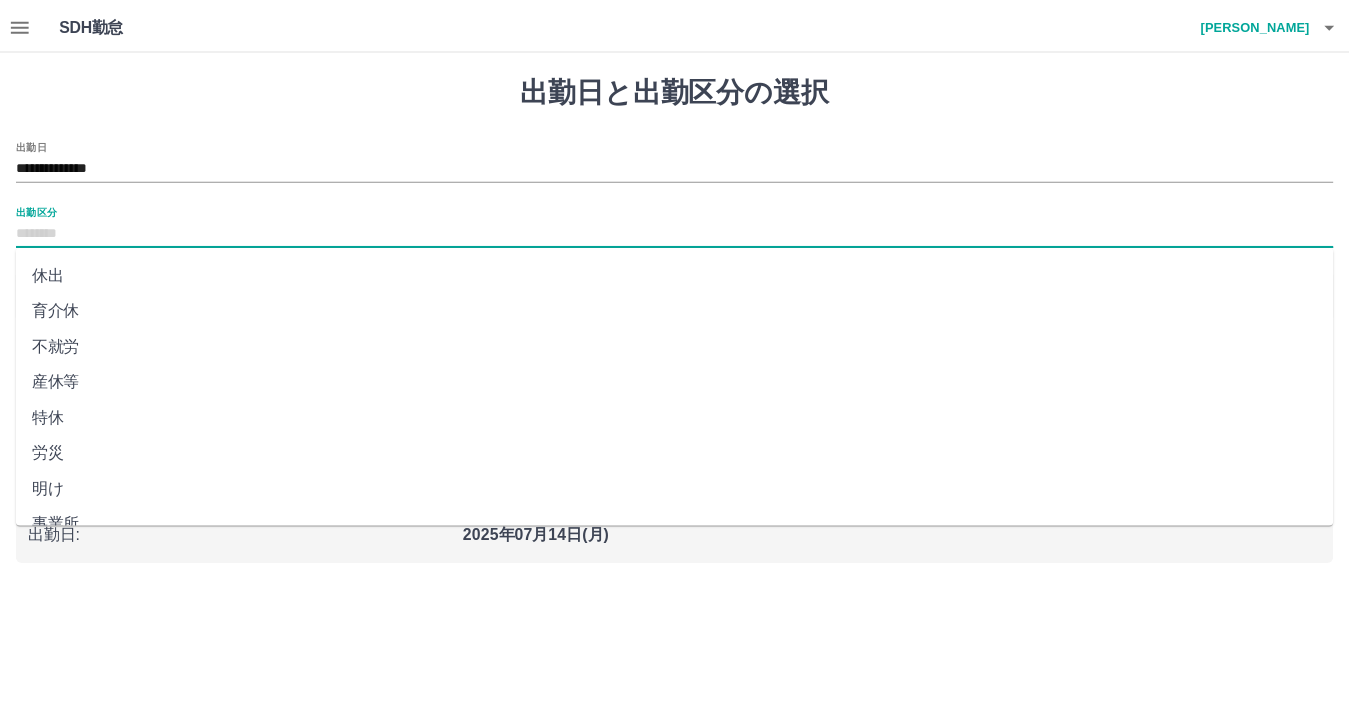 scroll, scrollTop: 383, scrollLeft: 0, axis: vertical 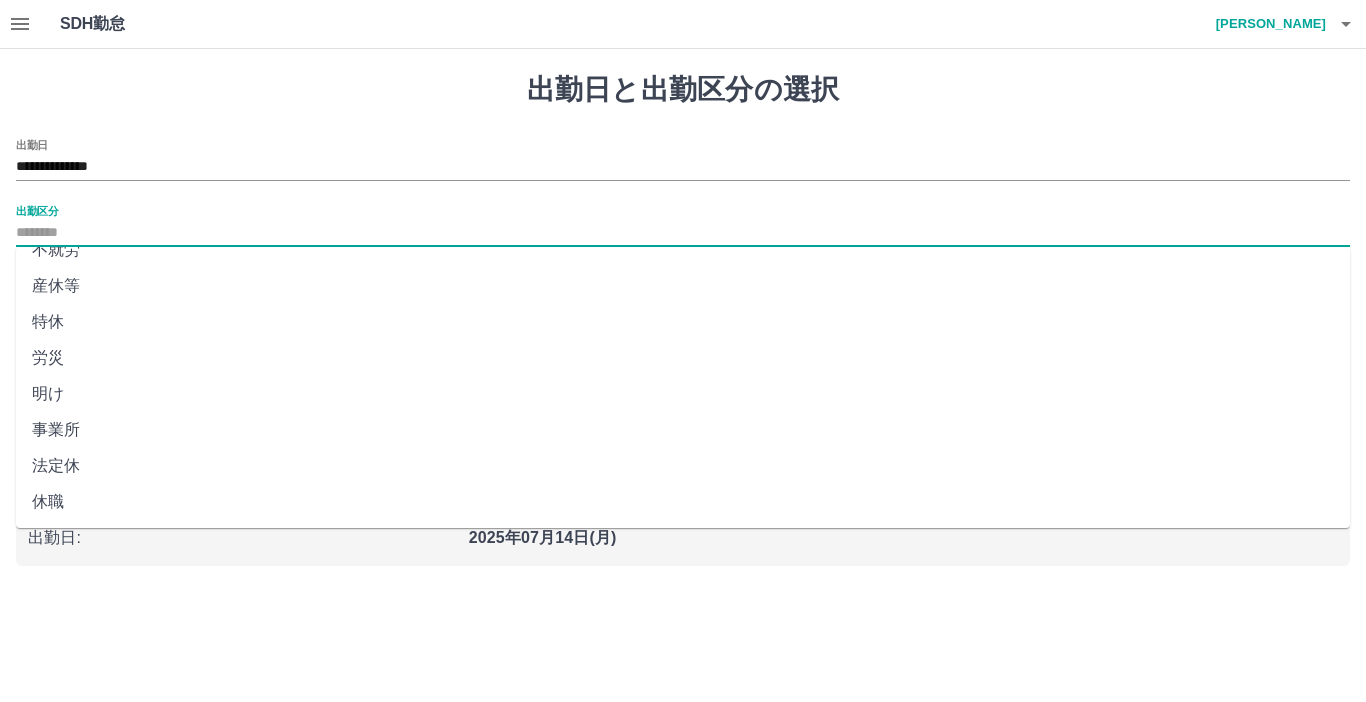 click on "法定休" at bounding box center (683, 466) 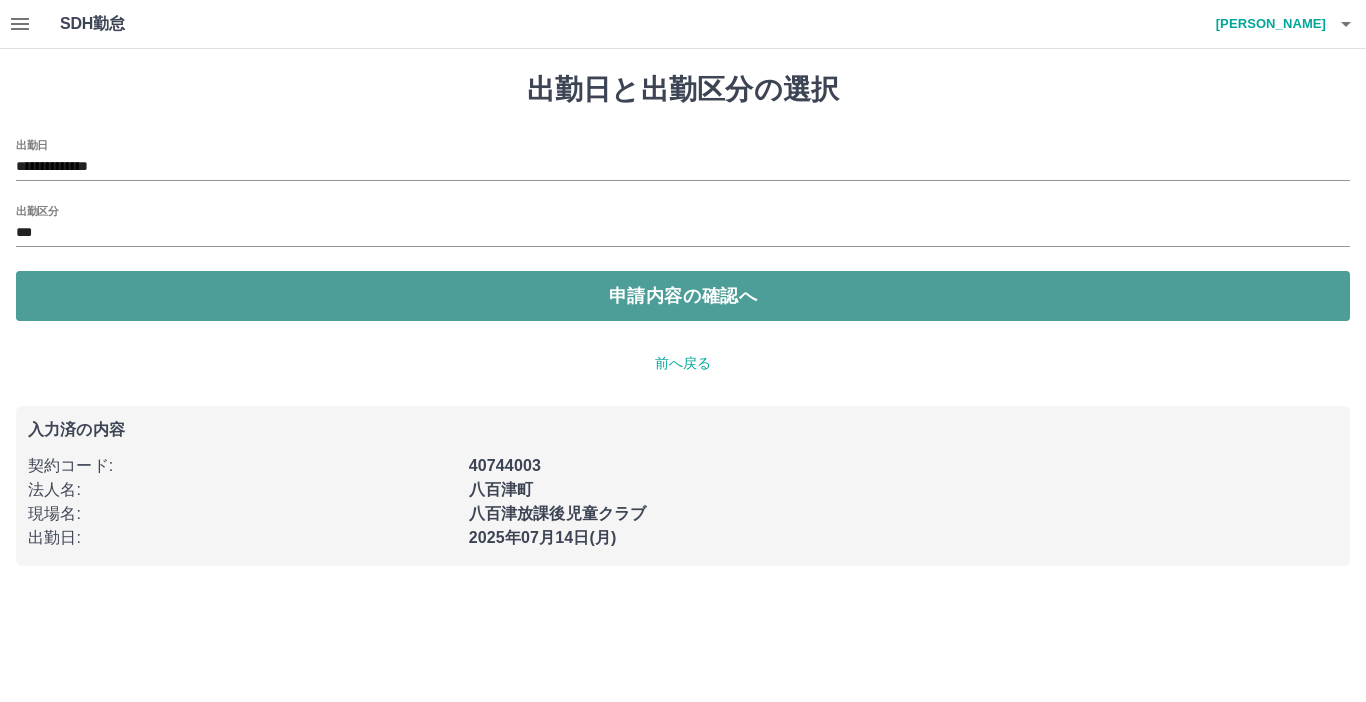 click on "申請内容の確認へ" at bounding box center (683, 296) 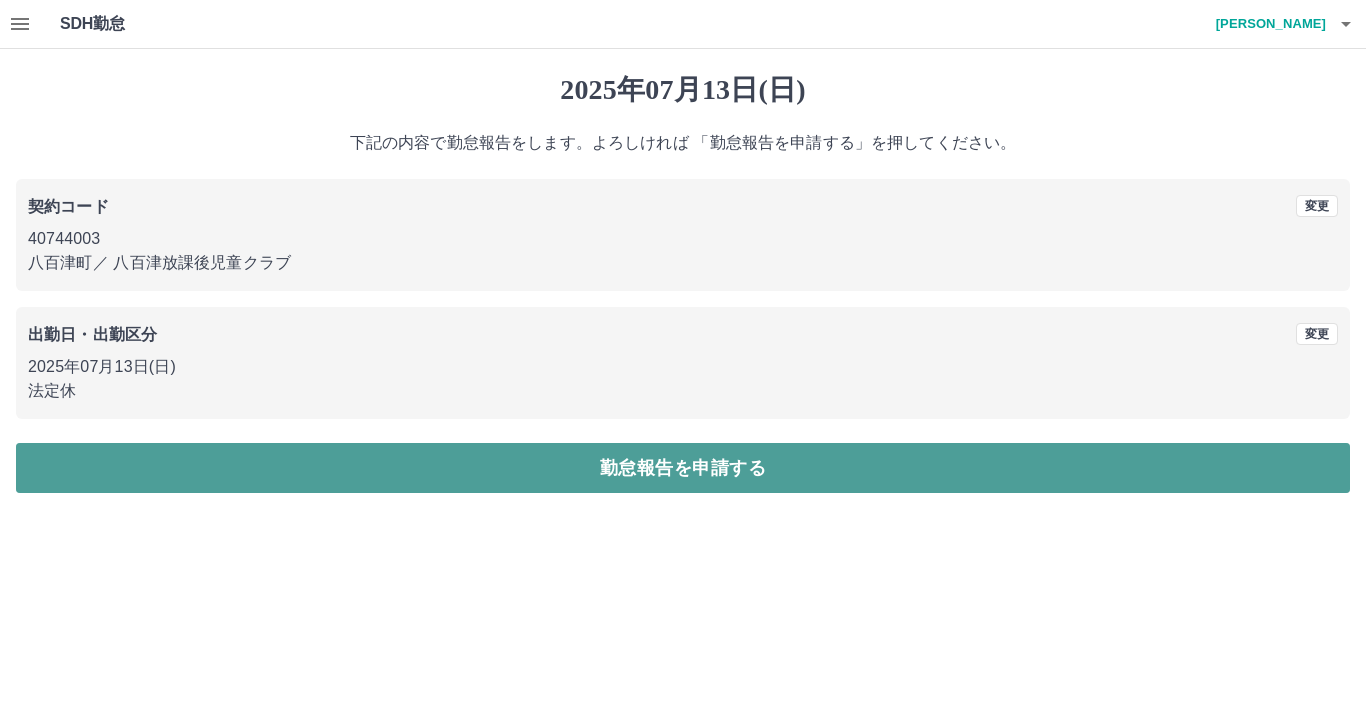 click on "勤怠報告を申請する" at bounding box center (683, 468) 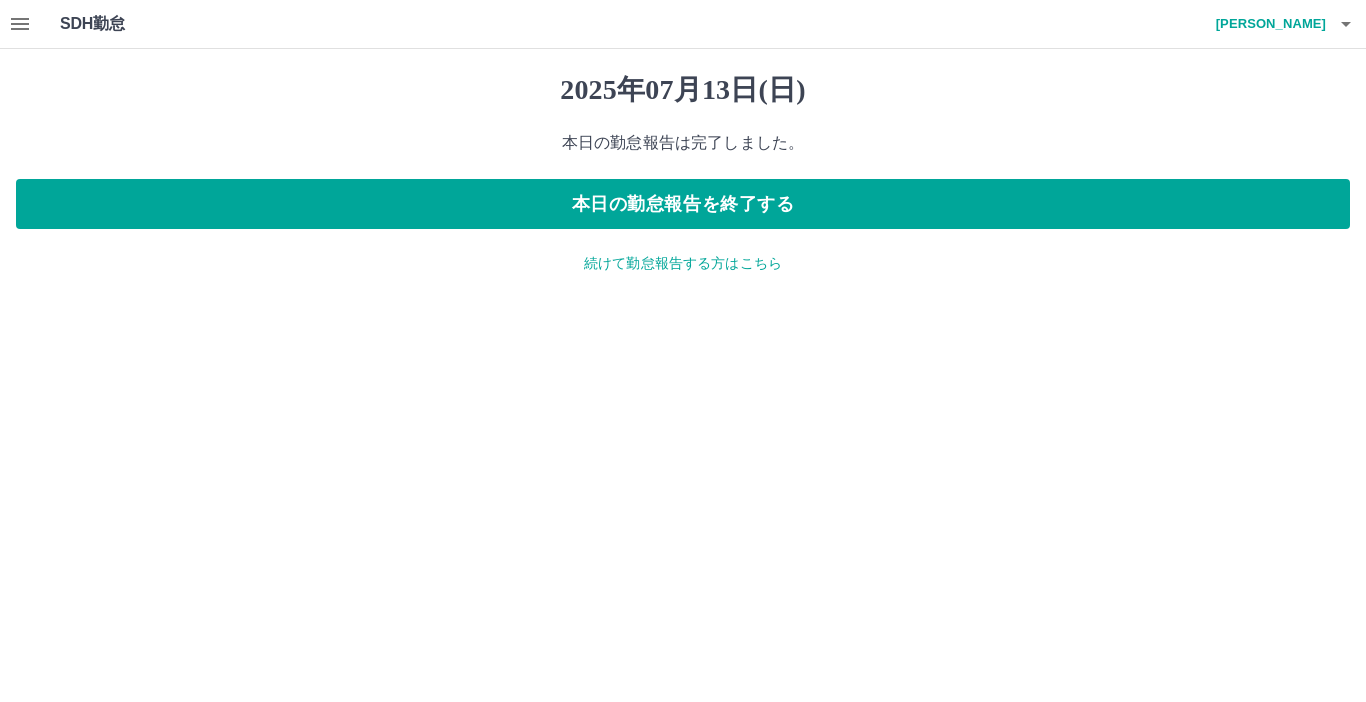 click on "続けて勤怠報告する方はこちら" at bounding box center (683, 263) 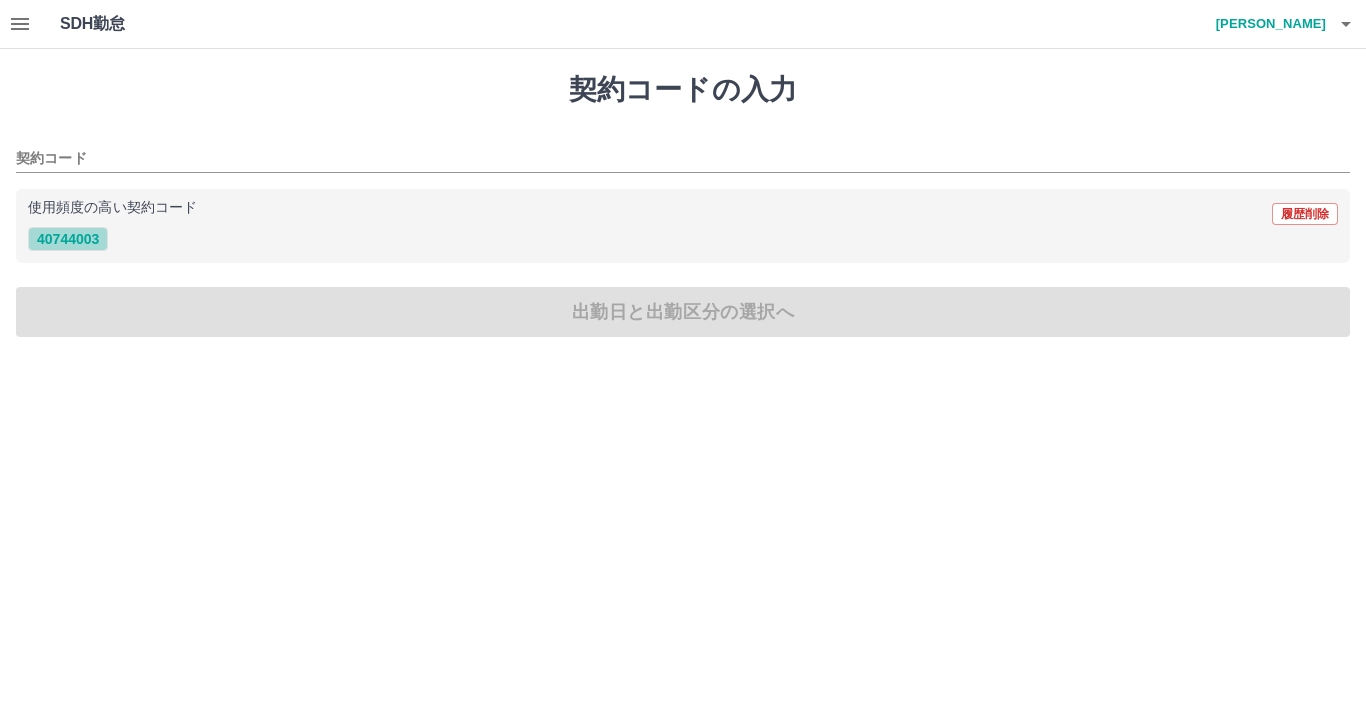 click on "40744003" at bounding box center (68, 239) 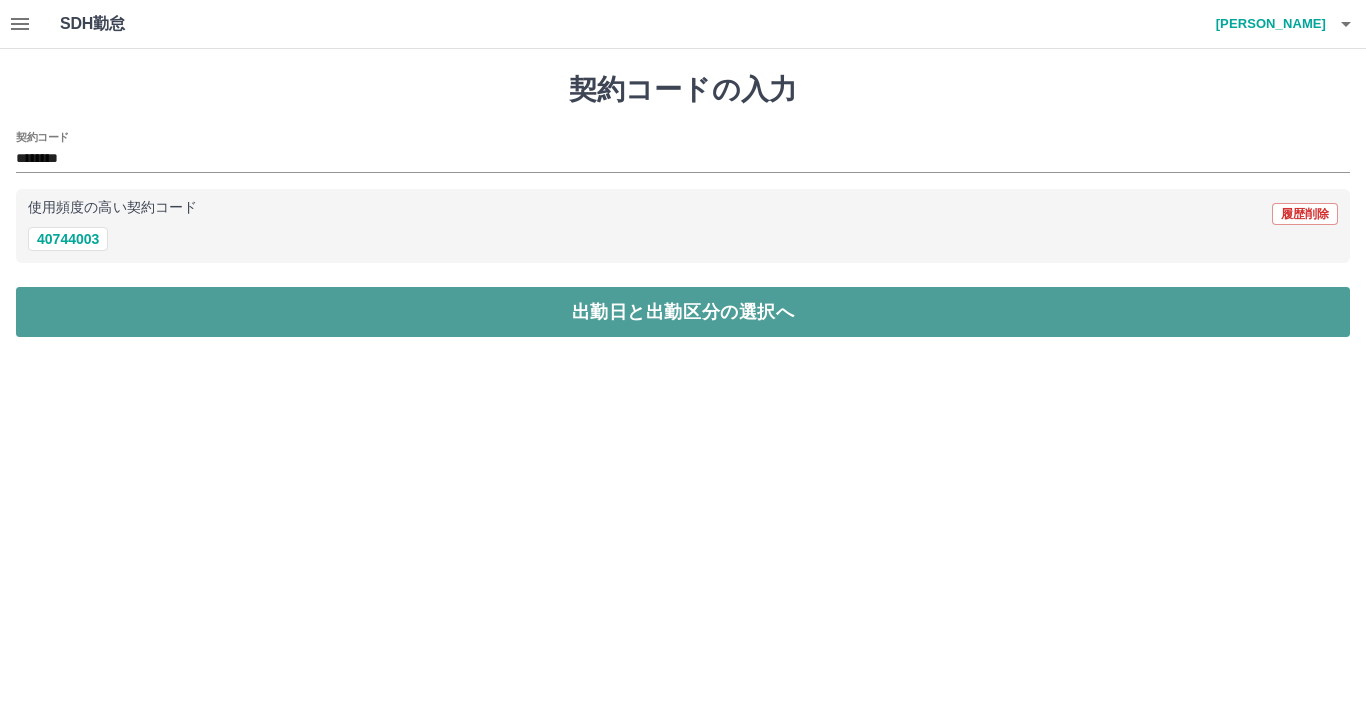 click on "出勤日と出勤区分の選択へ" at bounding box center (683, 312) 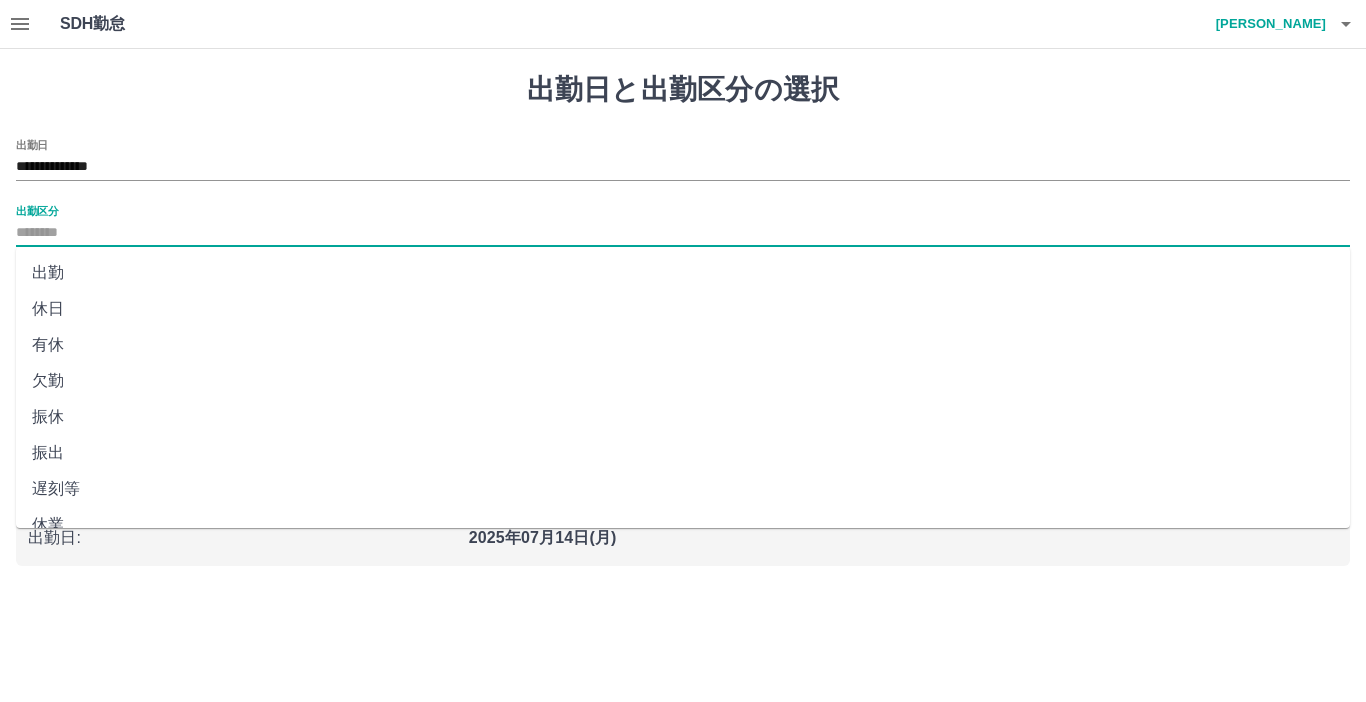 click on "出勤区分" at bounding box center (683, 233) 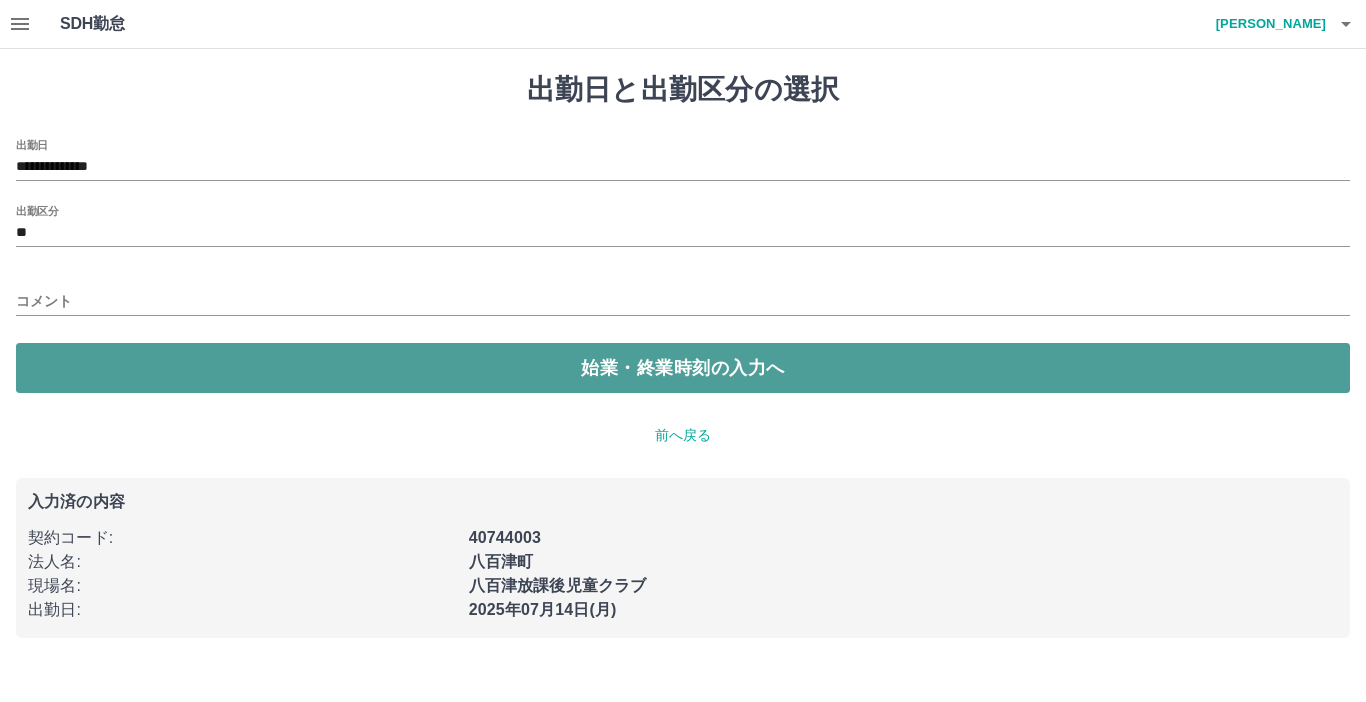 click on "始業・終業時刻の入力へ" at bounding box center [683, 368] 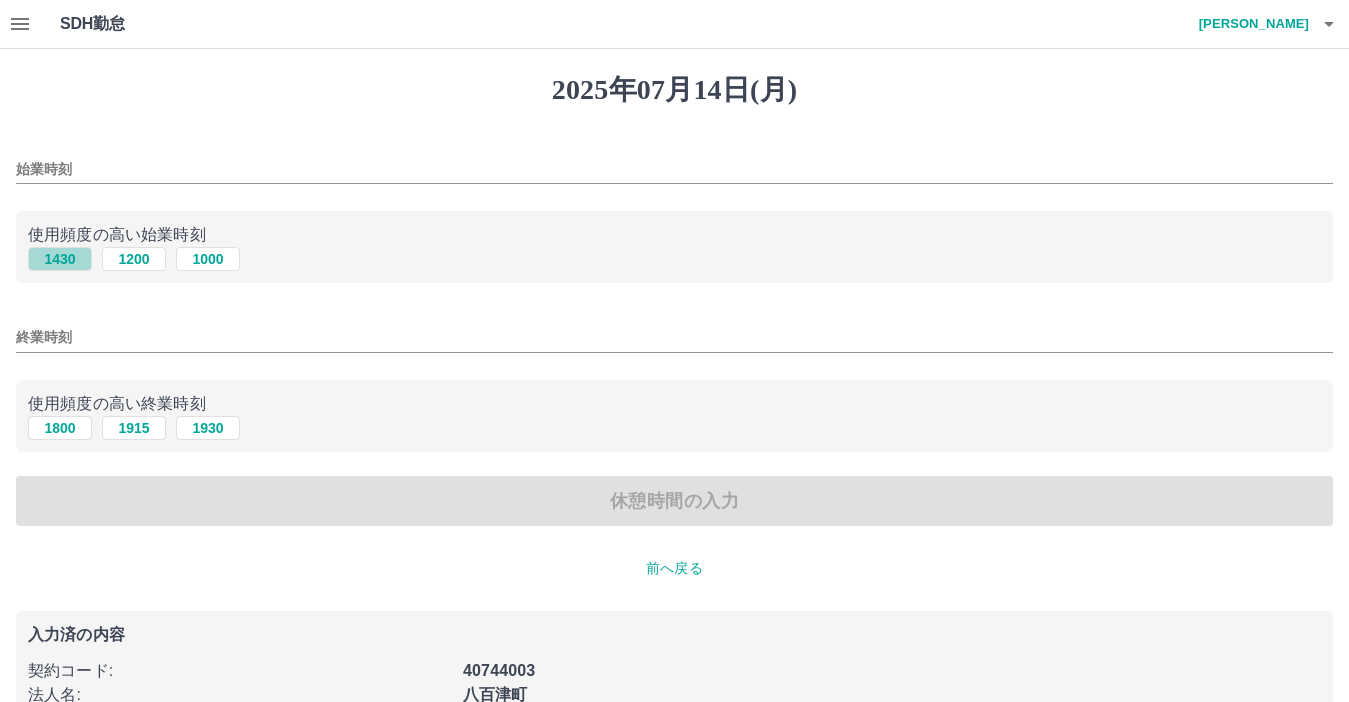 click on "1430" at bounding box center (60, 259) 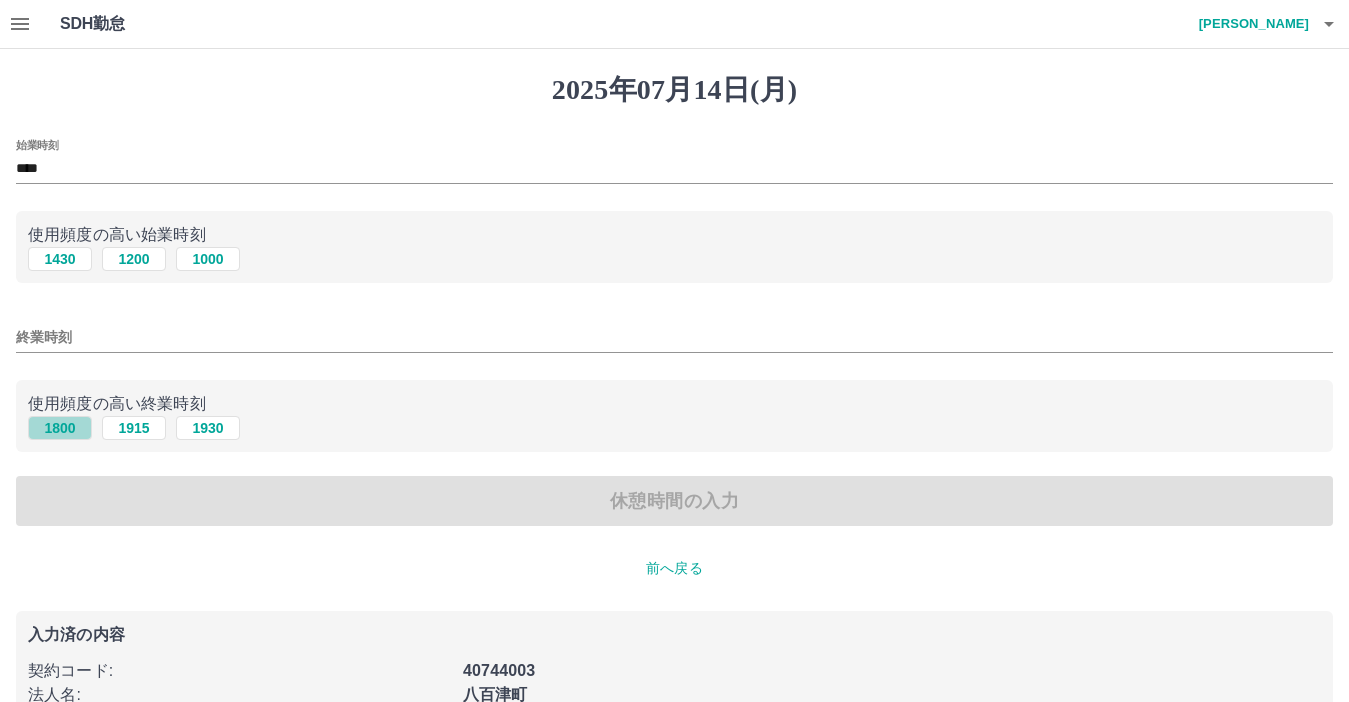 click on "1800" at bounding box center (60, 428) 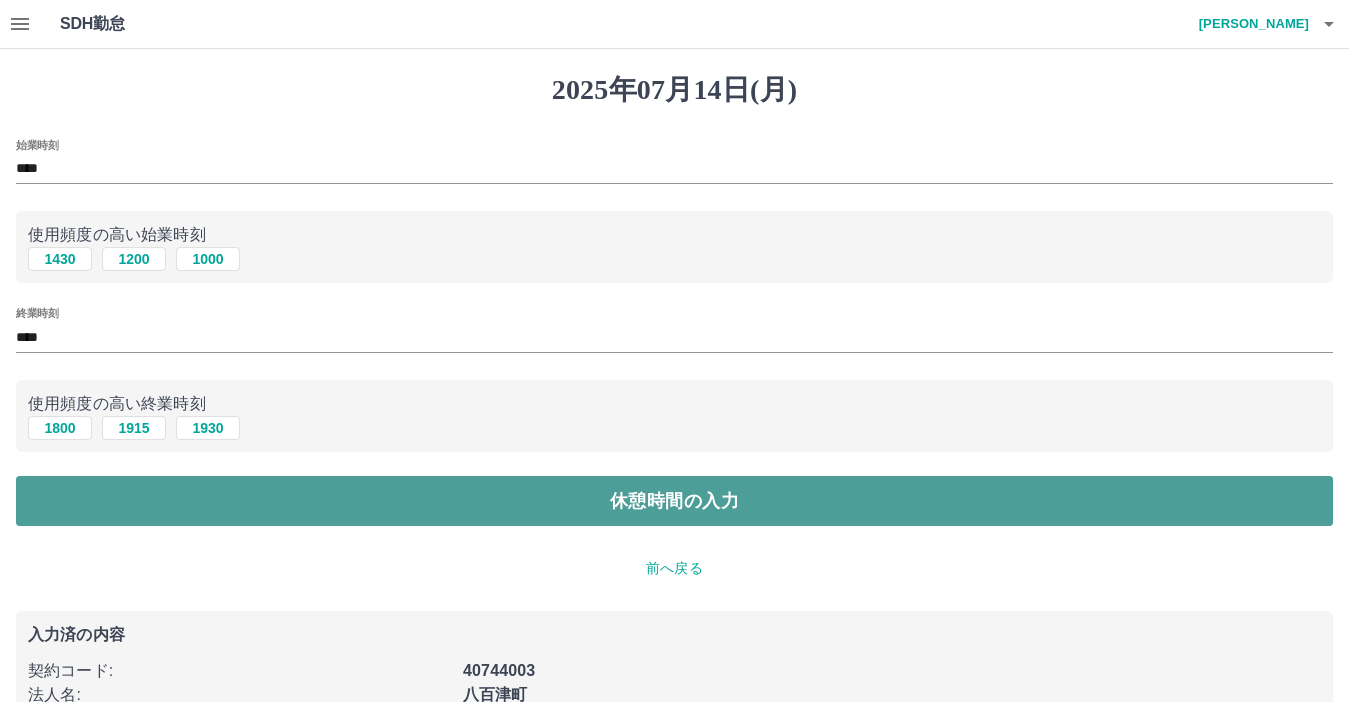 click on "休憩時間の入力" at bounding box center [674, 501] 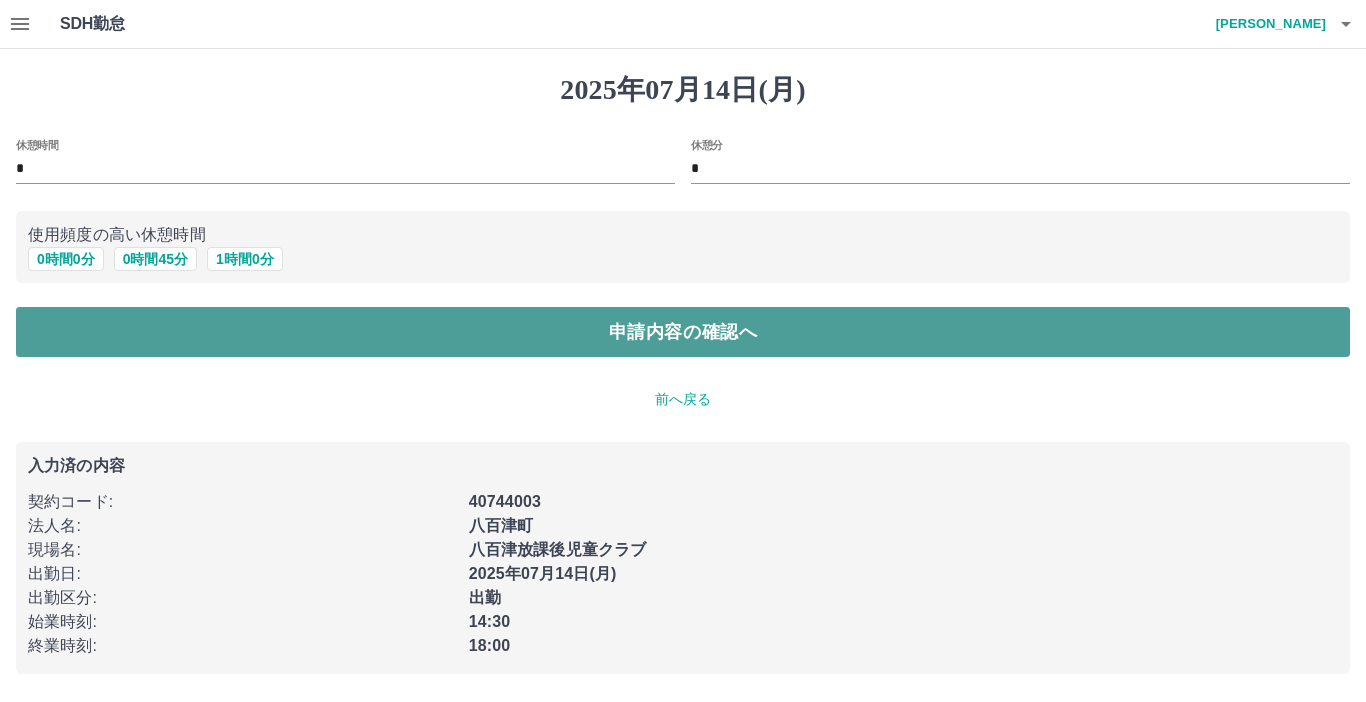 click on "申請内容の確認へ" at bounding box center (683, 332) 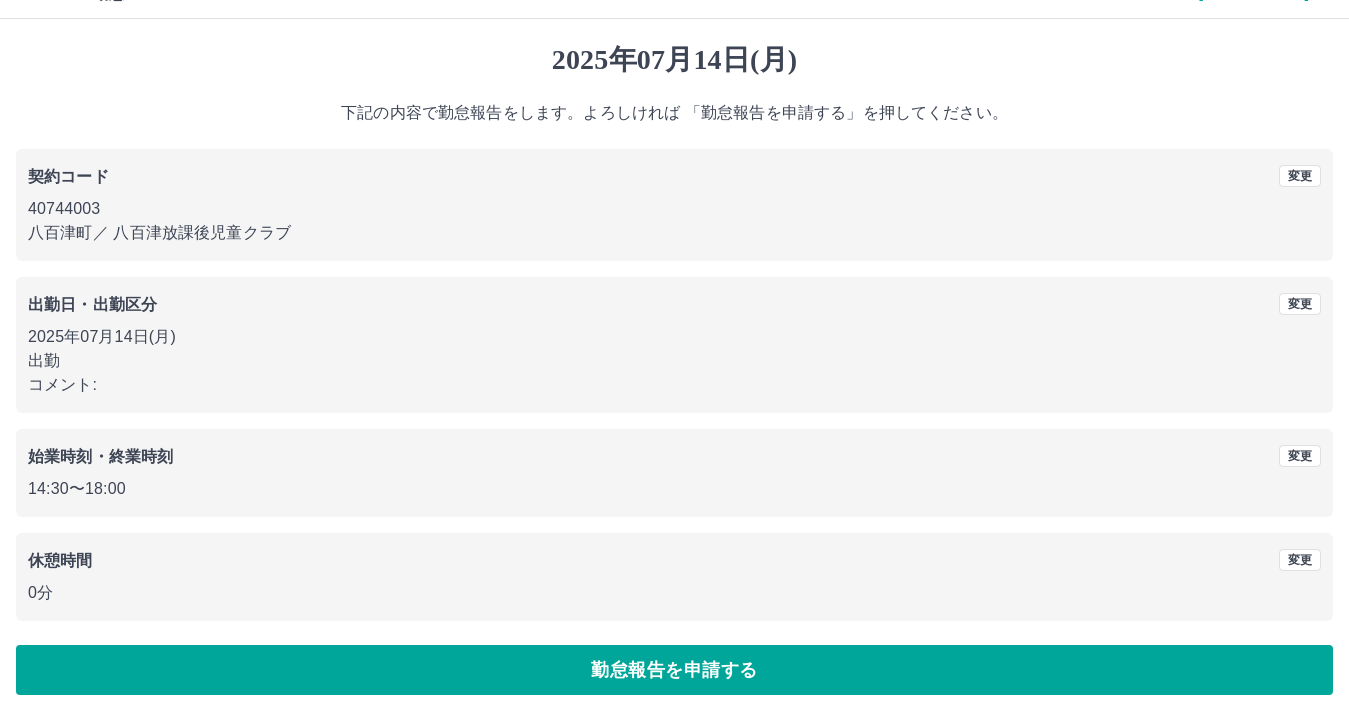 scroll, scrollTop: 47, scrollLeft: 0, axis: vertical 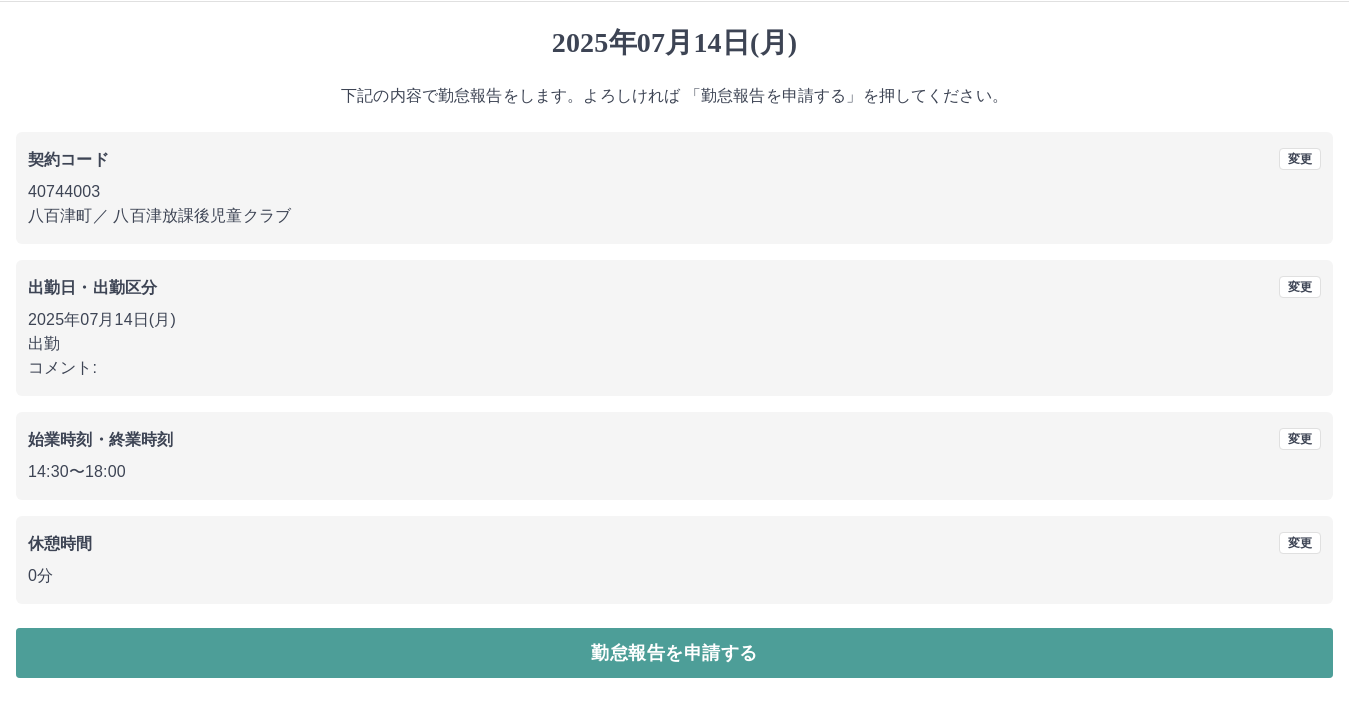click on "勤怠報告を申請する" at bounding box center [674, 653] 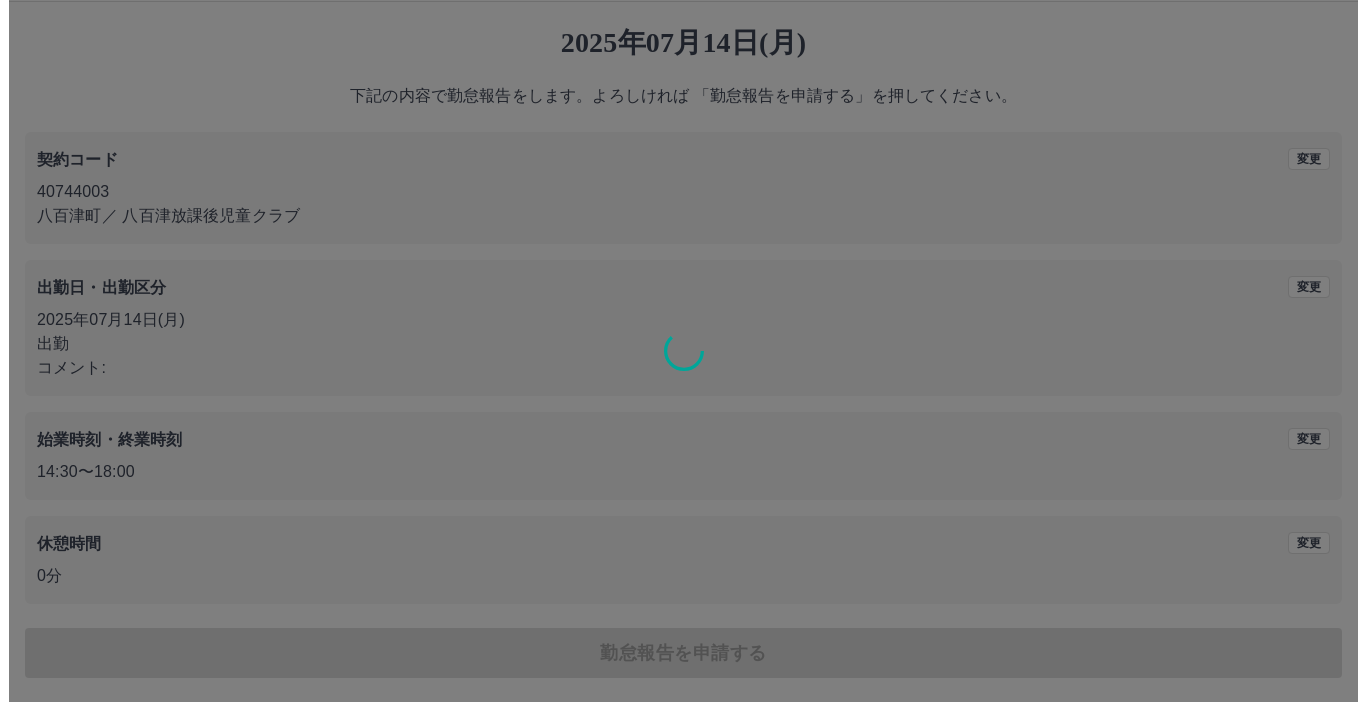scroll, scrollTop: 0, scrollLeft: 0, axis: both 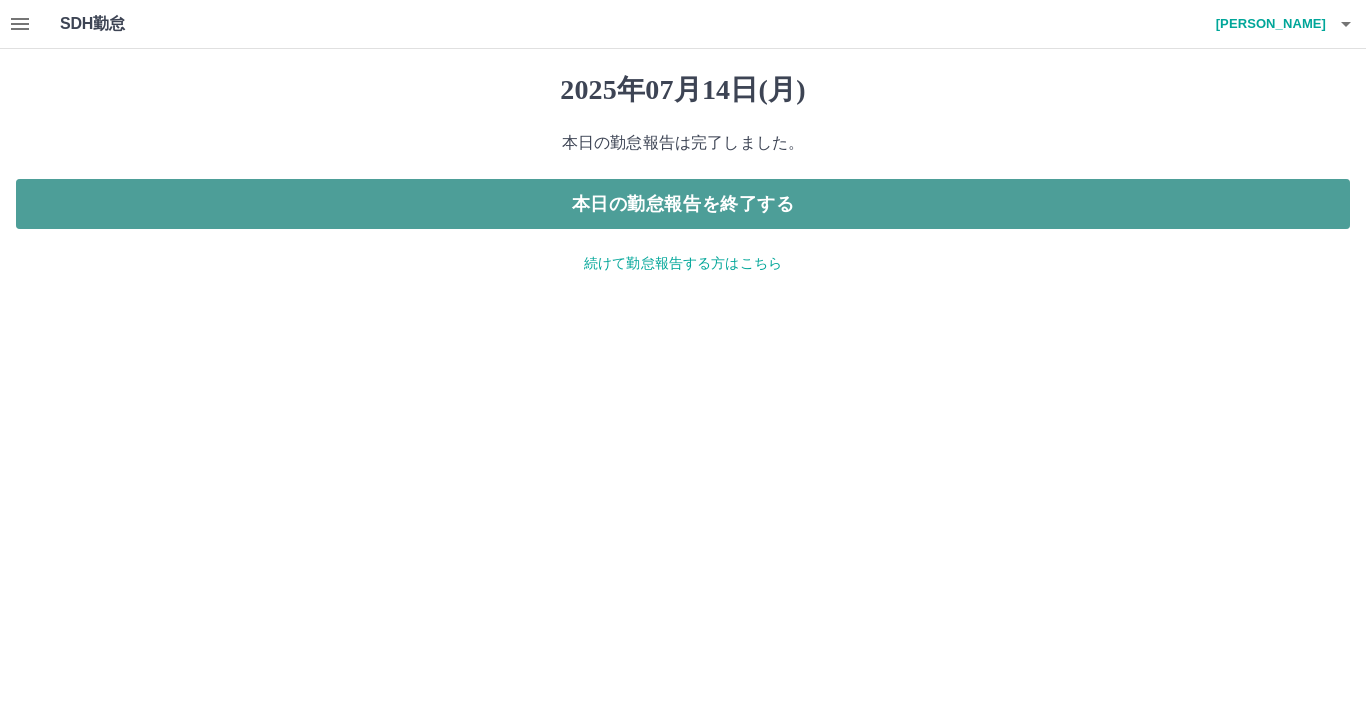 click on "本日の勤怠報告を終了する" at bounding box center (683, 204) 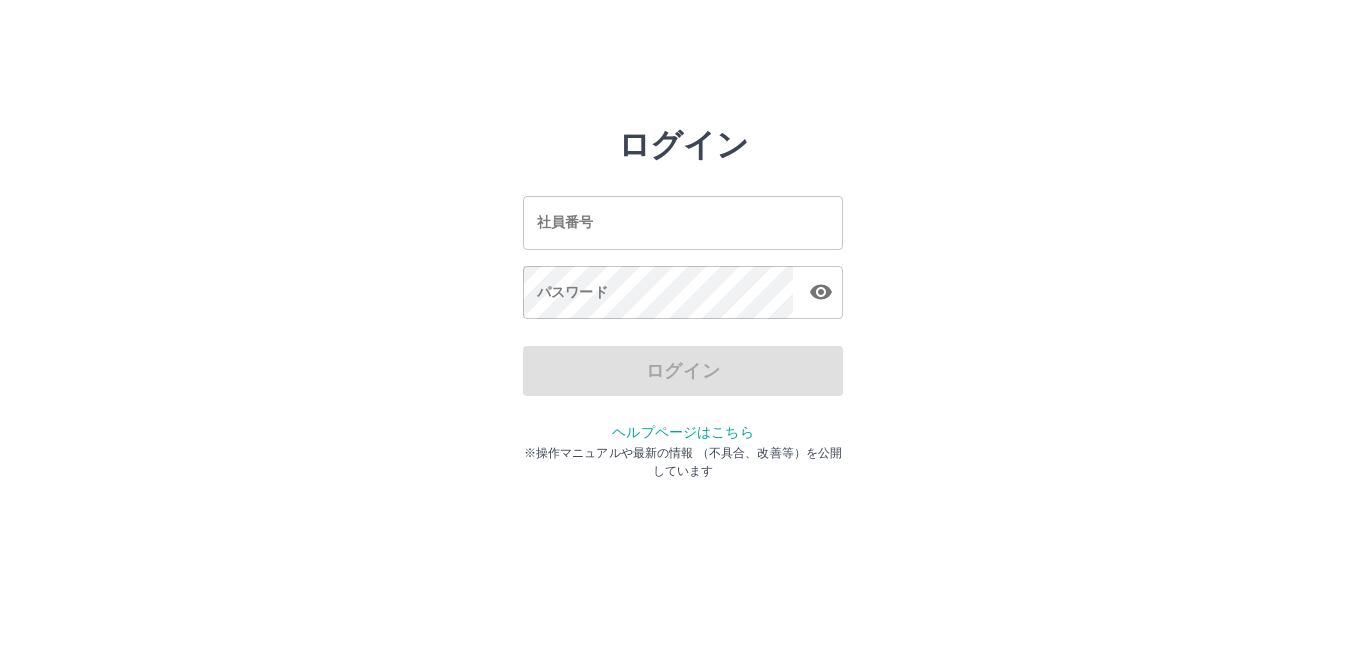 scroll, scrollTop: 0, scrollLeft: 0, axis: both 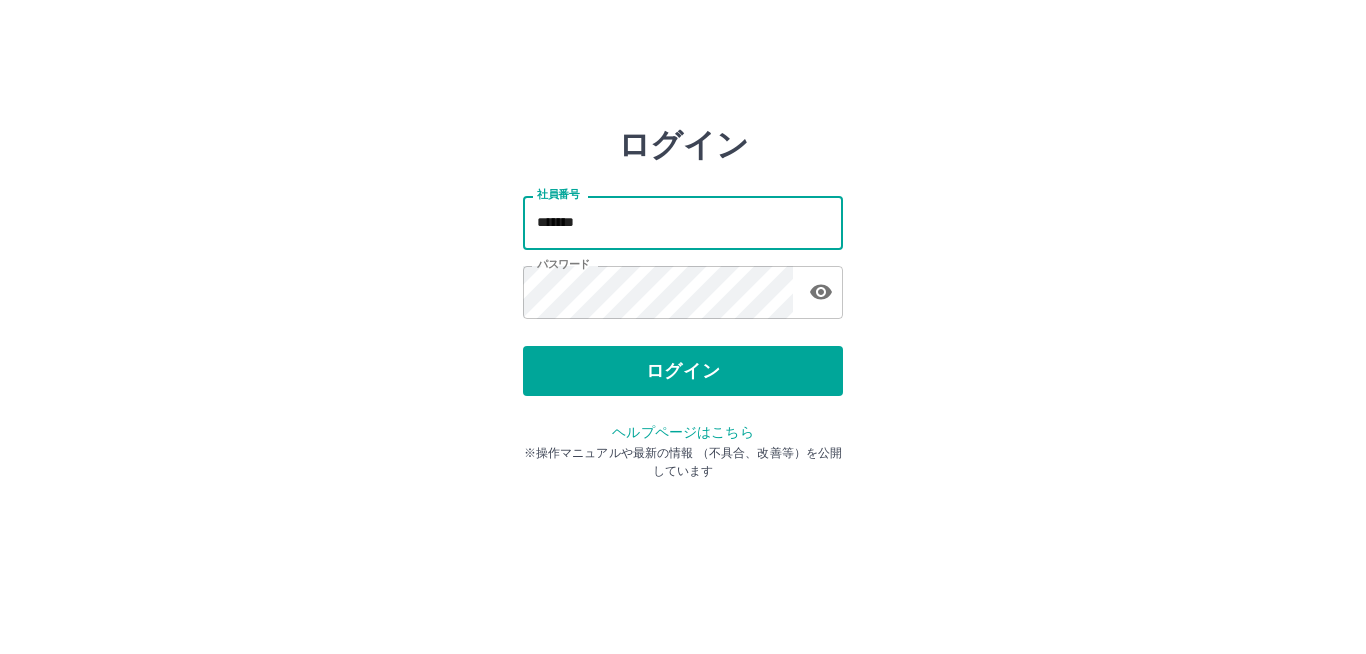 click on "*******" at bounding box center (683, 222) 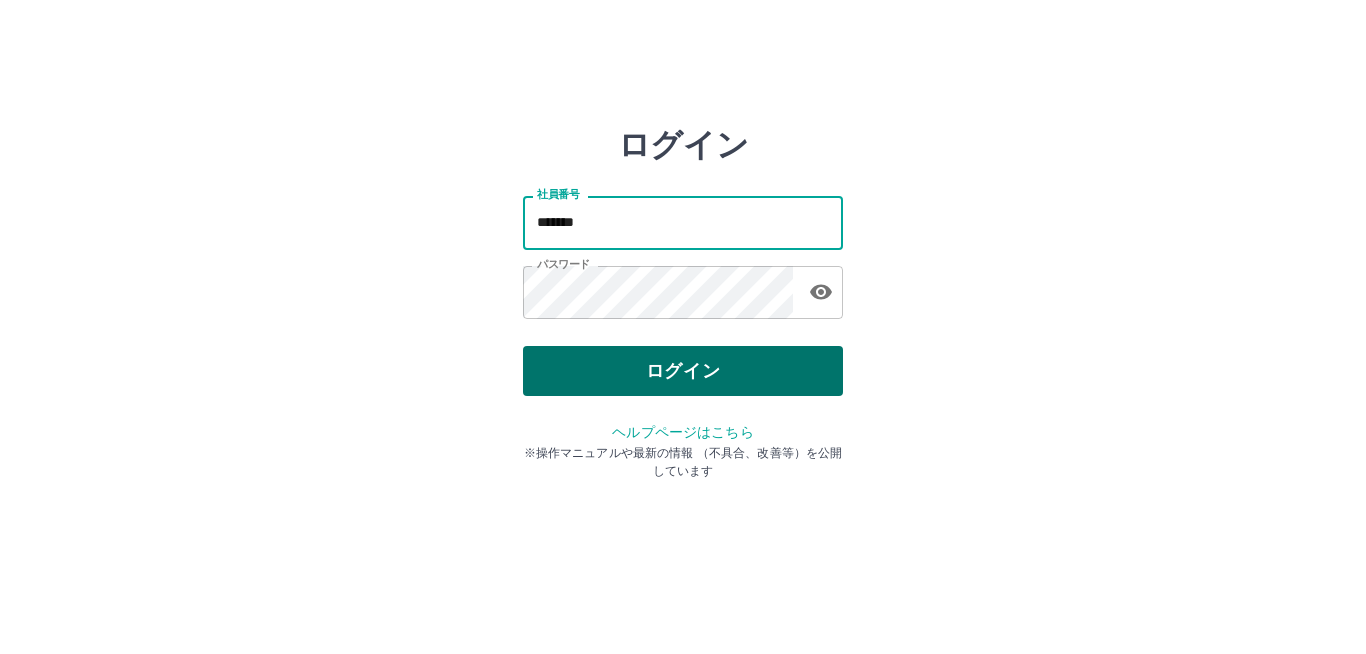 type on "*******" 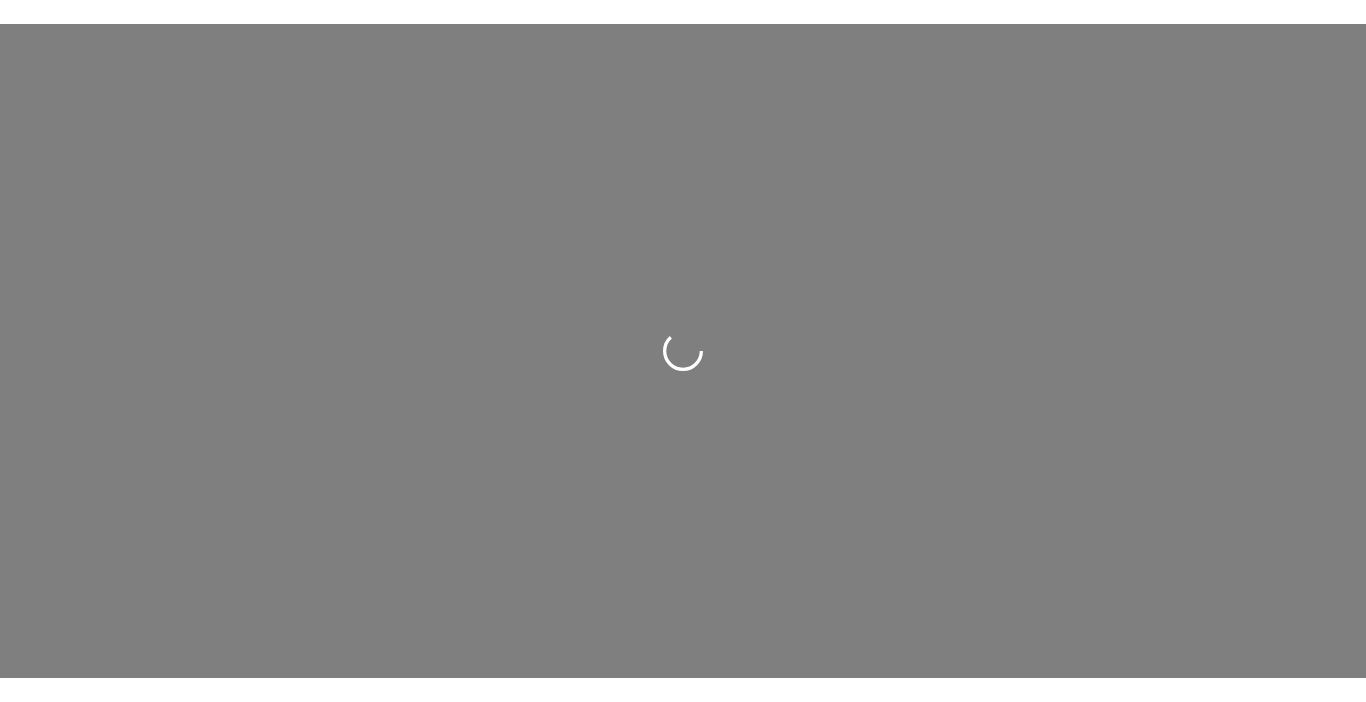 scroll, scrollTop: 0, scrollLeft: 0, axis: both 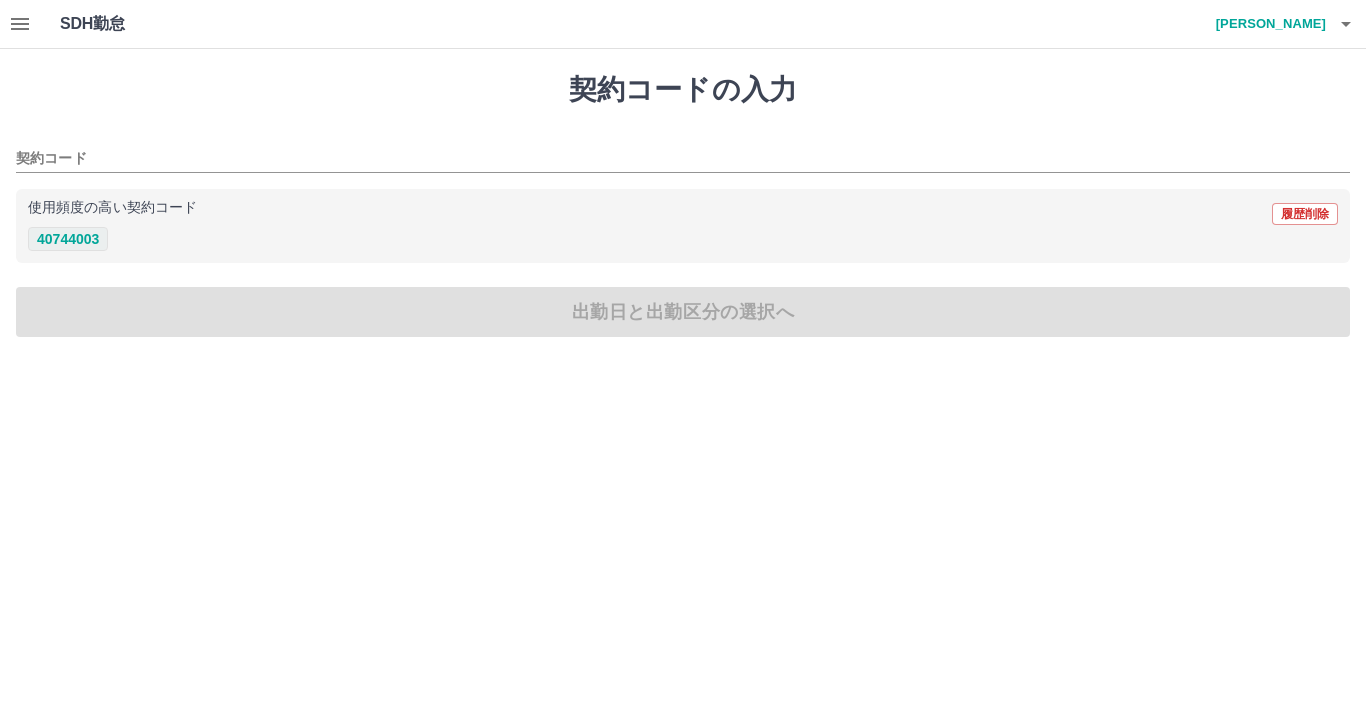 click on "40744003" at bounding box center [68, 239] 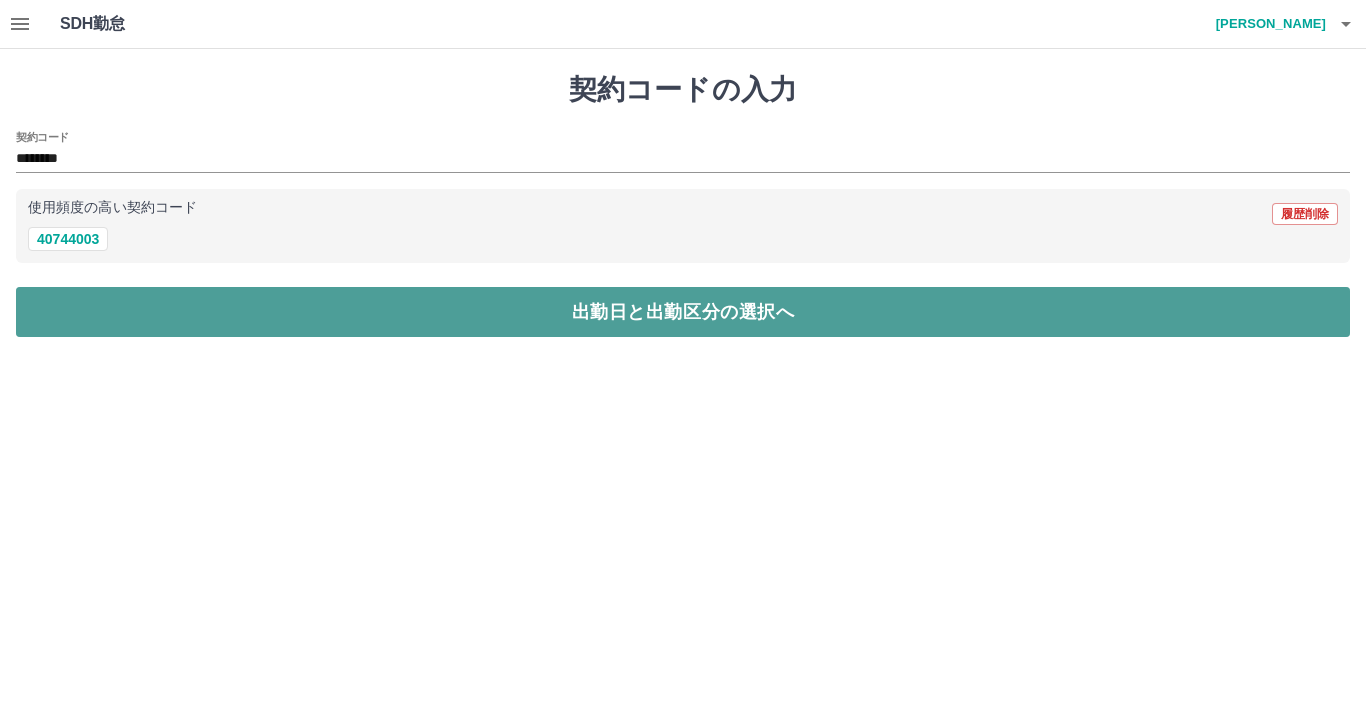 click on "出勤日と出勤区分の選択へ" at bounding box center (683, 312) 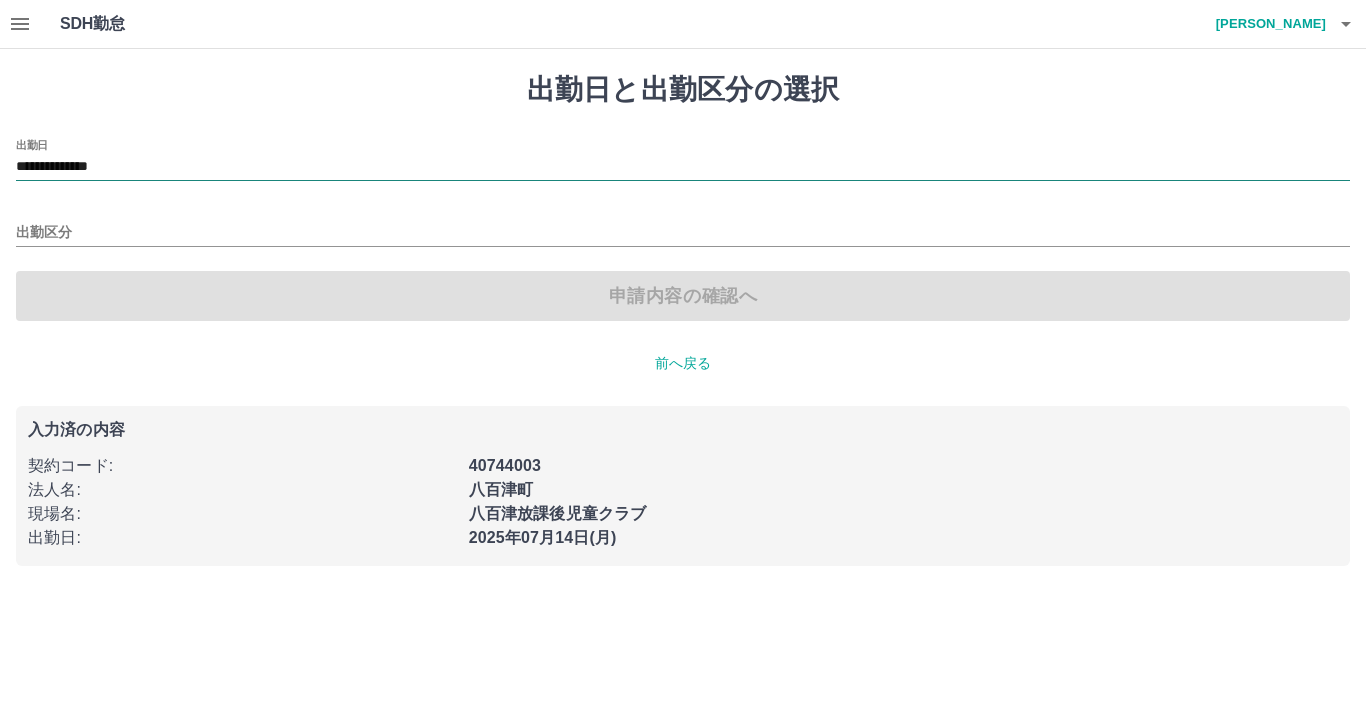 click on "**********" at bounding box center (683, 167) 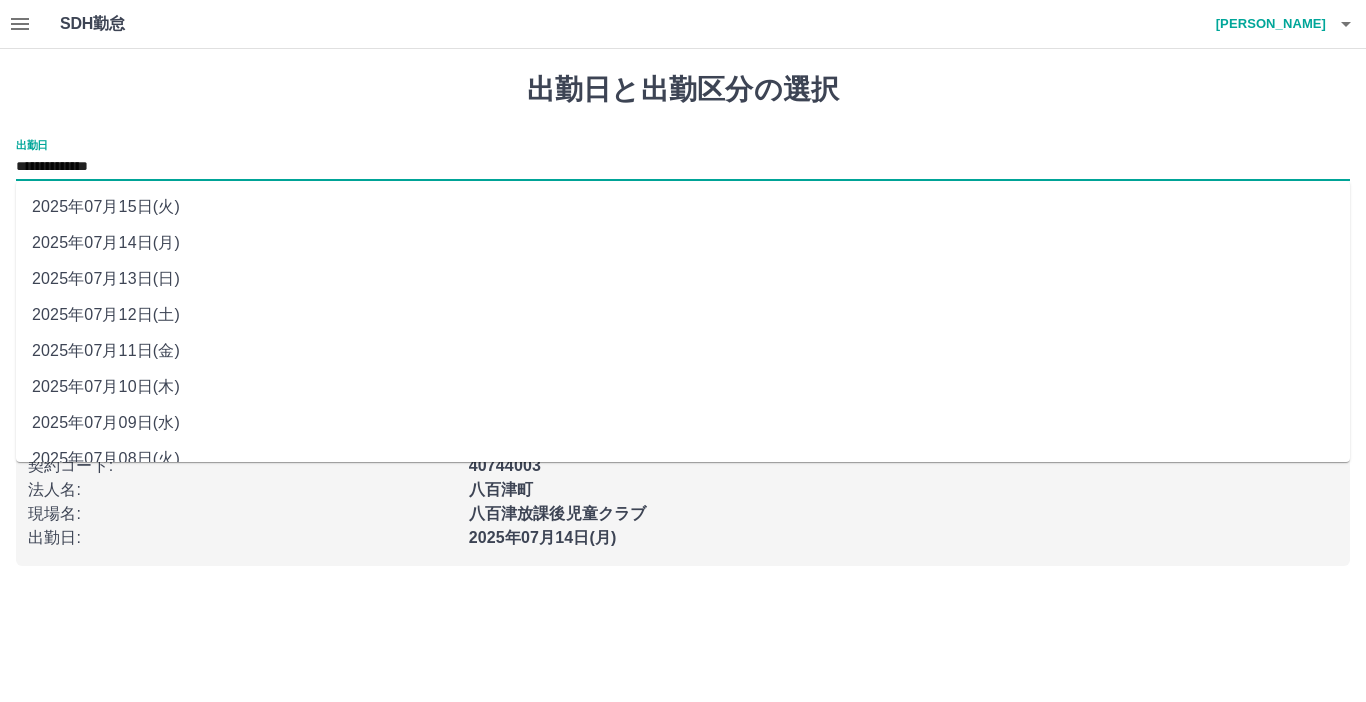 click on "2025年07月13日(日)" at bounding box center [683, 279] 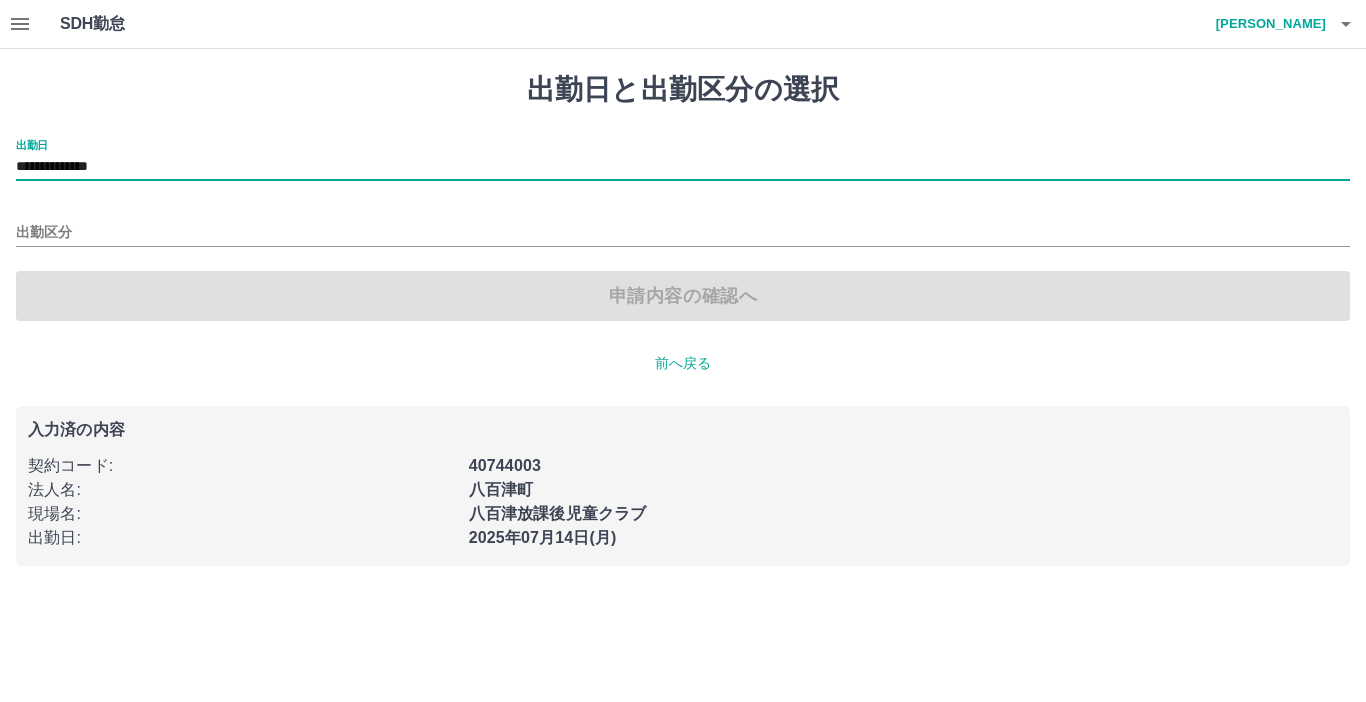 click on "出勤区分" at bounding box center (683, 226) 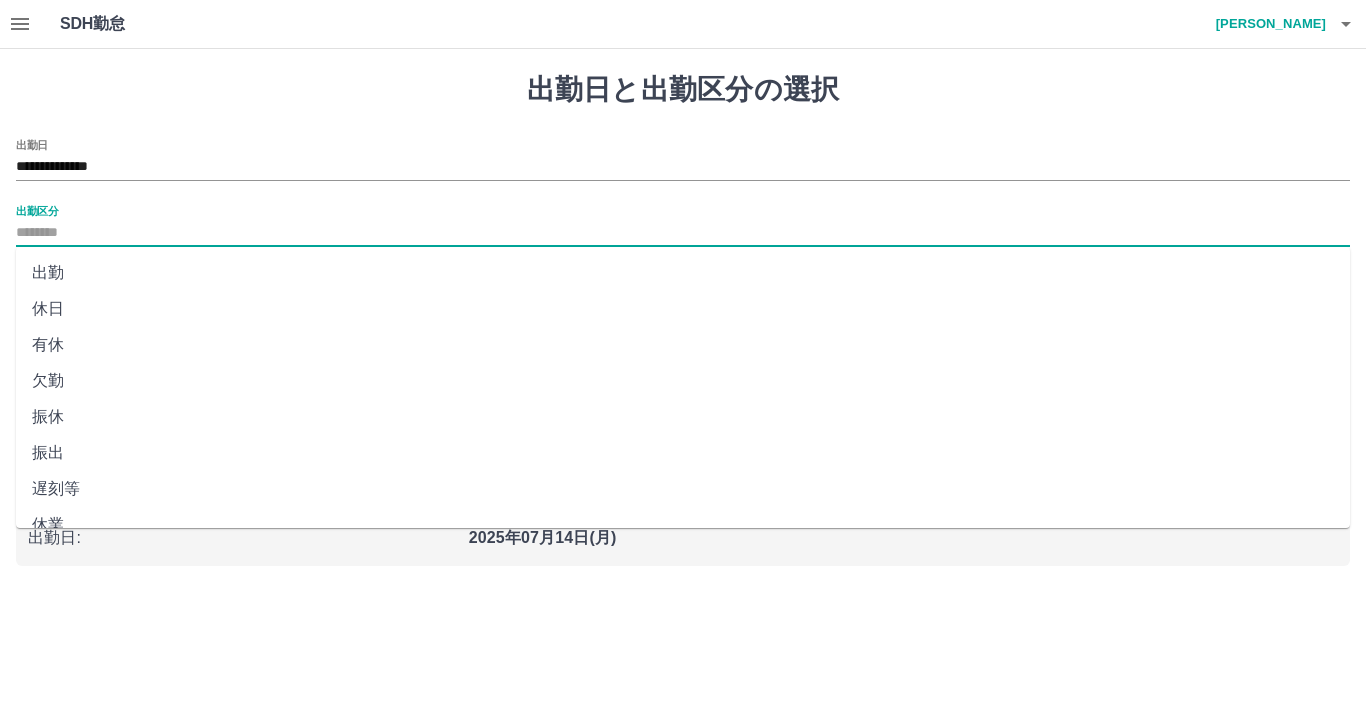 click on "出勤区分" at bounding box center (683, 233) 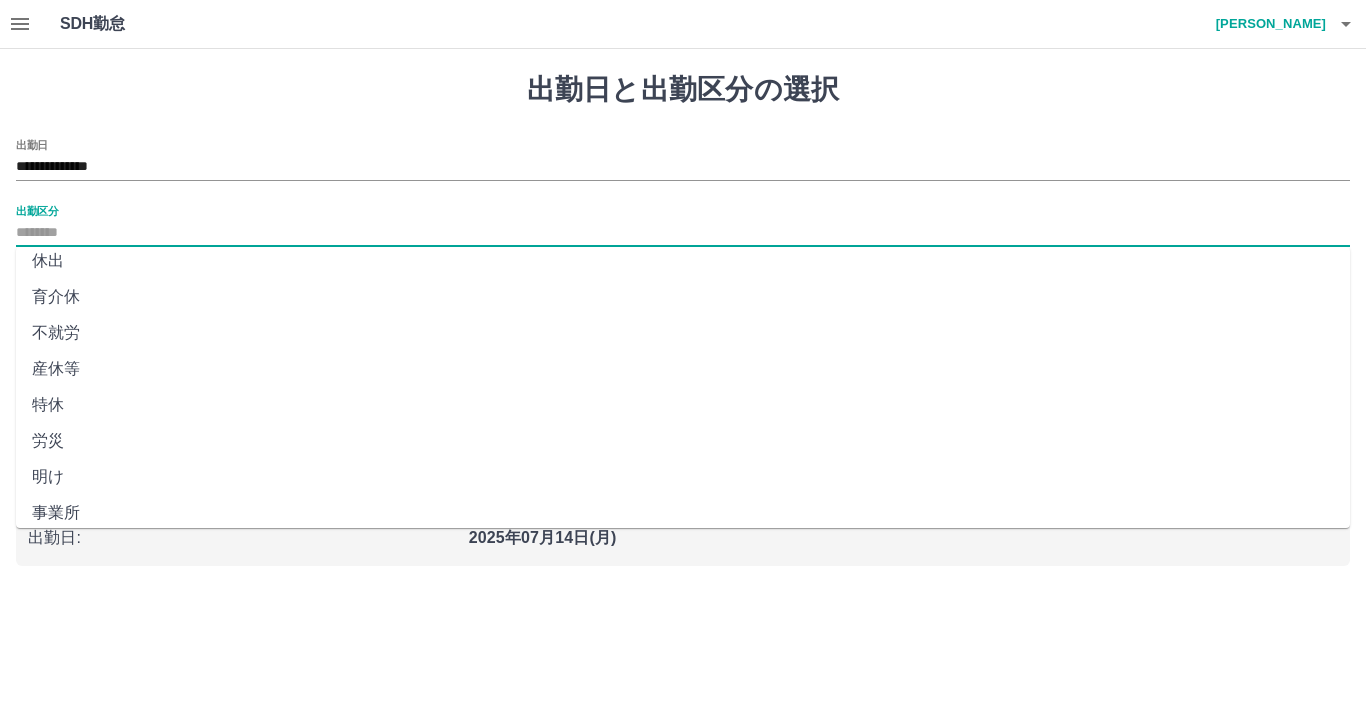 scroll, scrollTop: 383, scrollLeft: 0, axis: vertical 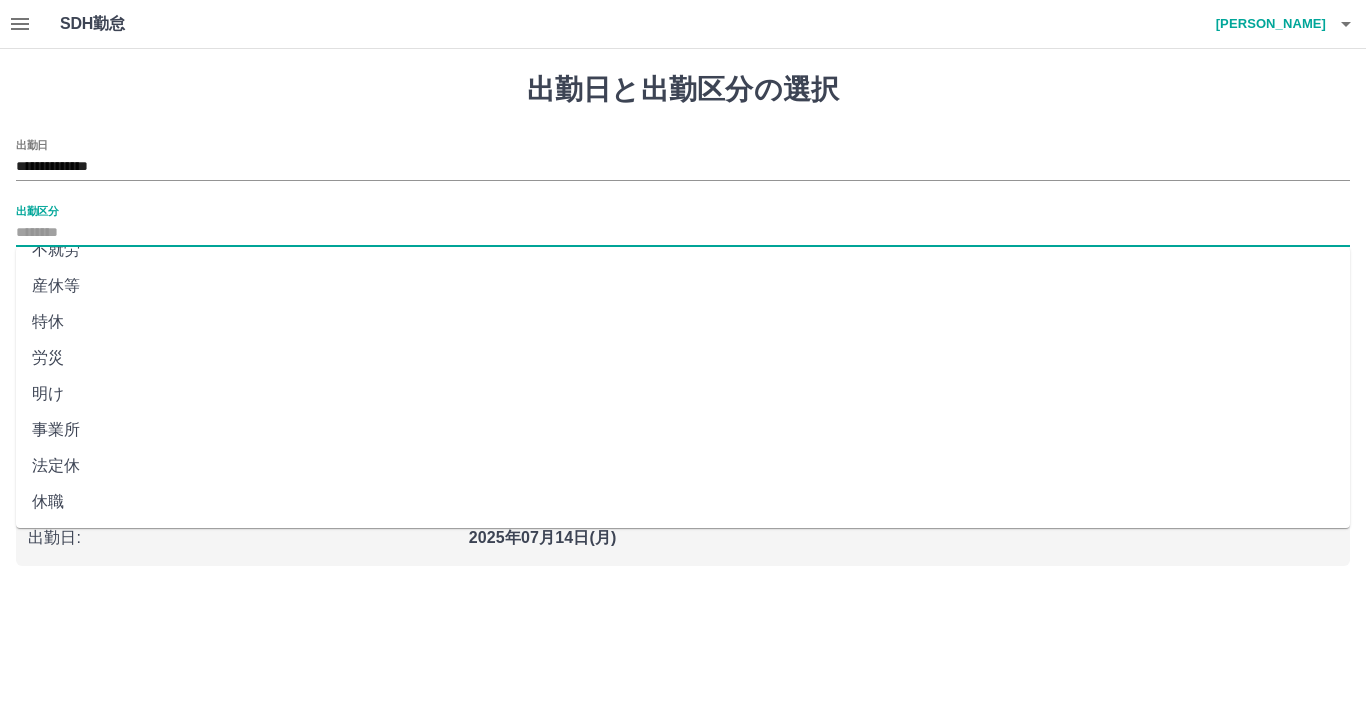 click on "法定休" at bounding box center [683, 466] 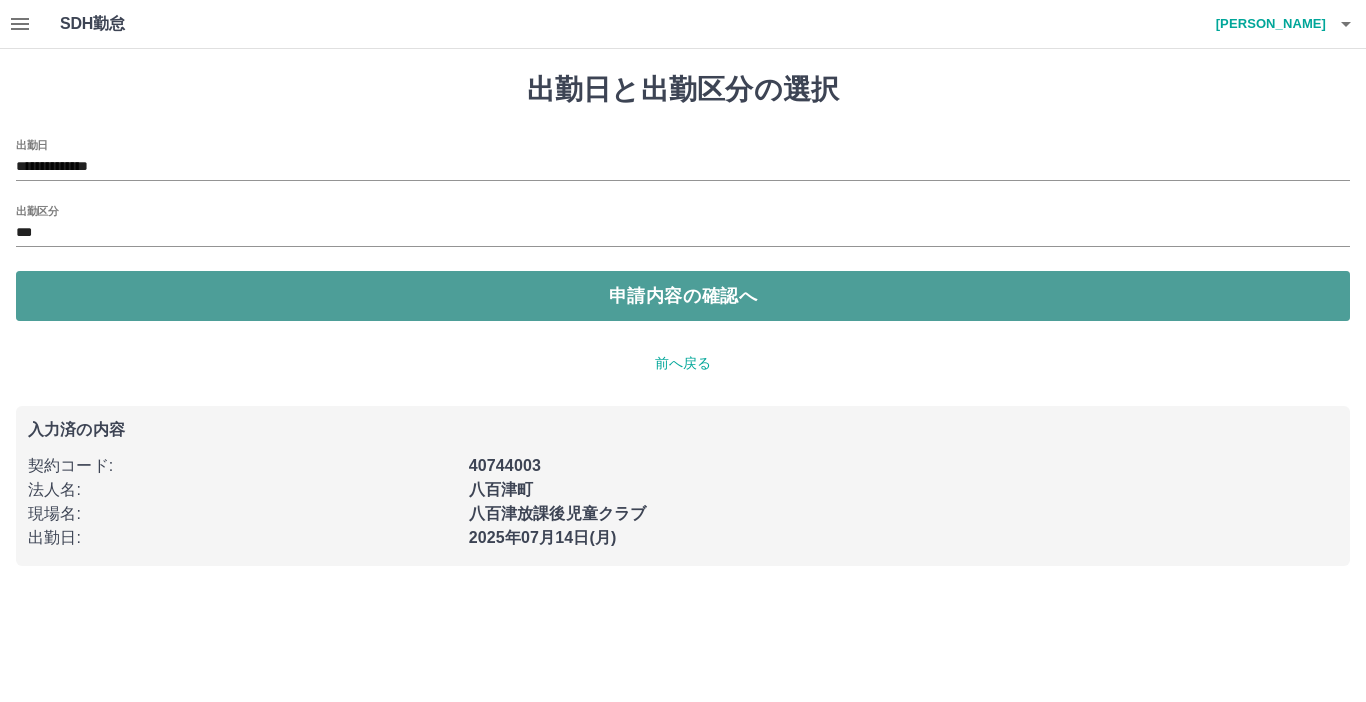 click on "申請内容の確認へ" at bounding box center (683, 296) 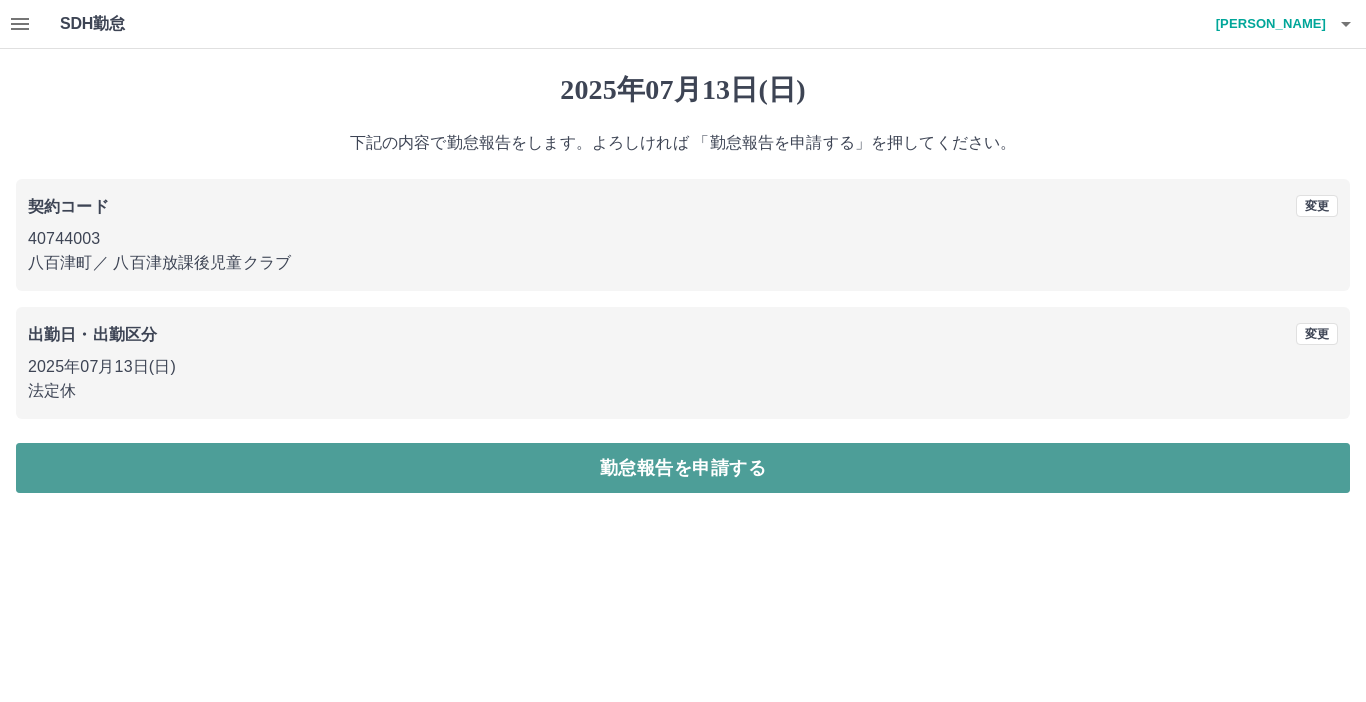 click on "勤怠報告を申請する" at bounding box center [683, 468] 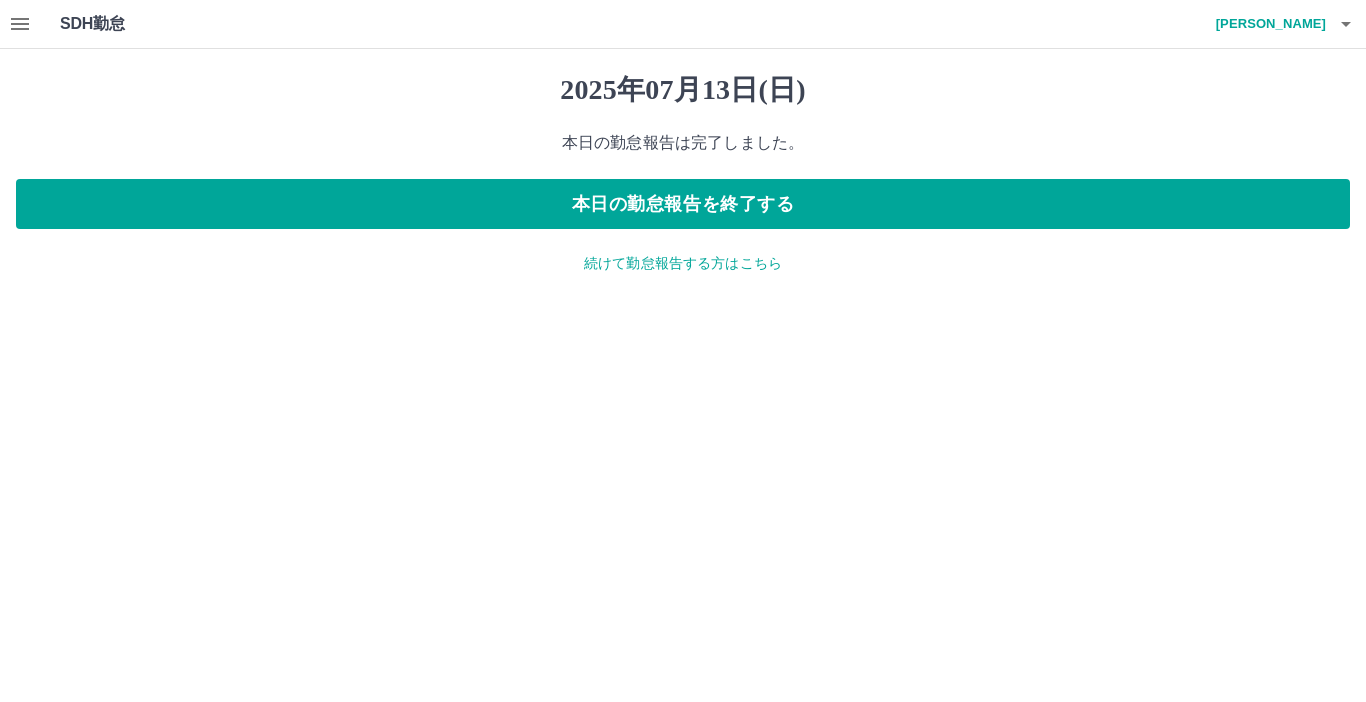 click on "続けて勤怠報告する方はこちら" at bounding box center (683, 263) 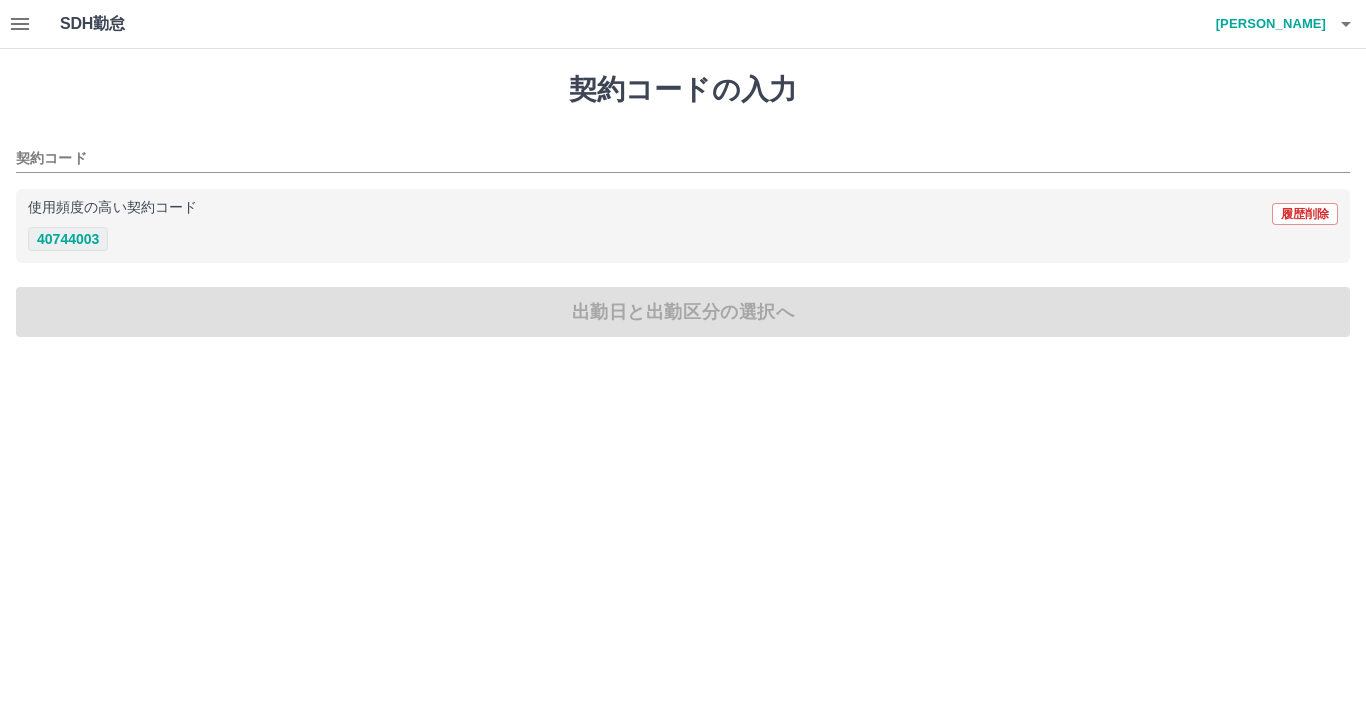 click on "40744003" at bounding box center [68, 239] 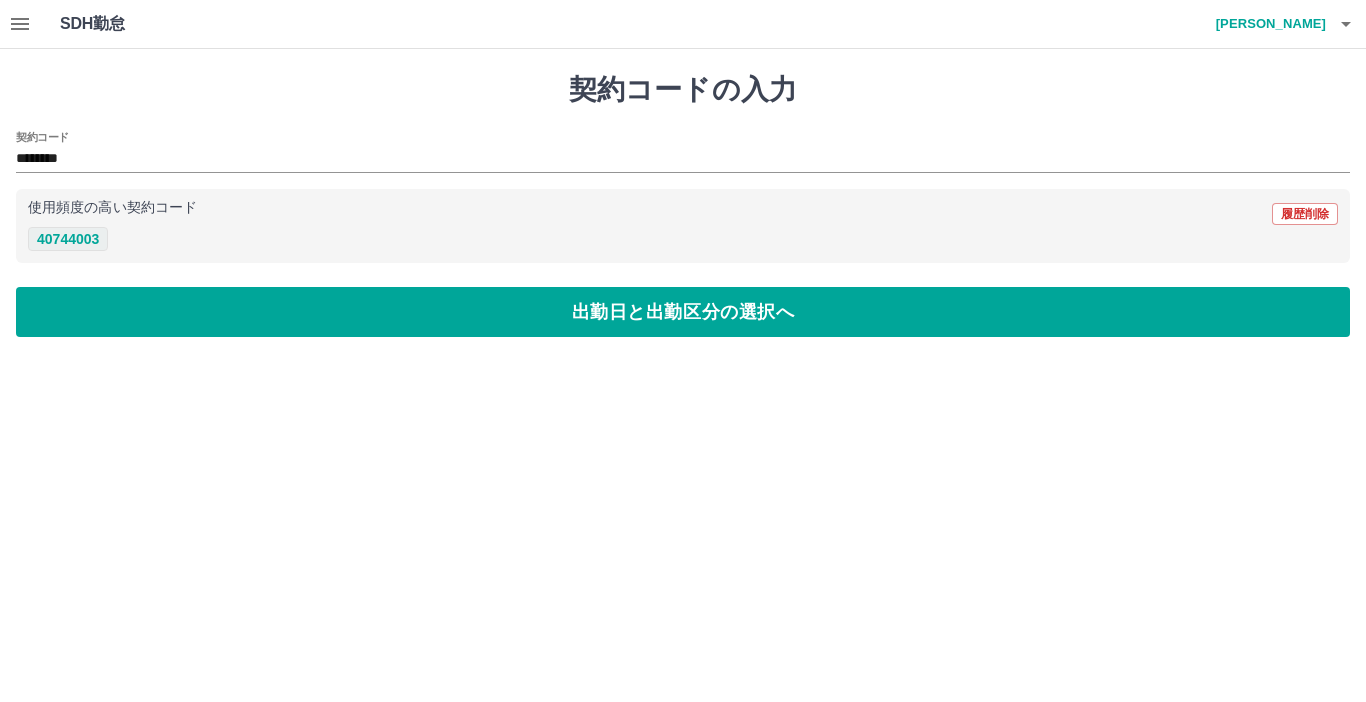 type on "********" 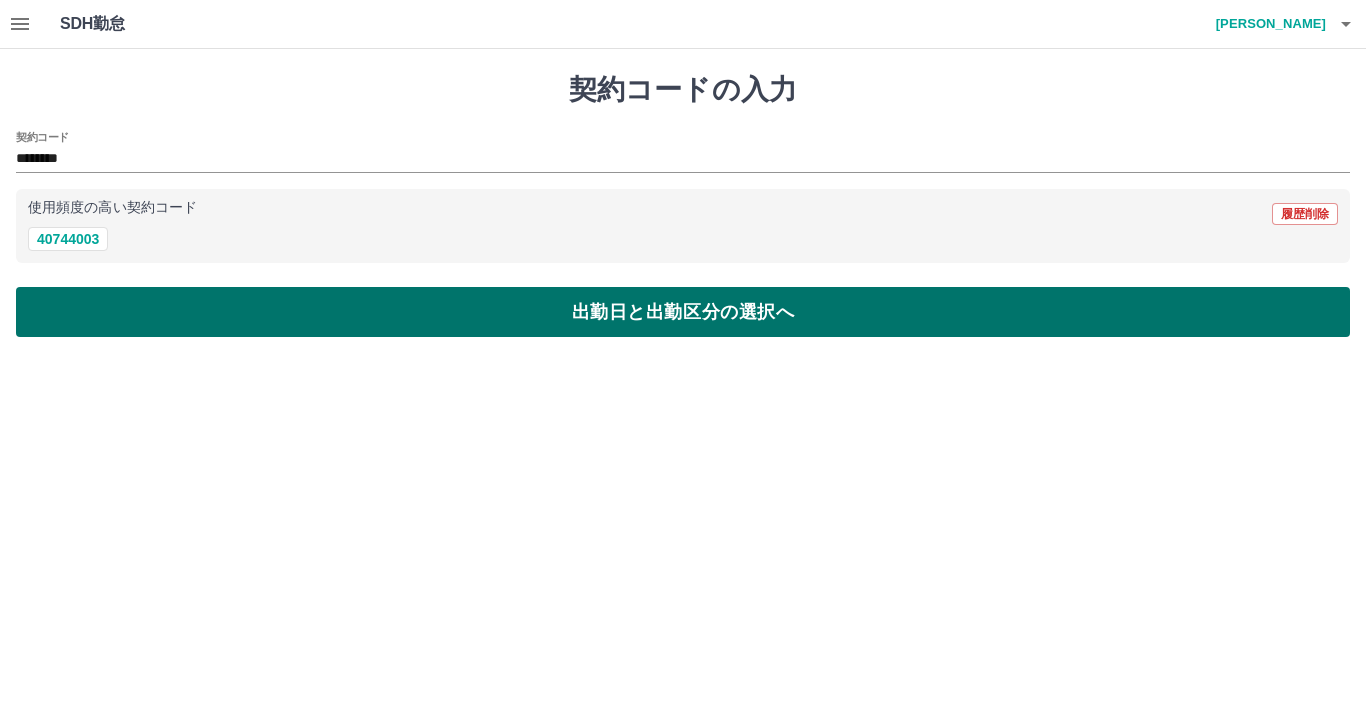 click on "出勤日と出勤区分の選択へ" at bounding box center [683, 312] 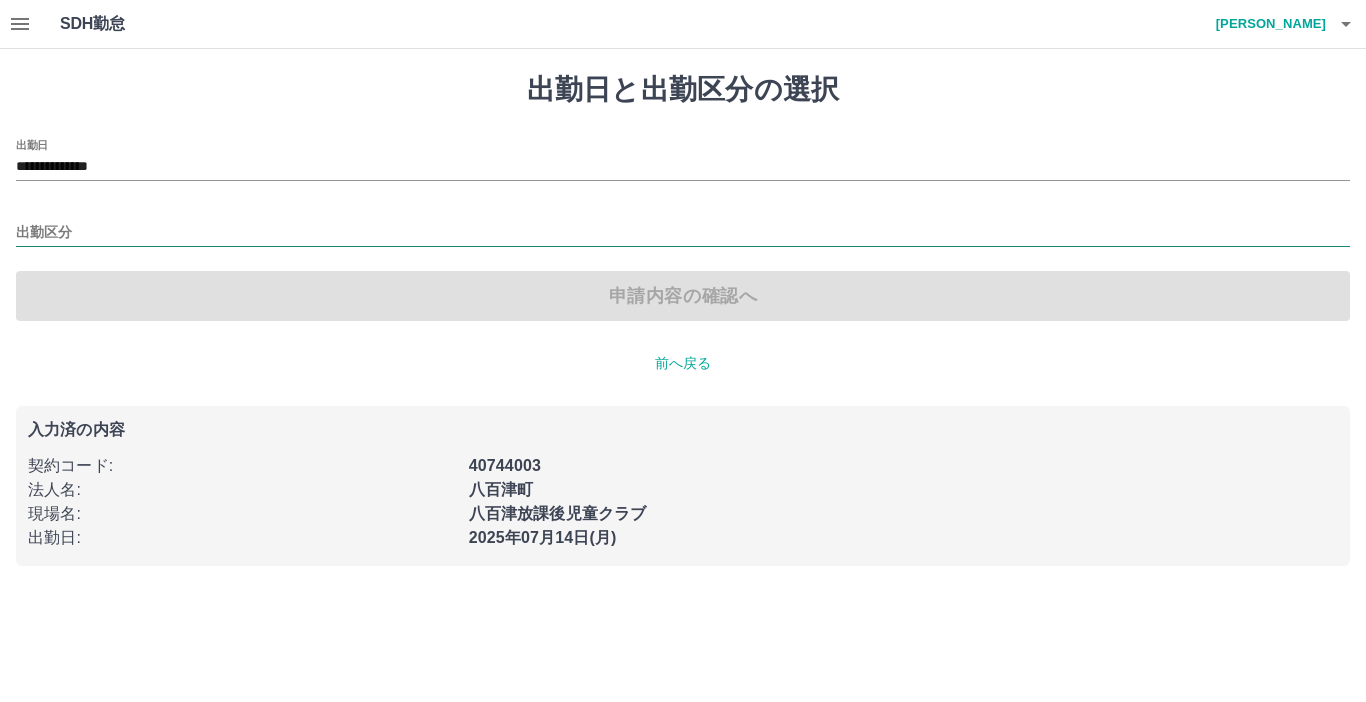click on "出勤区分" at bounding box center (683, 233) 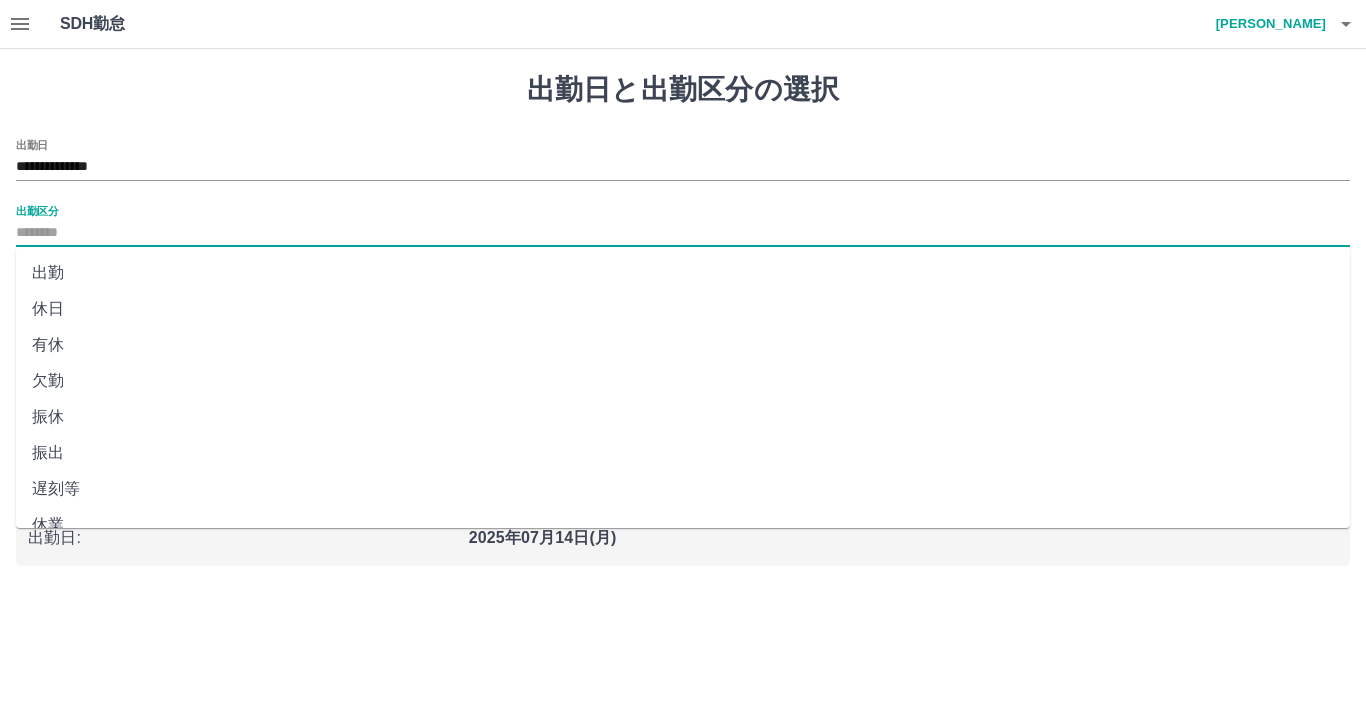 click on "休日" at bounding box center [683, 309] 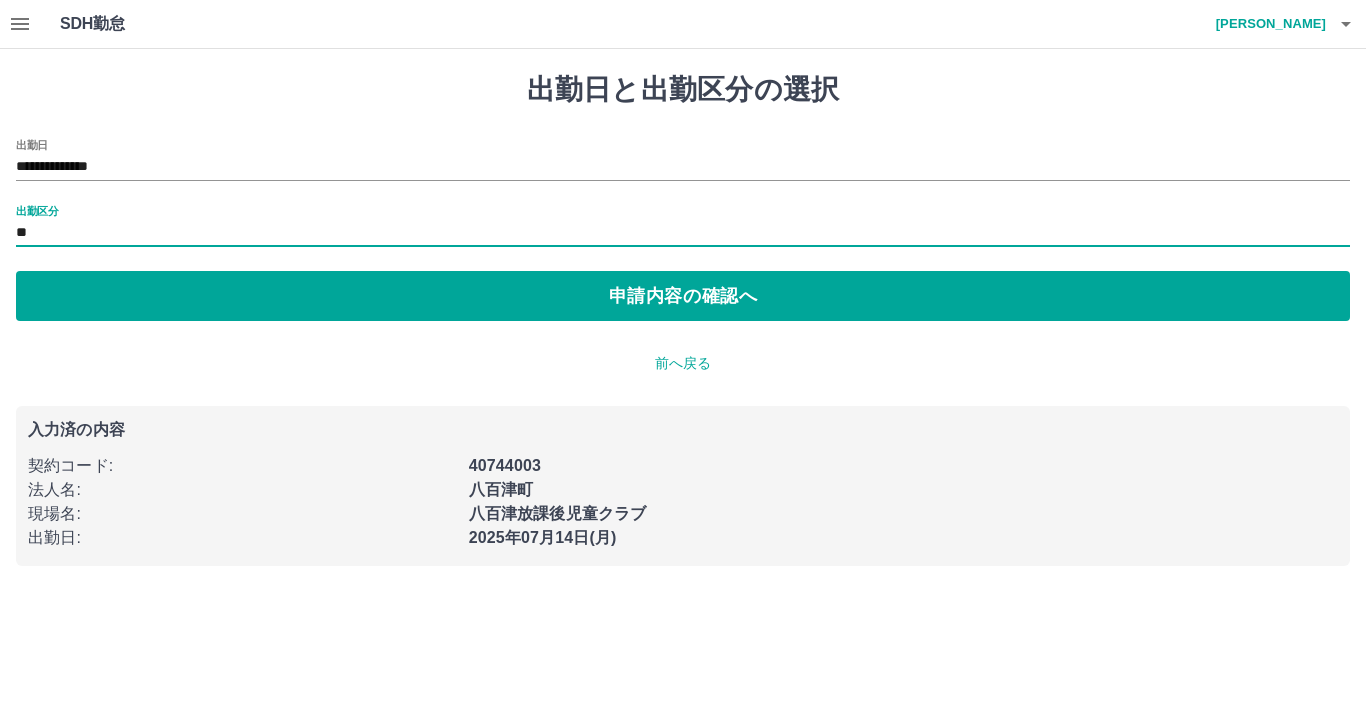 type on "**" 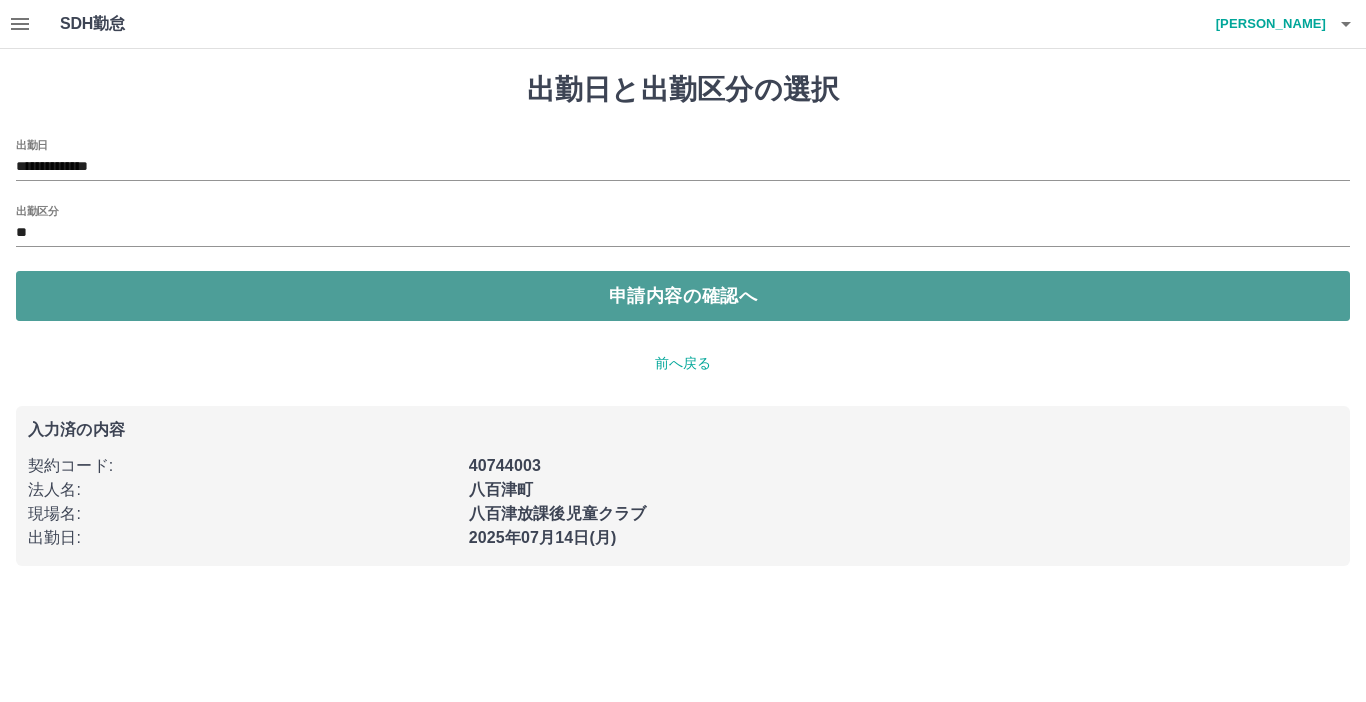 click on "申請内容の確認へ" at bounding box center [683, 296] 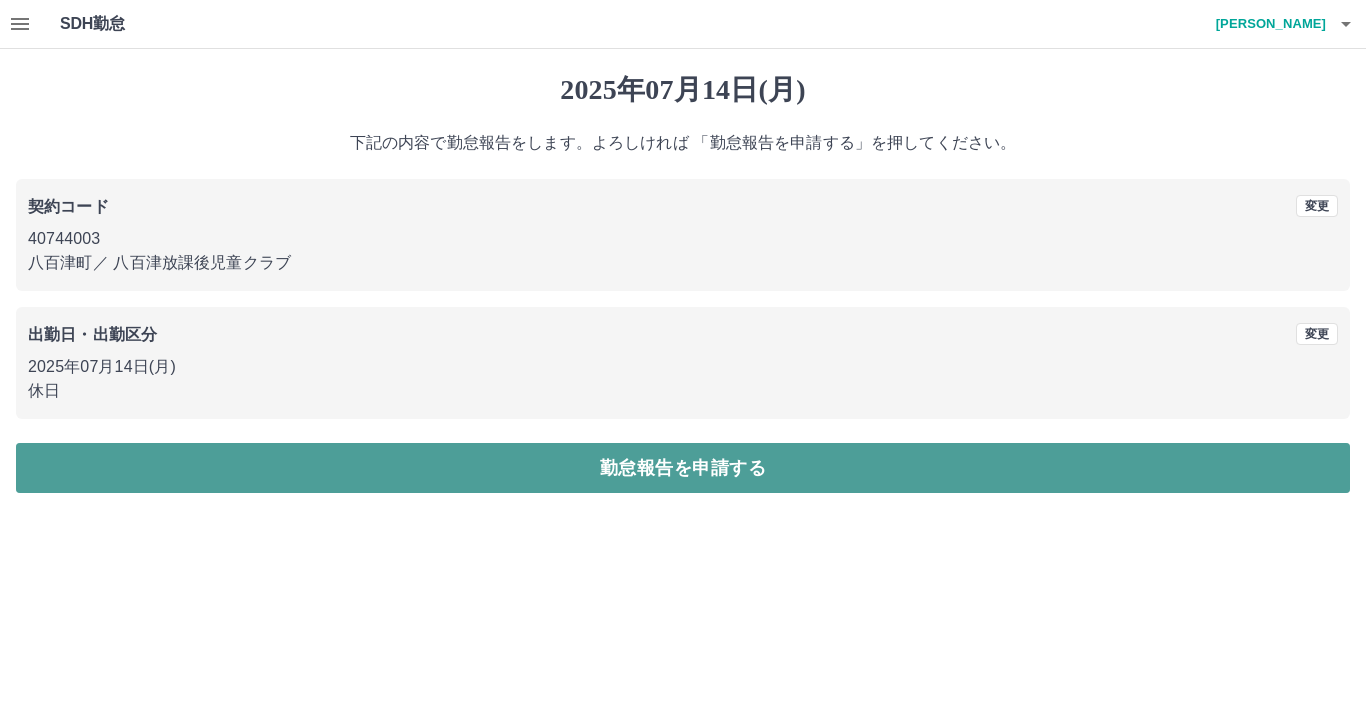 click on "勤怠報告を申請する" at bounding box center [683, 468] 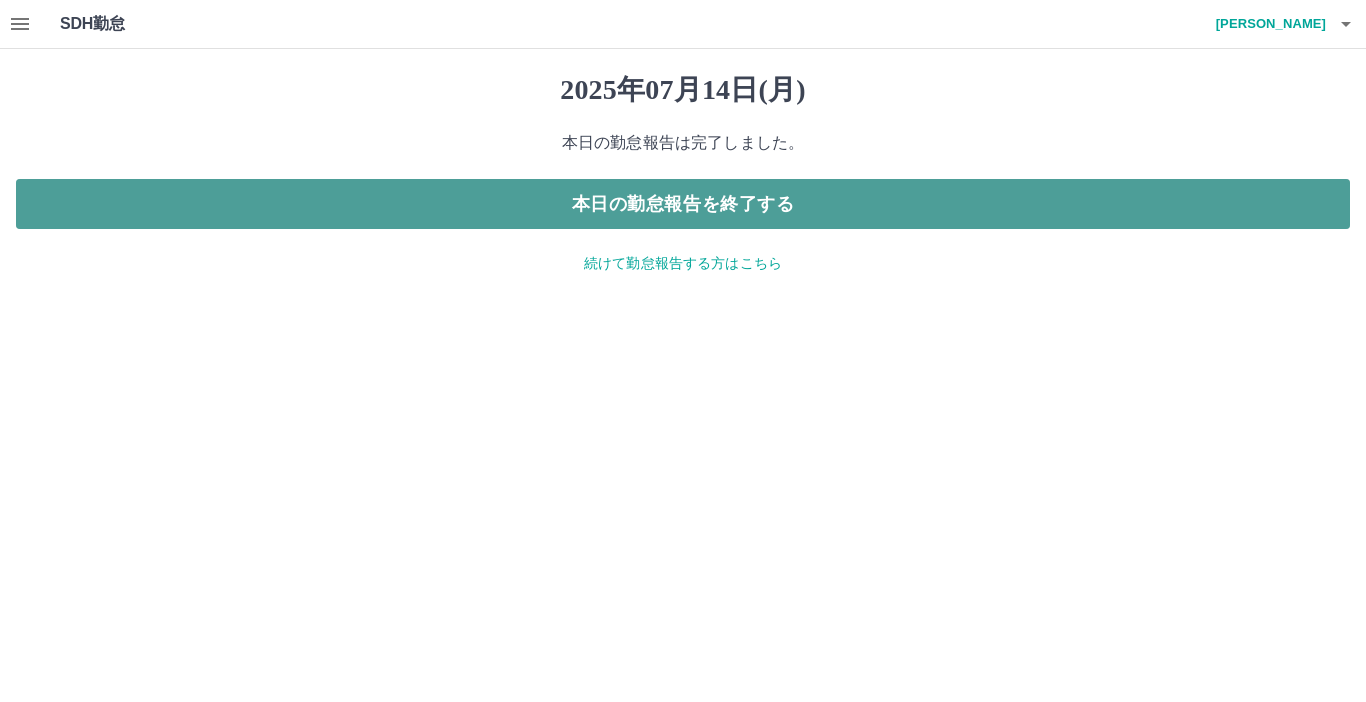 click on "本日の勤怠報告を終了する" at bounding box center (683, 204) 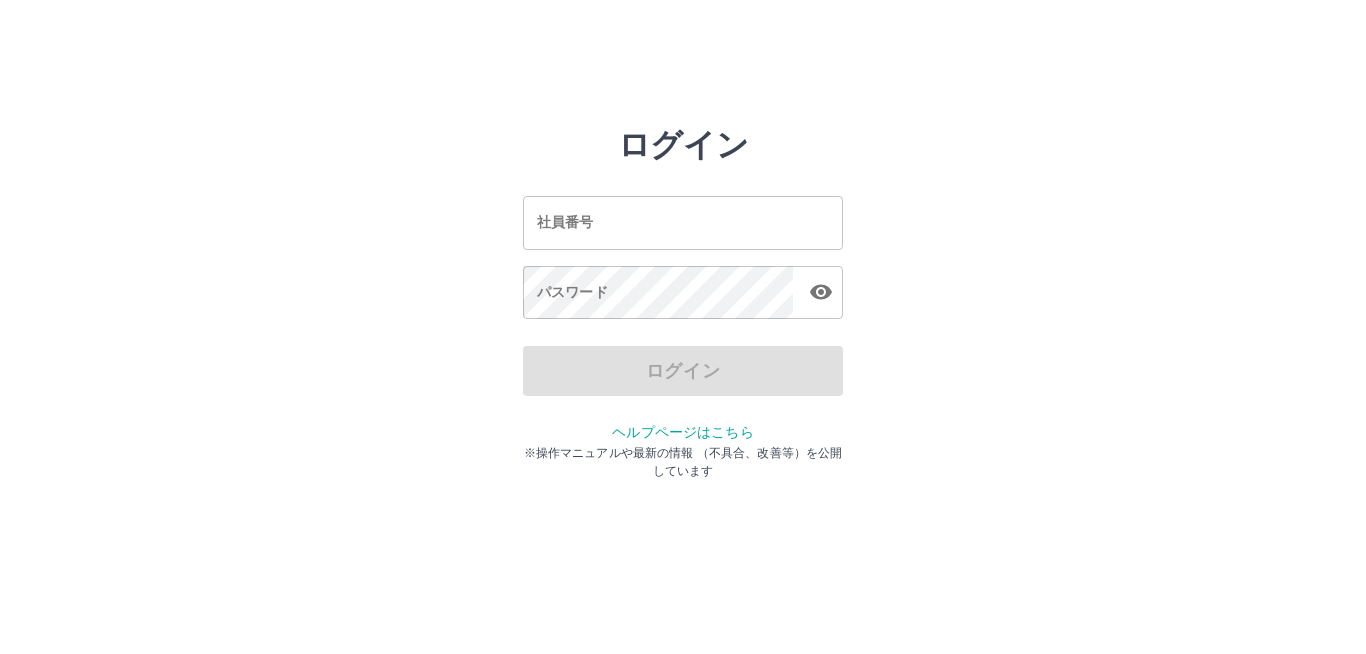 scroll, scrollTop: 0, scrollLeft: 0, axis: both 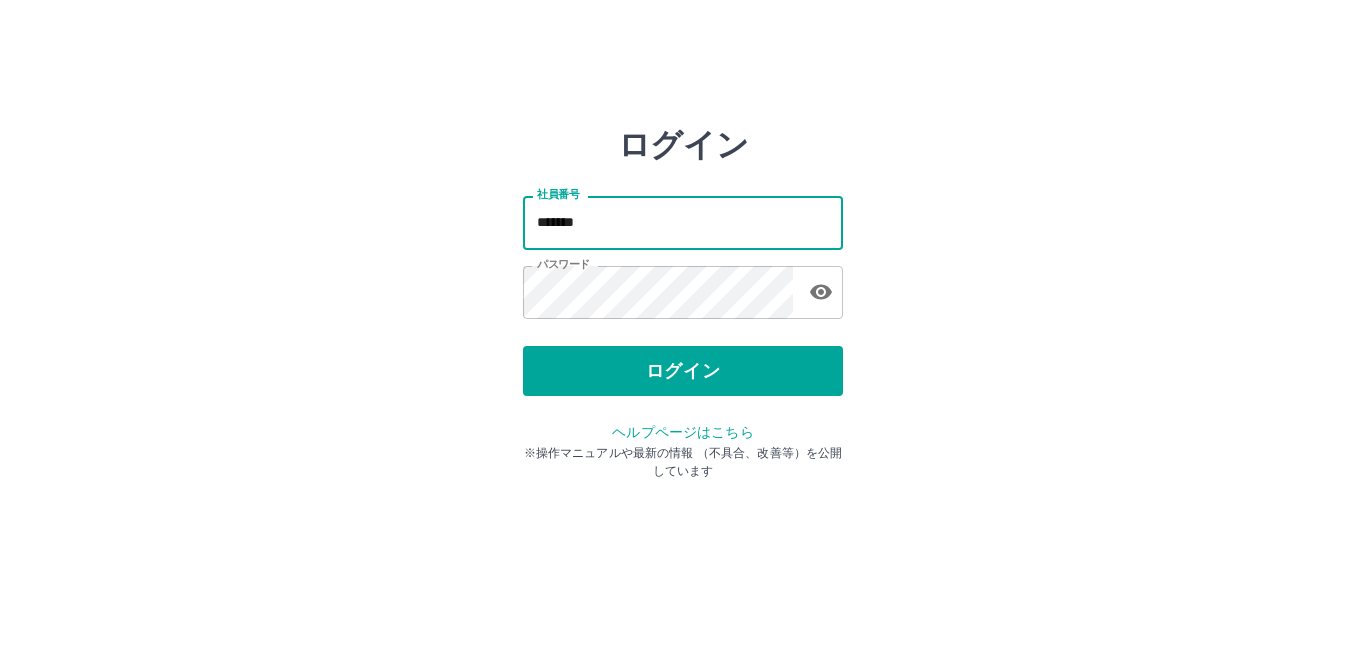 click on "*******" at bounding box center (683, 222) 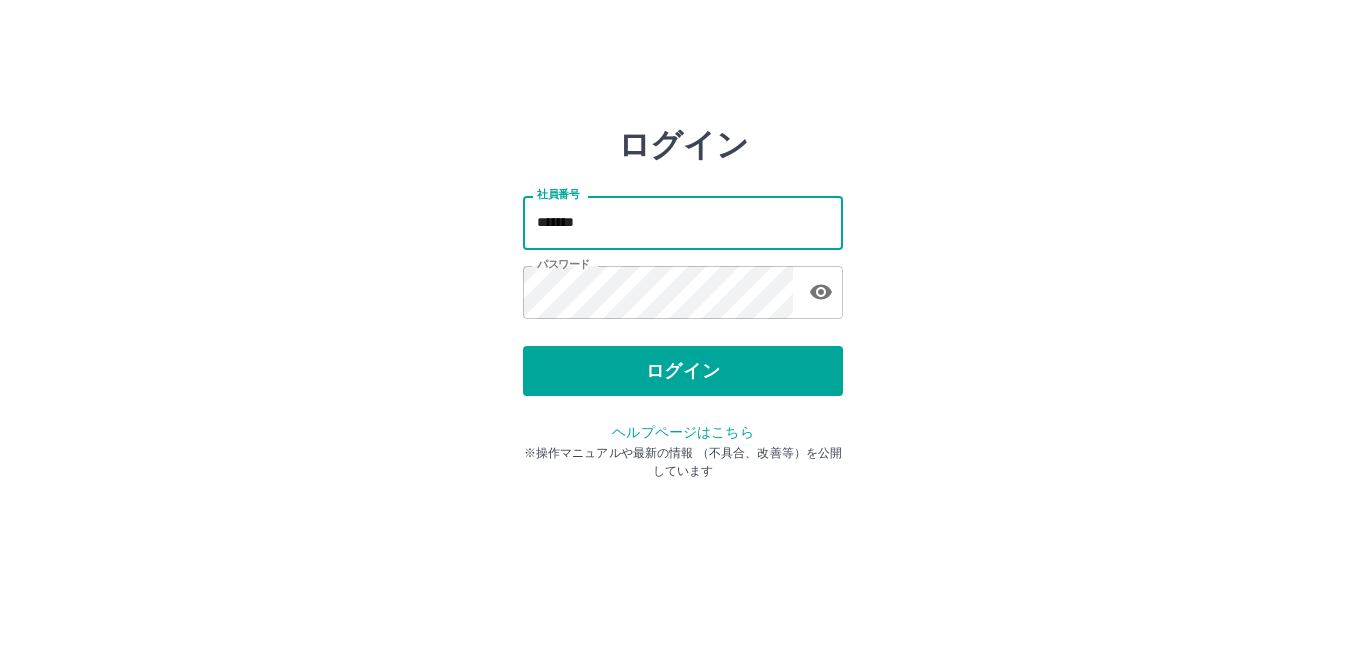 type on "*******" 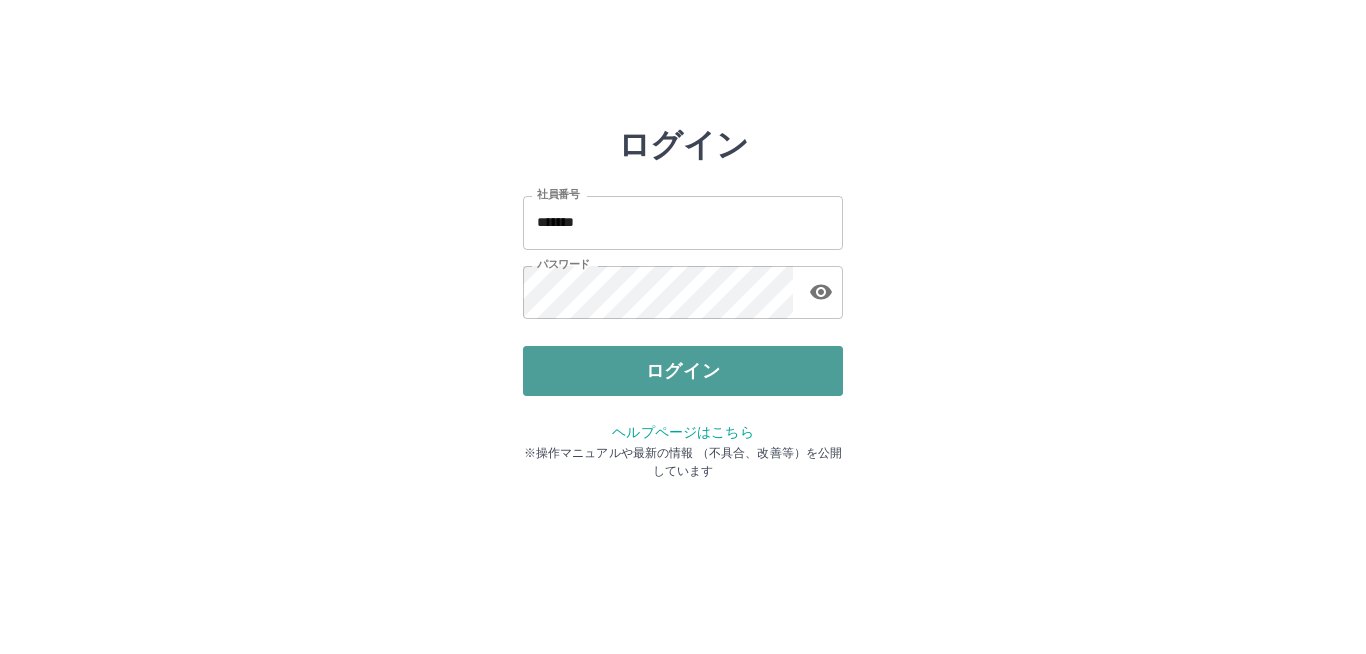 click on "ログイン" at bounding box center [683, 371] 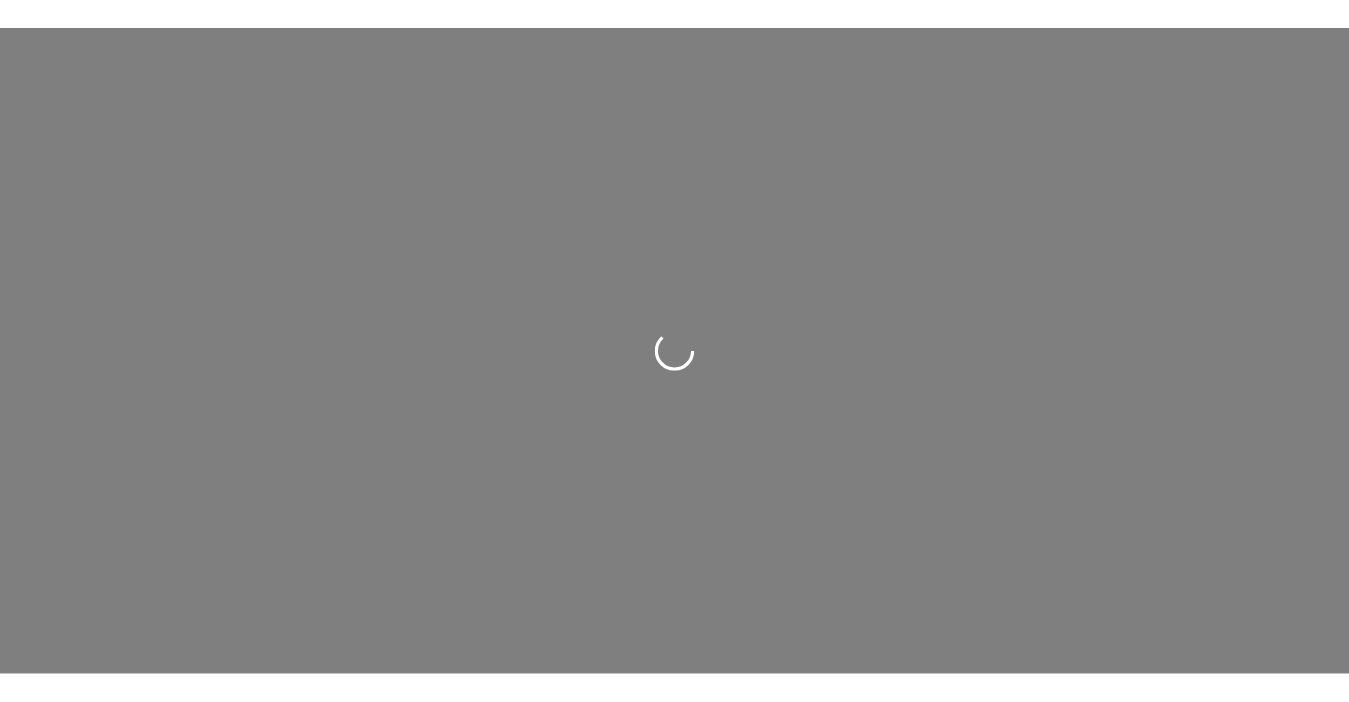 scroll, scrollTop: 0, scrollLeft: 0, axis: both 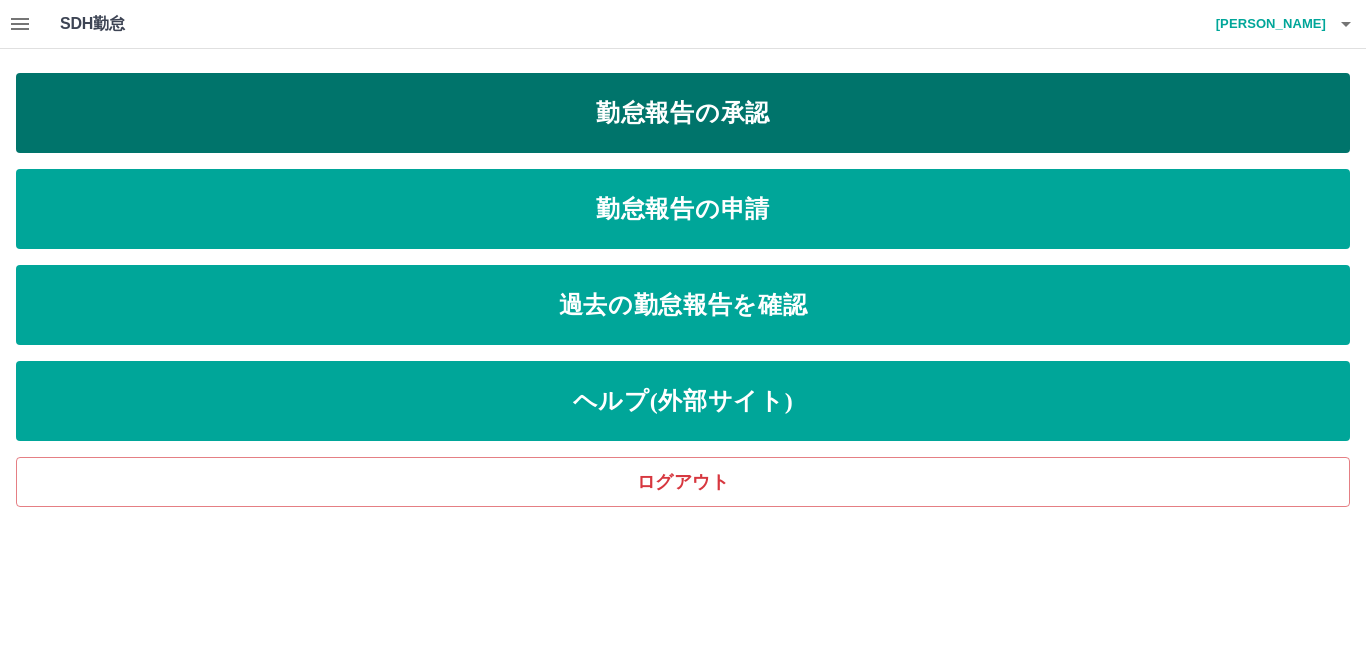 click on "勤怠報告の承認" at bounding box center (683, 113) 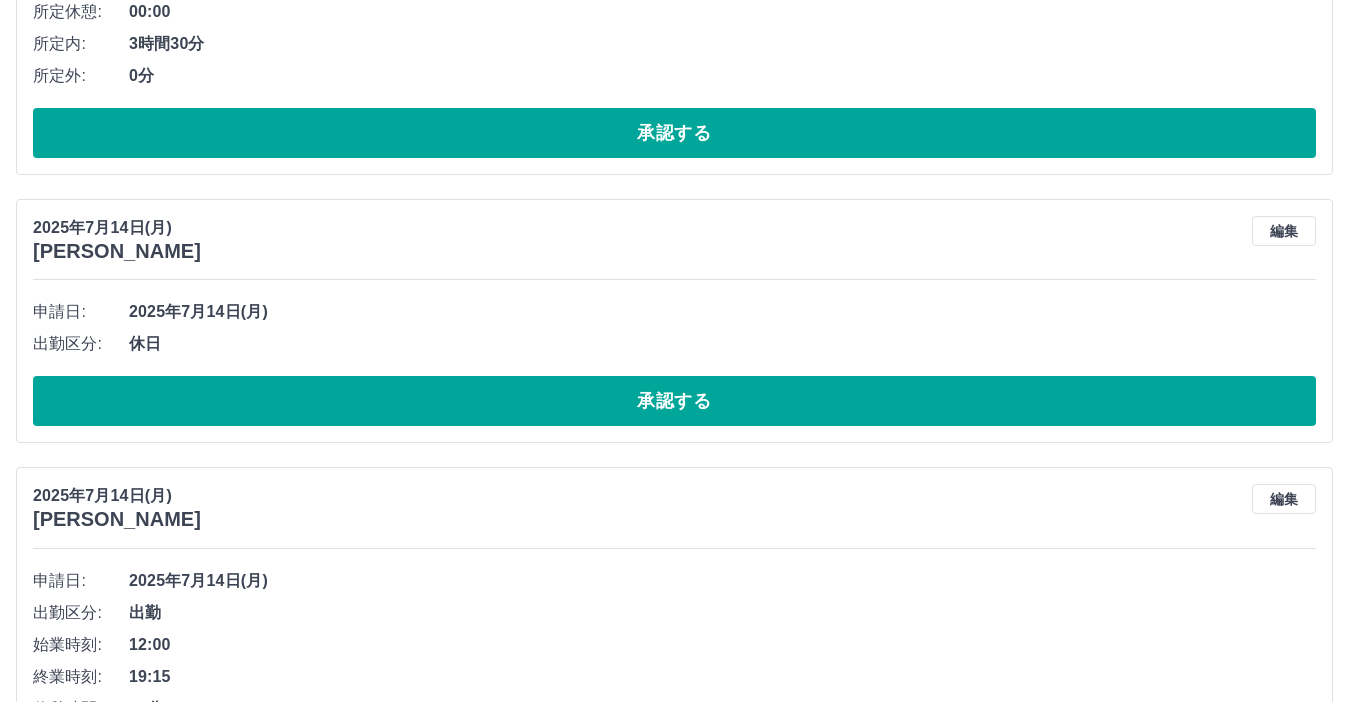 scroll, scrollTop: 600, scrollLeft: 0, axis: vertical 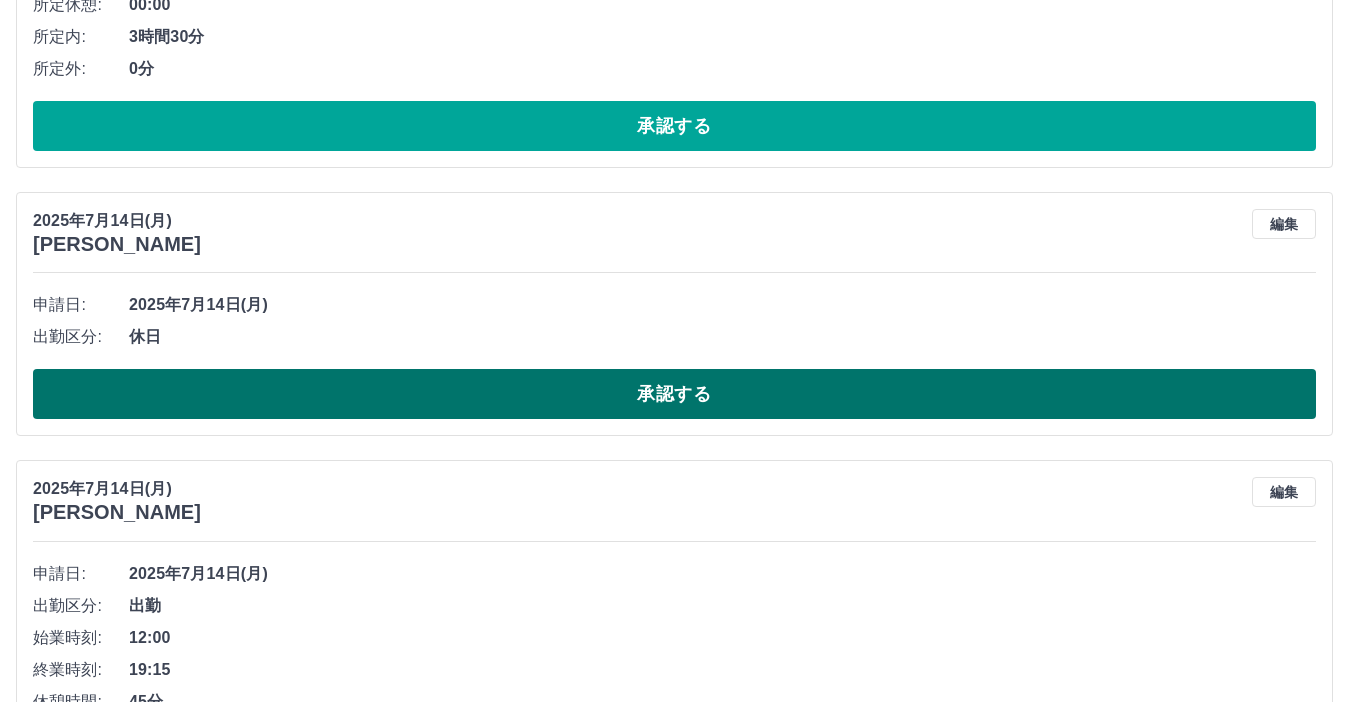 click on "承認する" at bounding box center [674, 394] 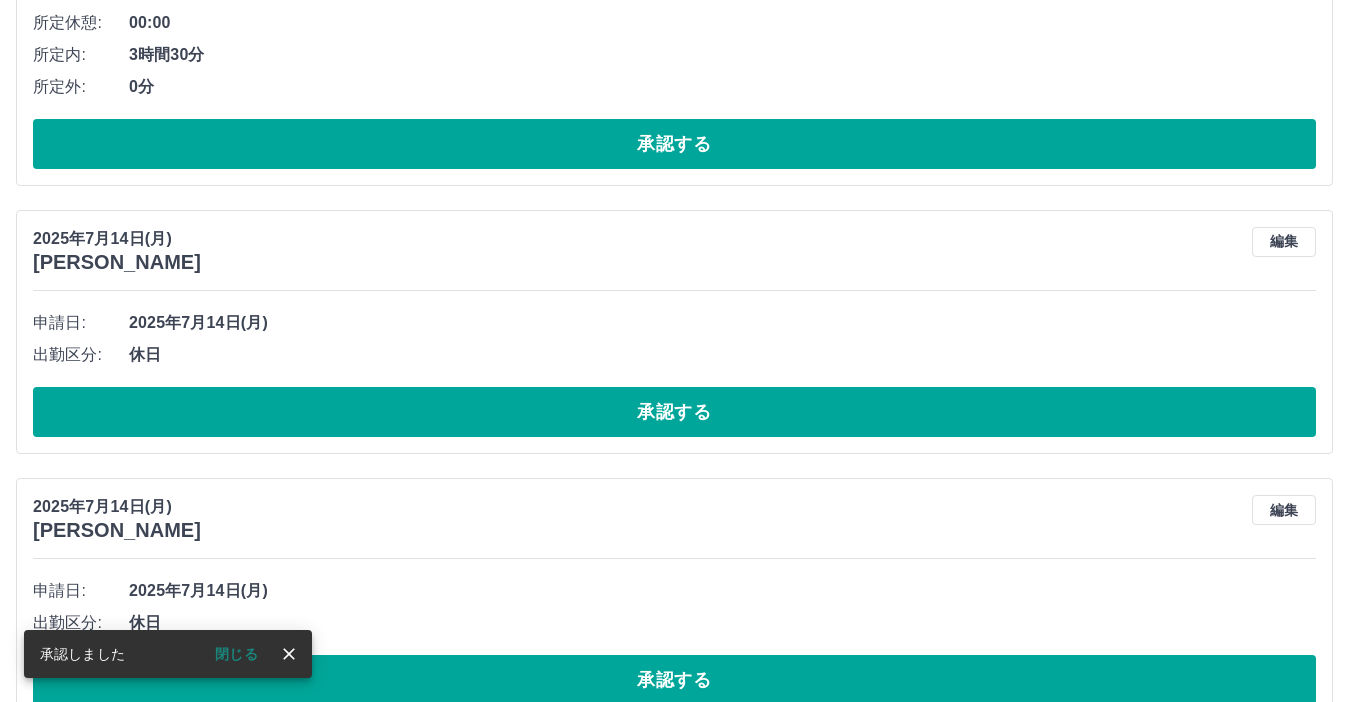 scroll, scrollTop: 1700, scrollLeft: 0, axis: vertical 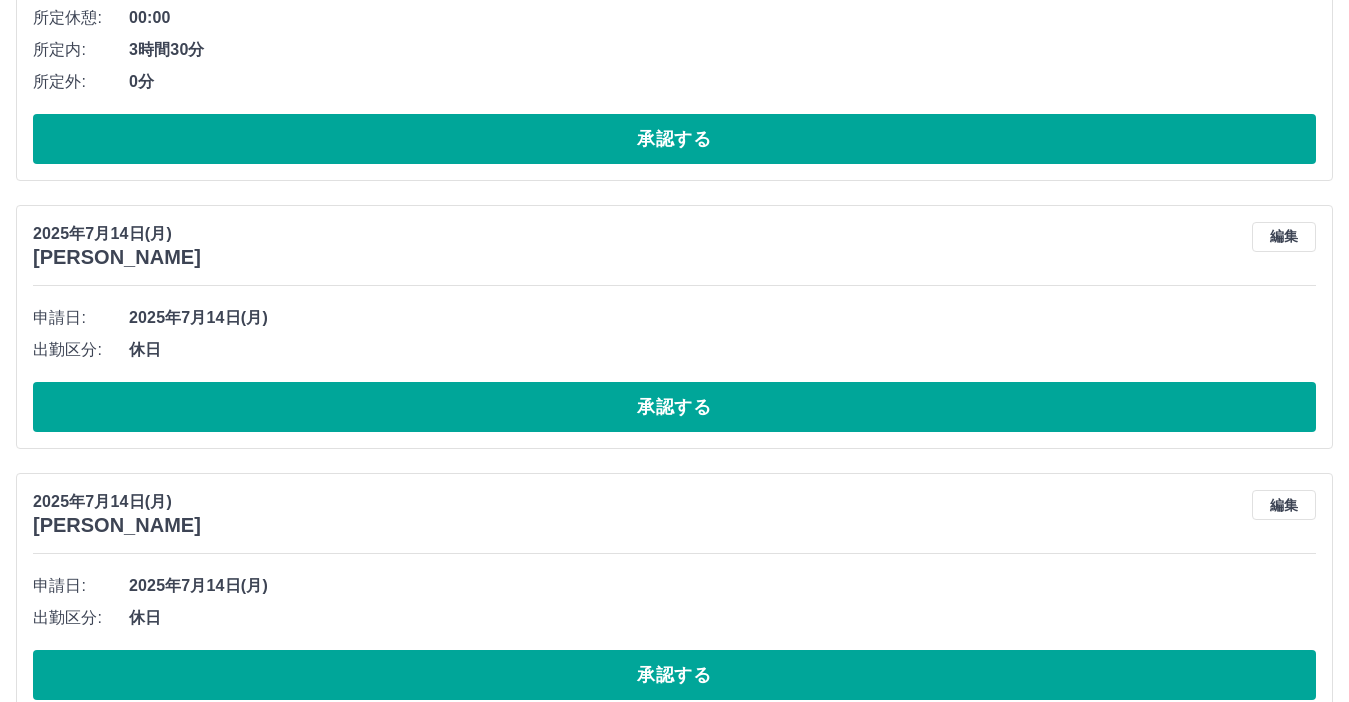 click on "承認する" at bounding box center [674, 407] 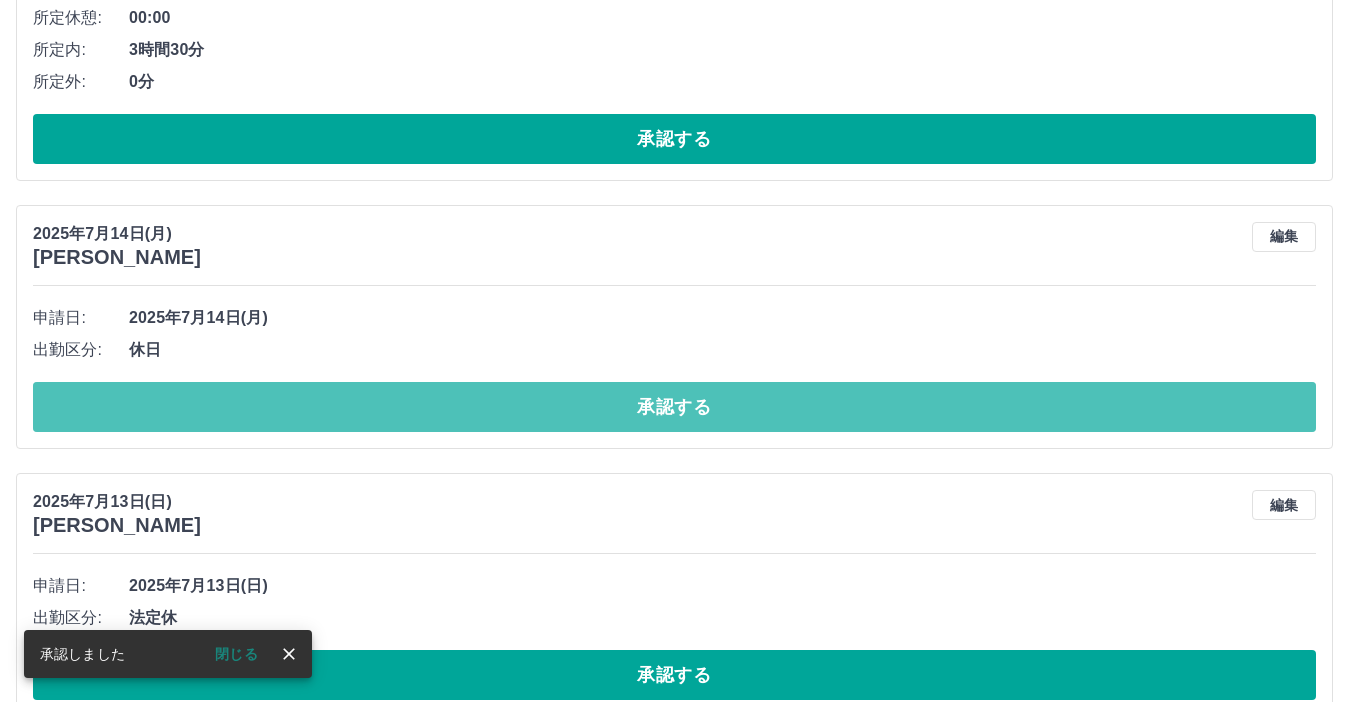 click on "承認する" at bounding box center [674, 407] 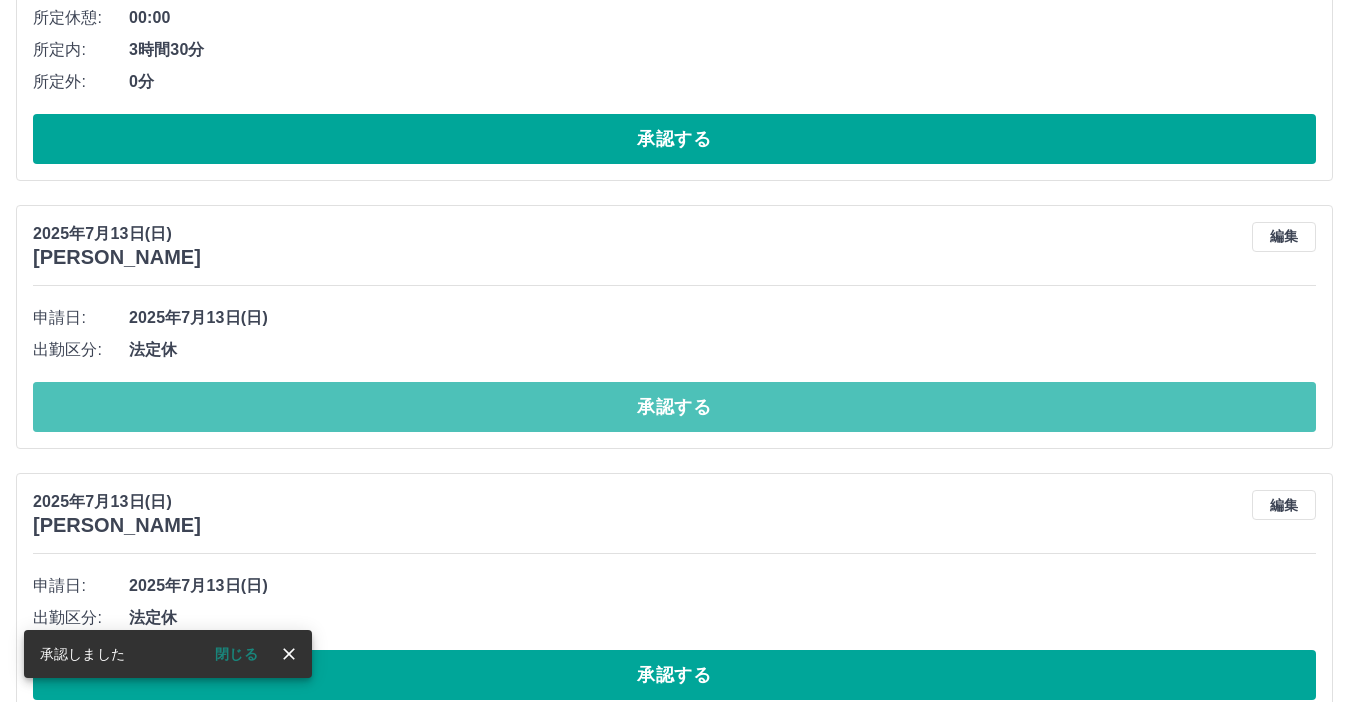 click on "承認する" at bounding box center [674, 407] 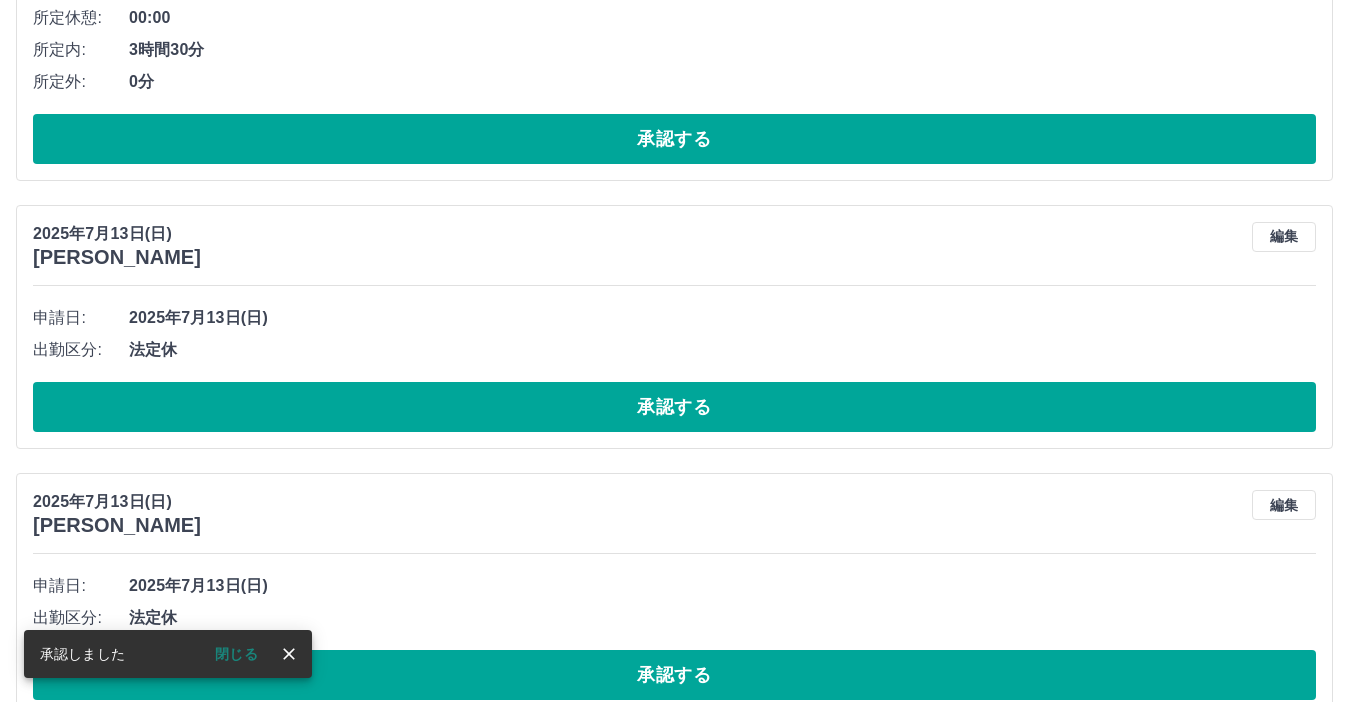 click on "承認する" at bounding box center (674, 407) 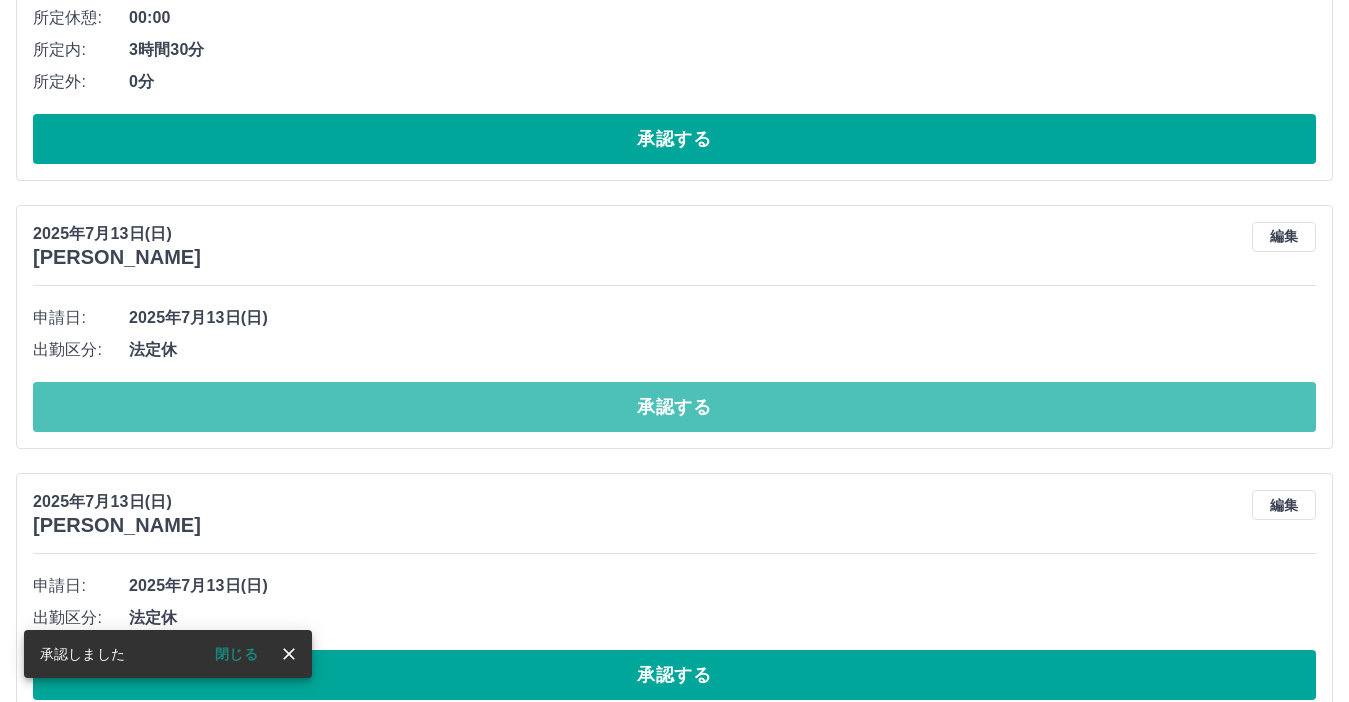 click on "承認する" at bounding box center [674, 407] 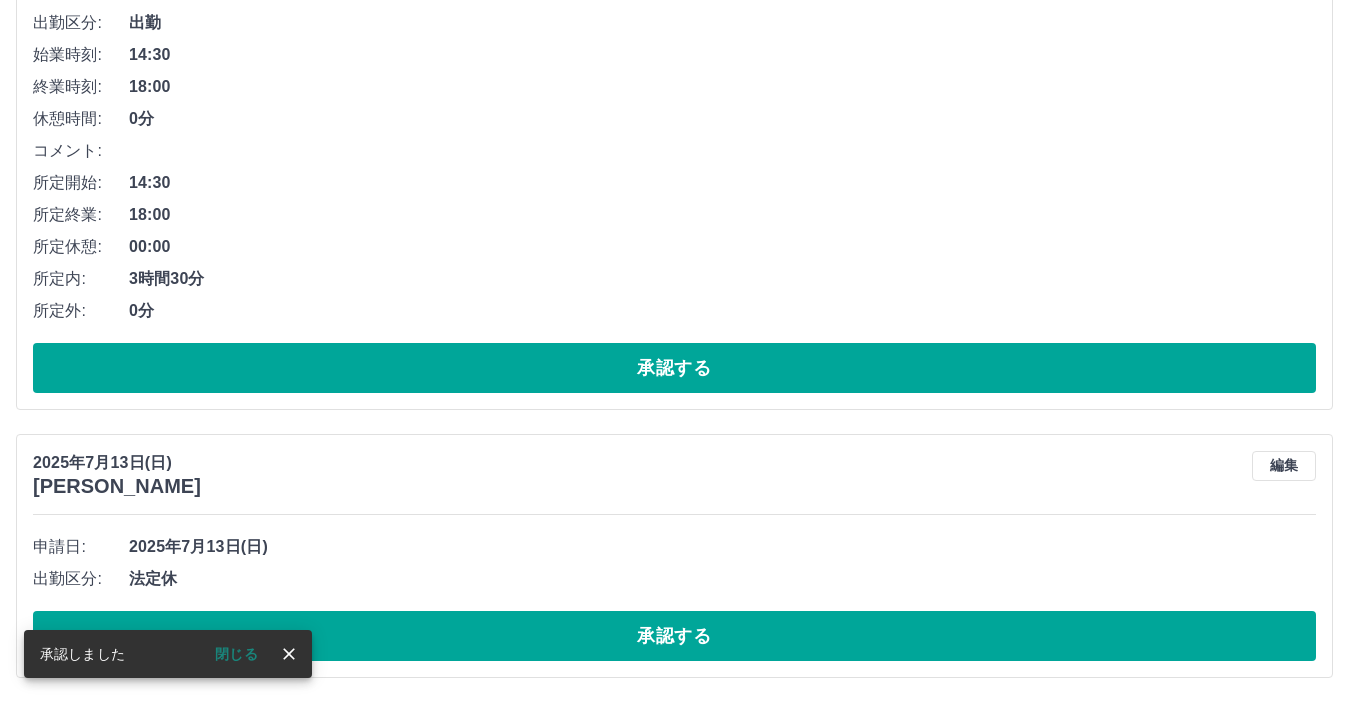 scroll, scrollTop: 1473, scrollLeft: 0, axis: vertical 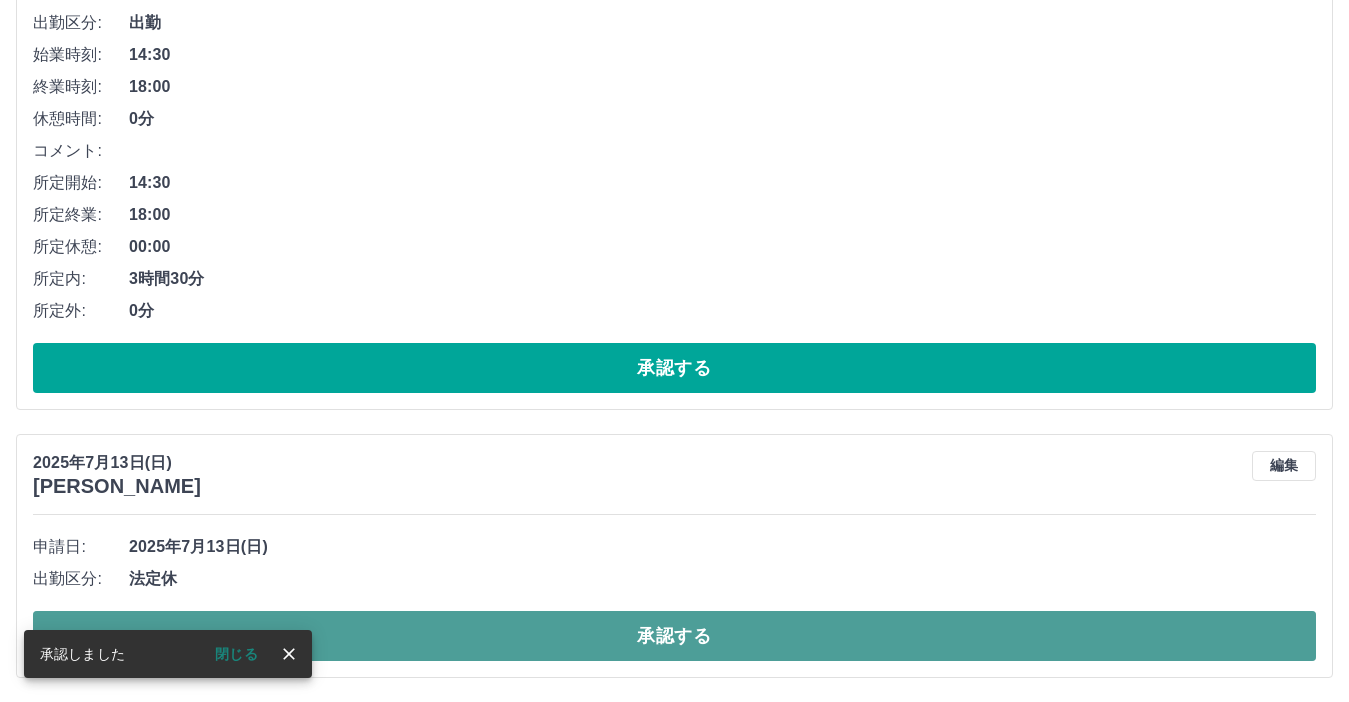 click on "承認する" at bounding box center (674, 636) 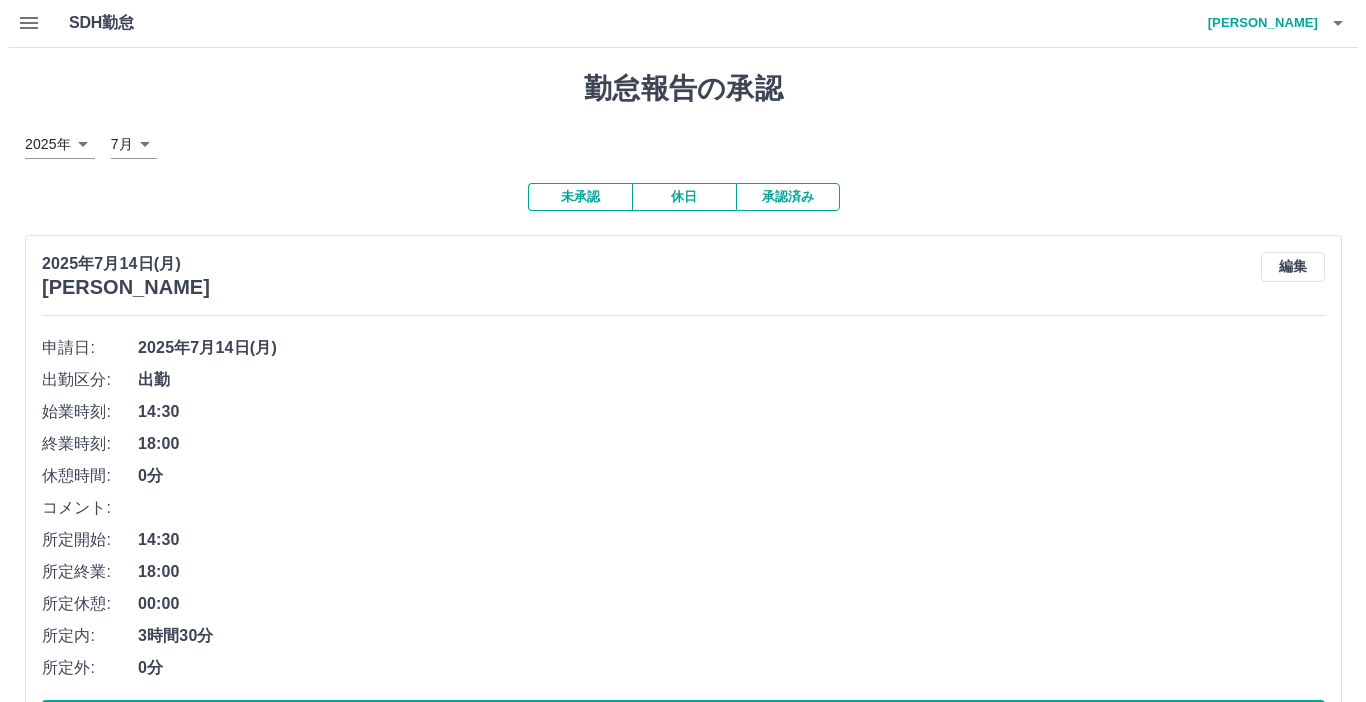 scroll, scrollTop: 0, scrollLeft: 0, axis: both 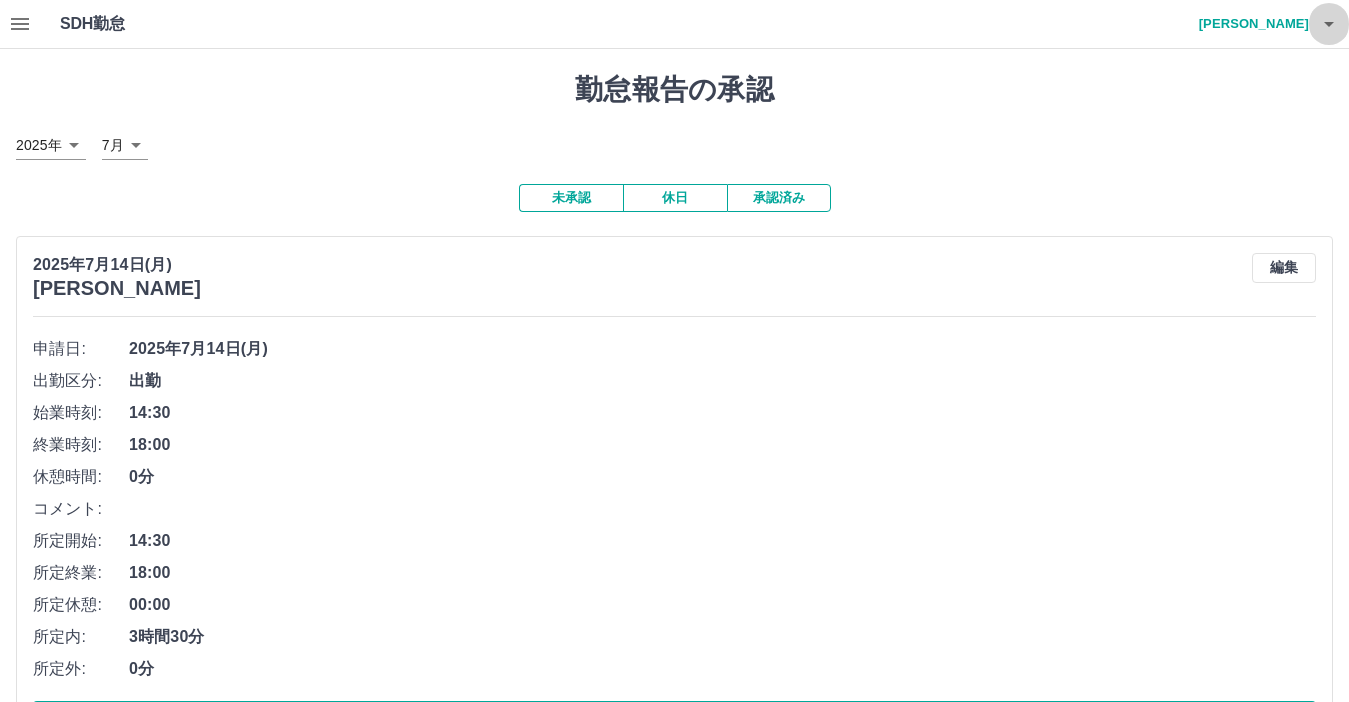 click 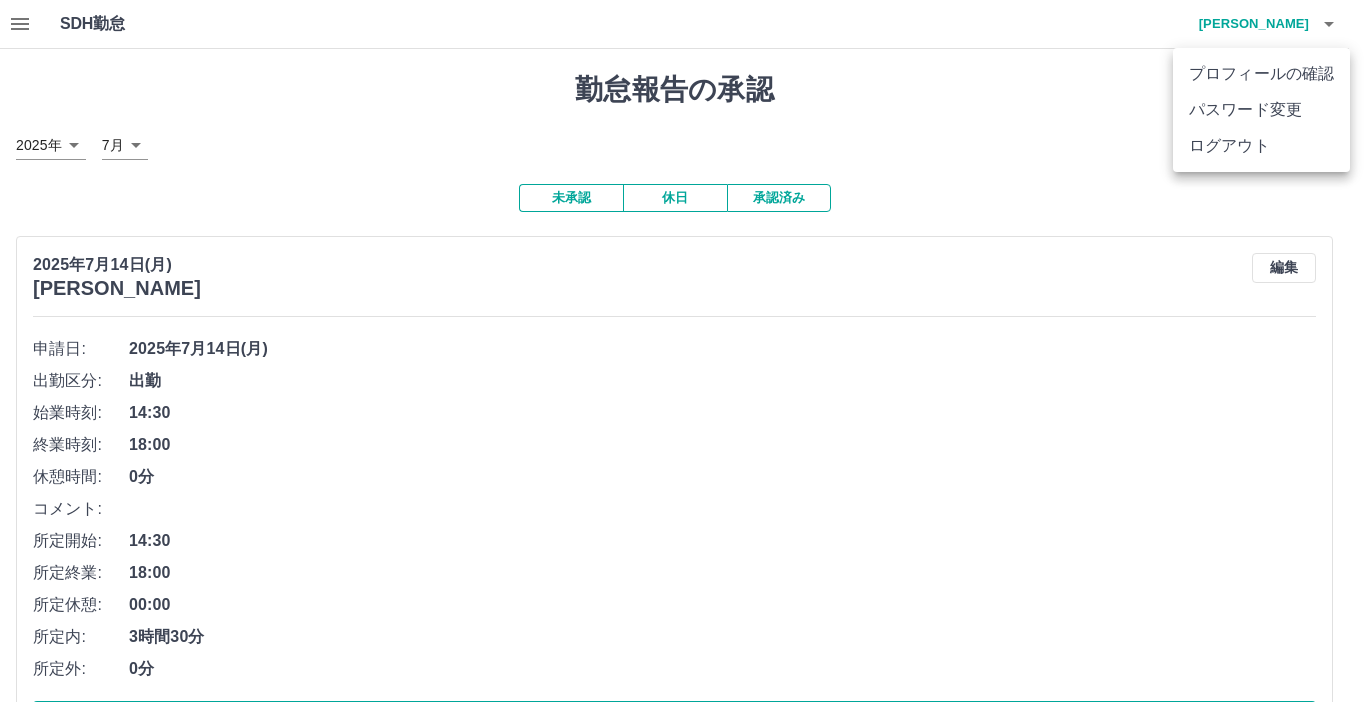 click on "ログアウト" at bounding box center (1261, 146) 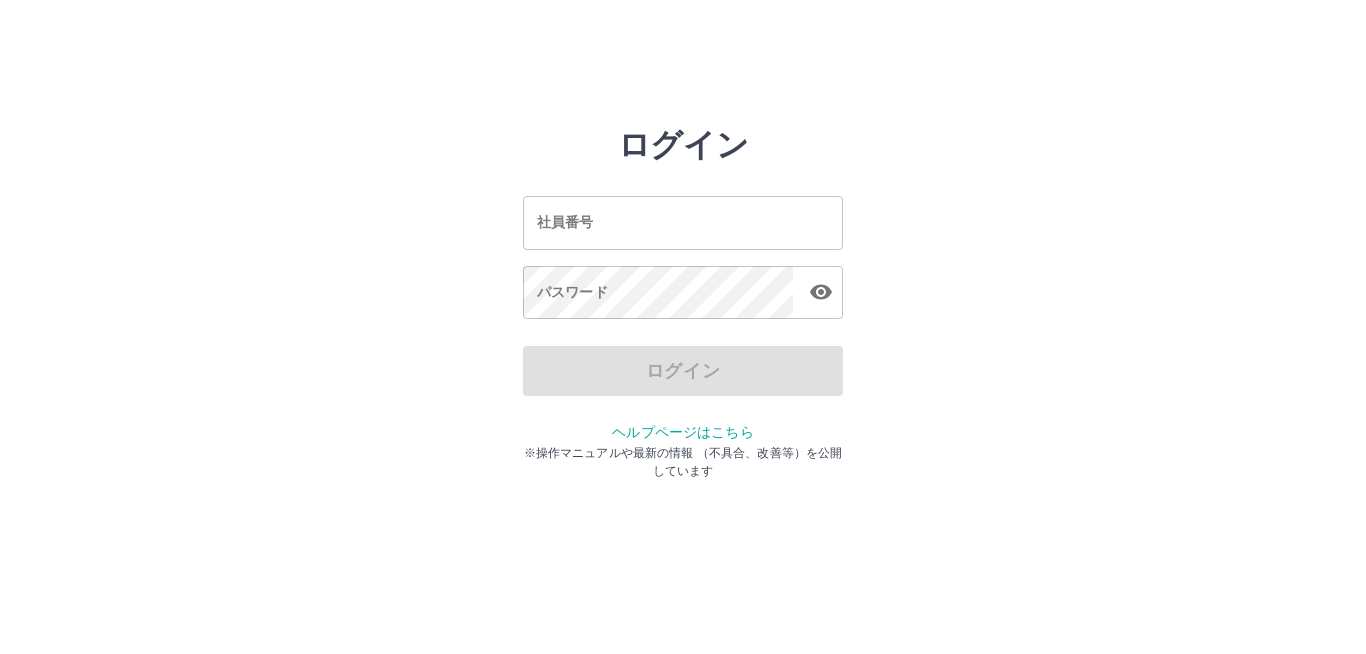scroll, scrollTop: 0, scrollLeft: 0, axis: both 